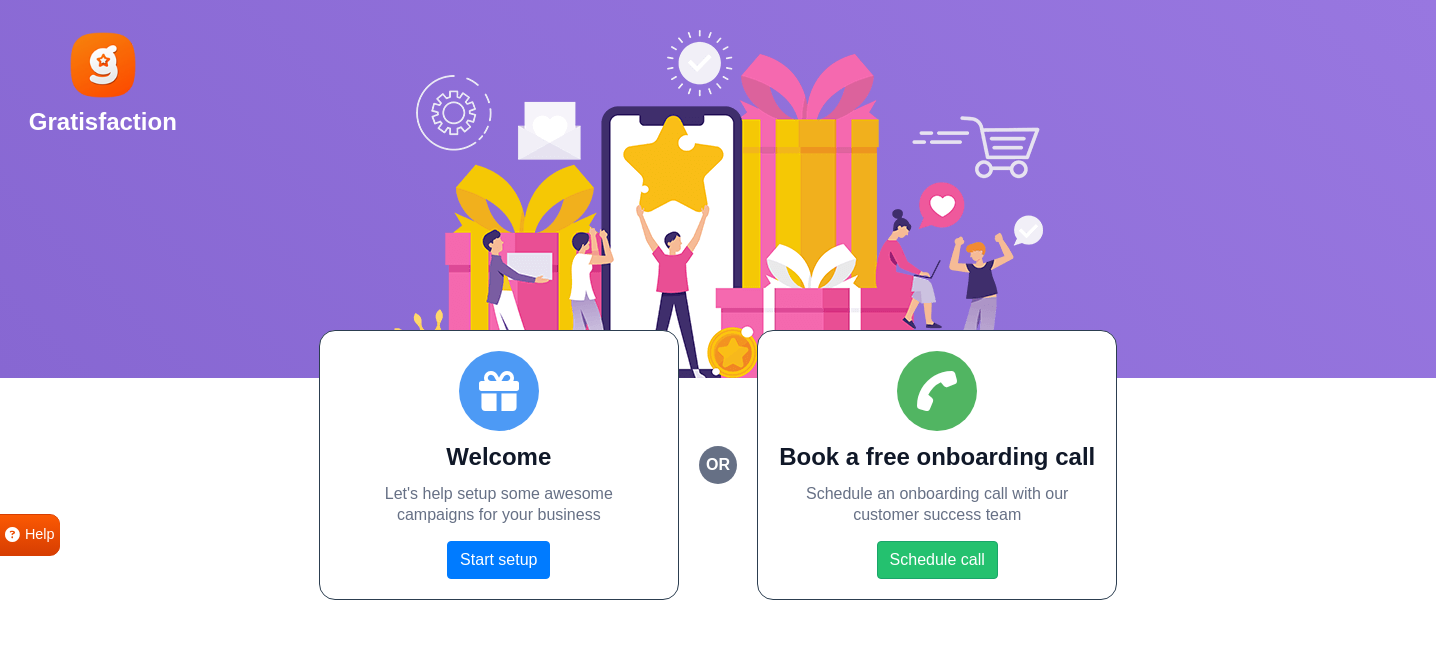 scroll, scrollTop: 0, scrollLeft: 0, axis: both 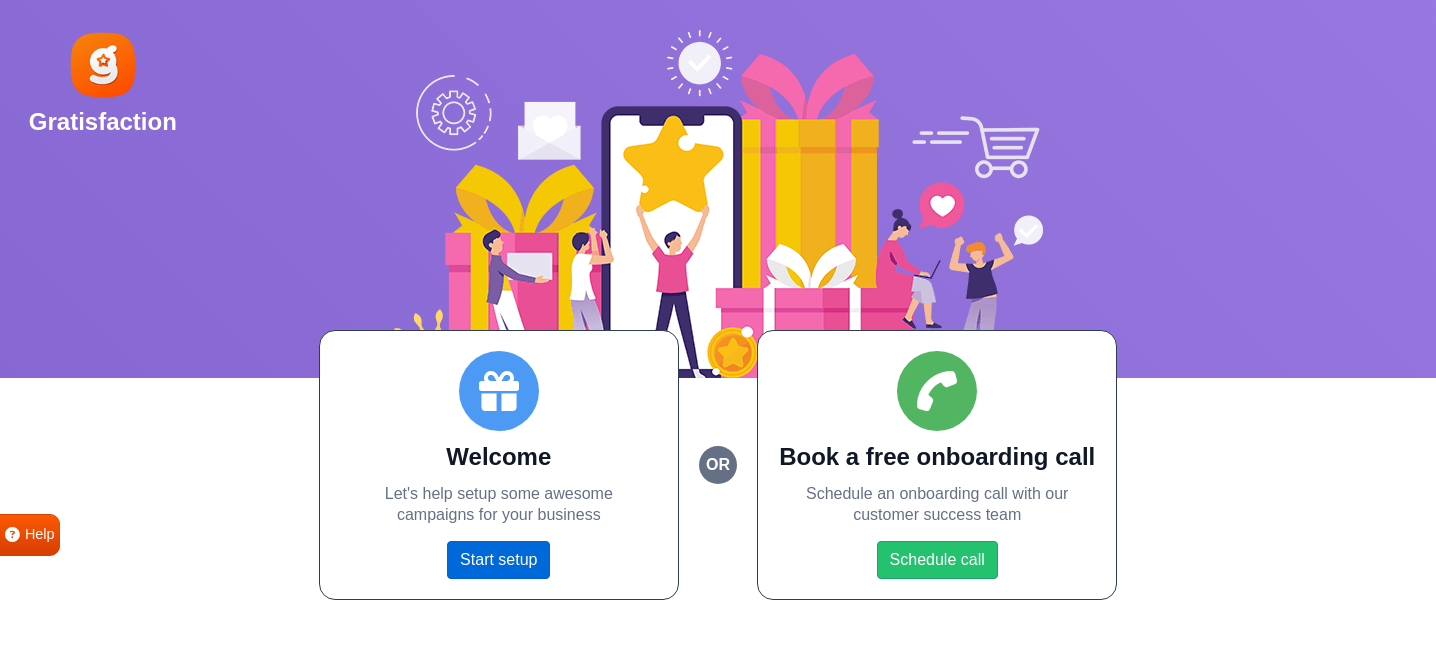 click on "Start setup" at bounding box center (498, 560) 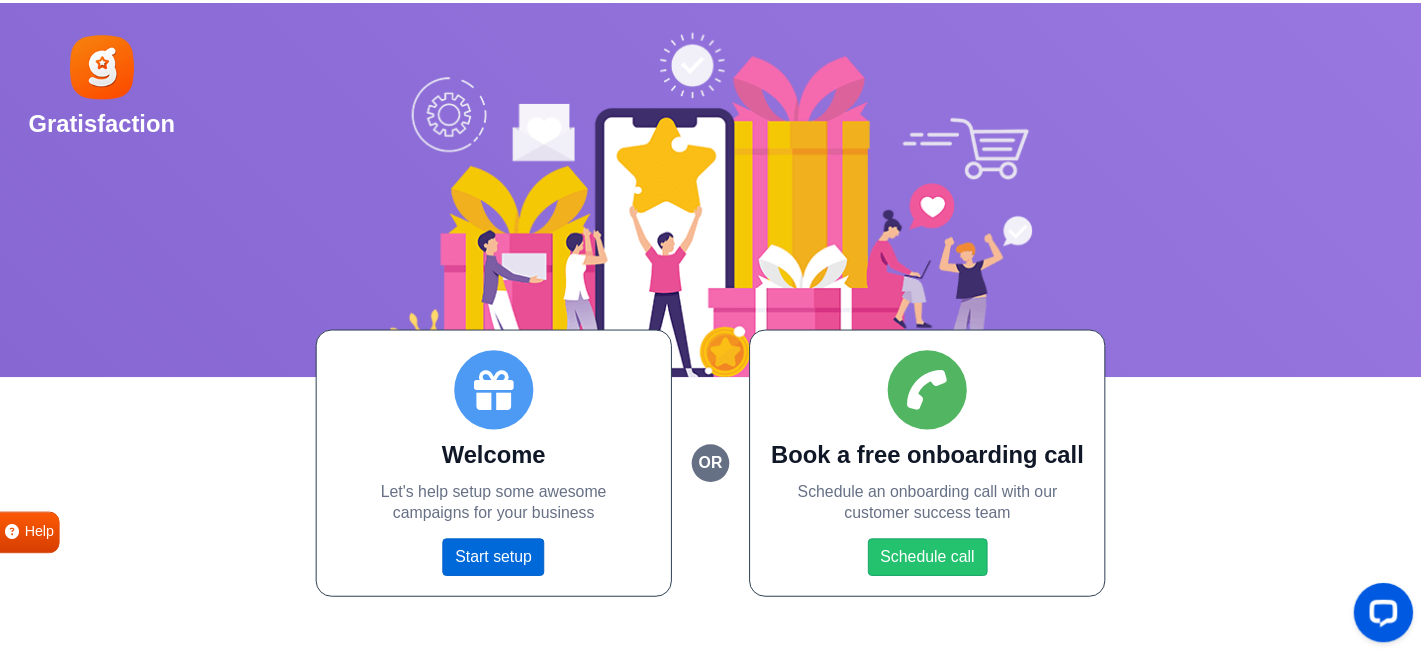 scroll, scrollTop: 0, scrollLeft: 0, axis: both 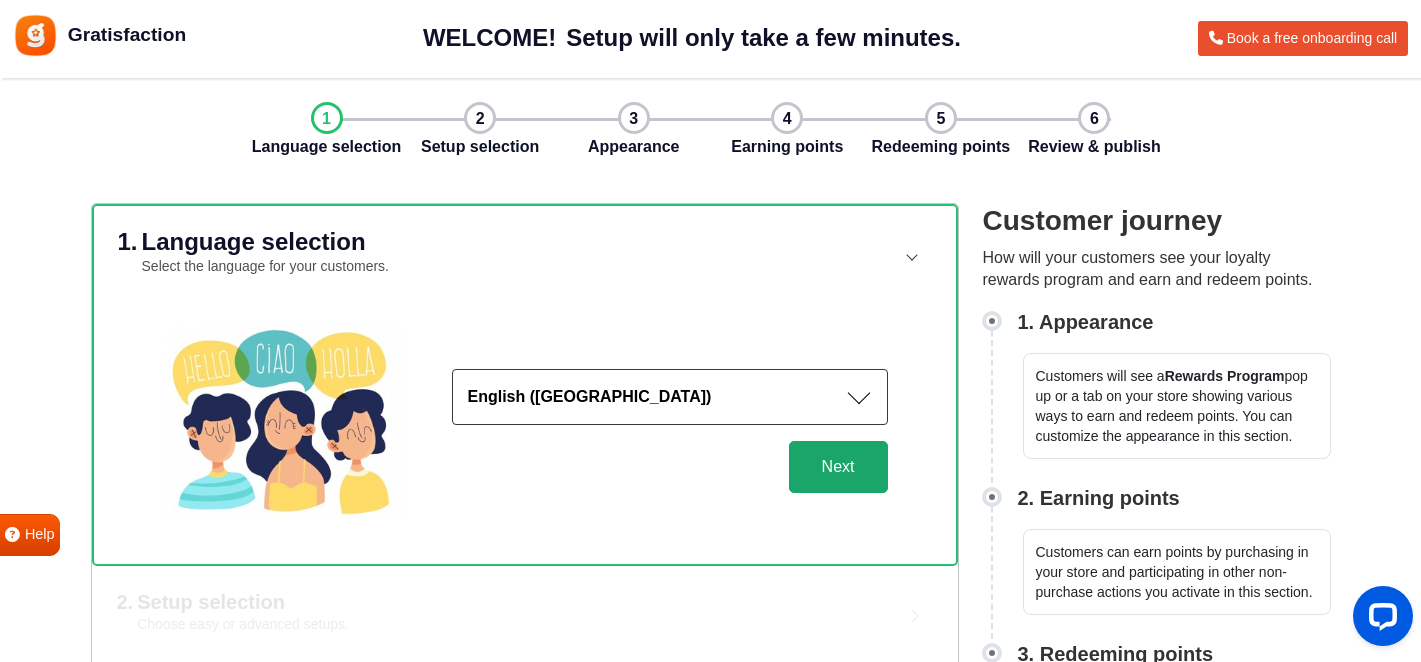 click on "Next" at bounding box center (838, 467) 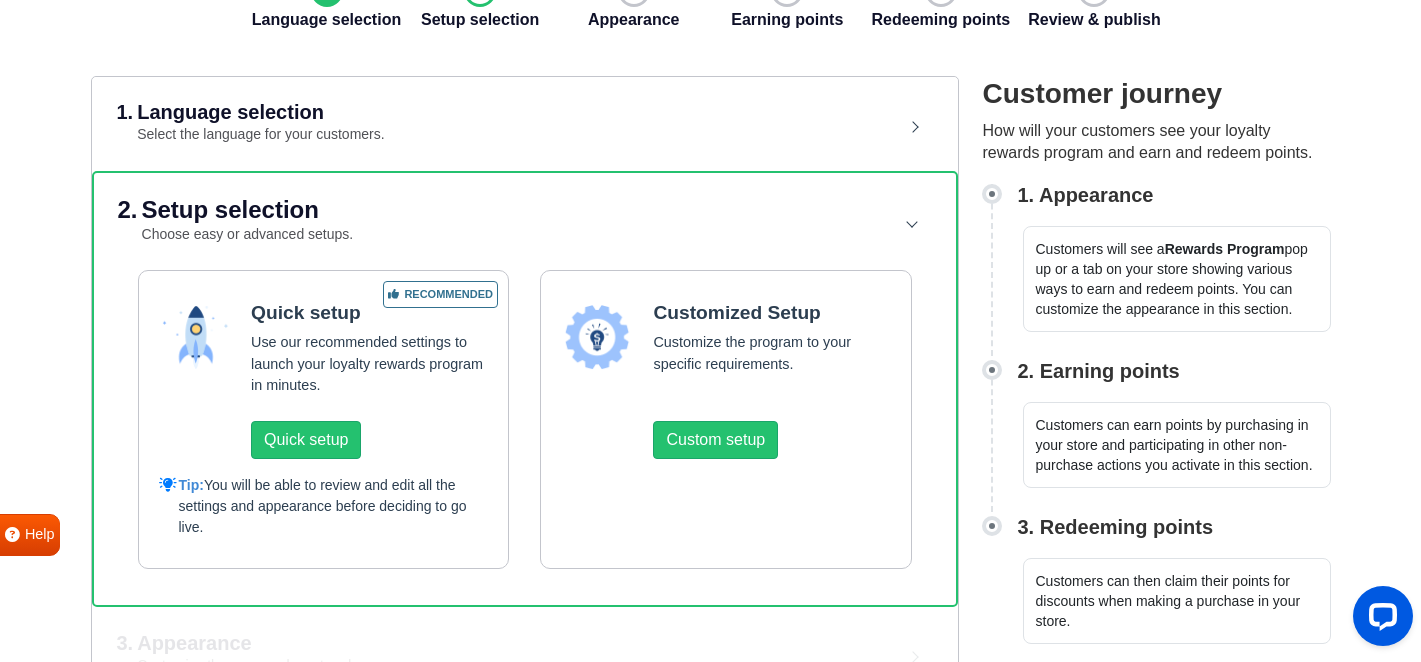 scroll, scrollTop: 224, scrollLeft: 0, axis: vertical 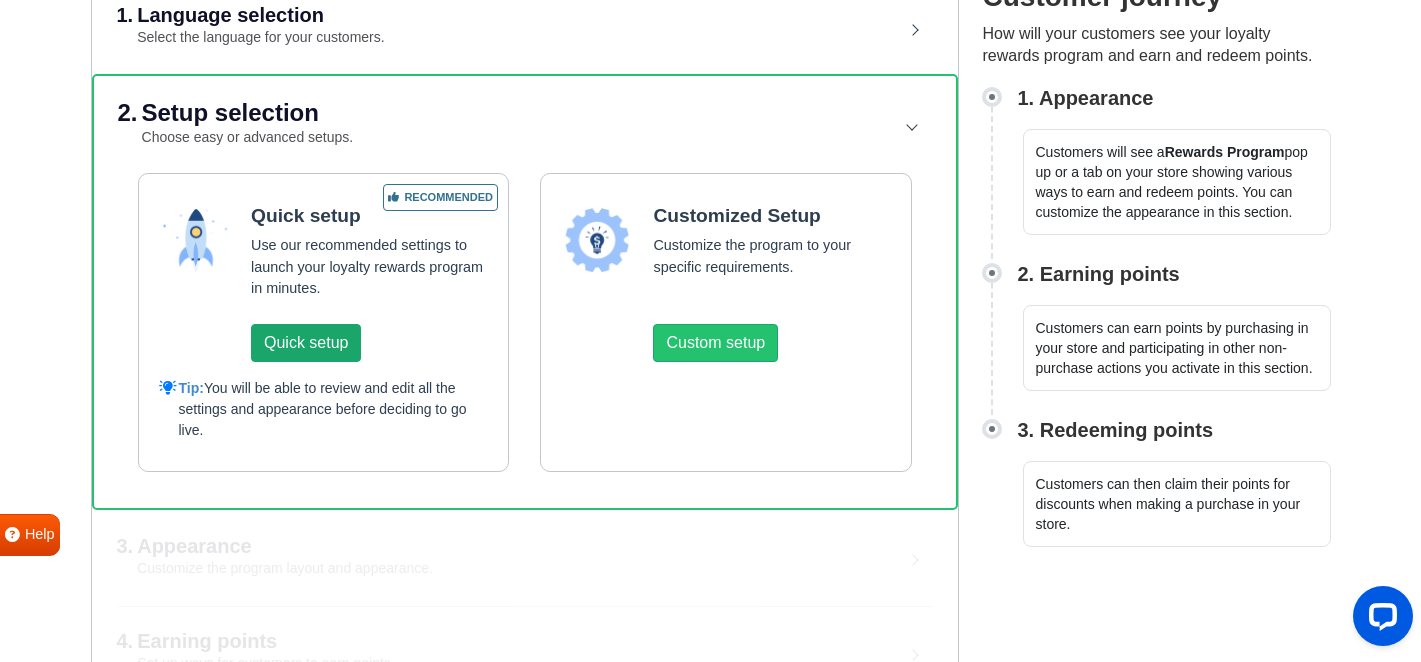 click on "Quick setup" at bounding box center (306, 343) 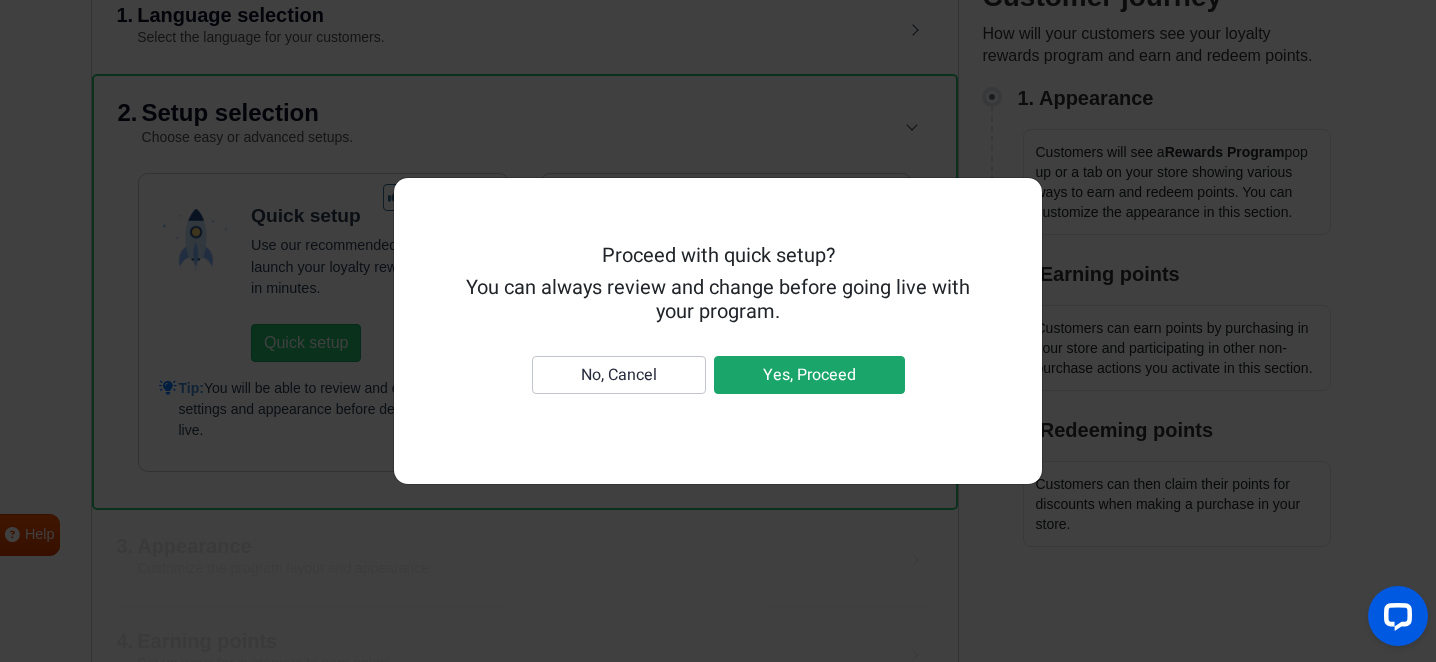 click on "Yes, Proceed" at bounding box center (809, 375) 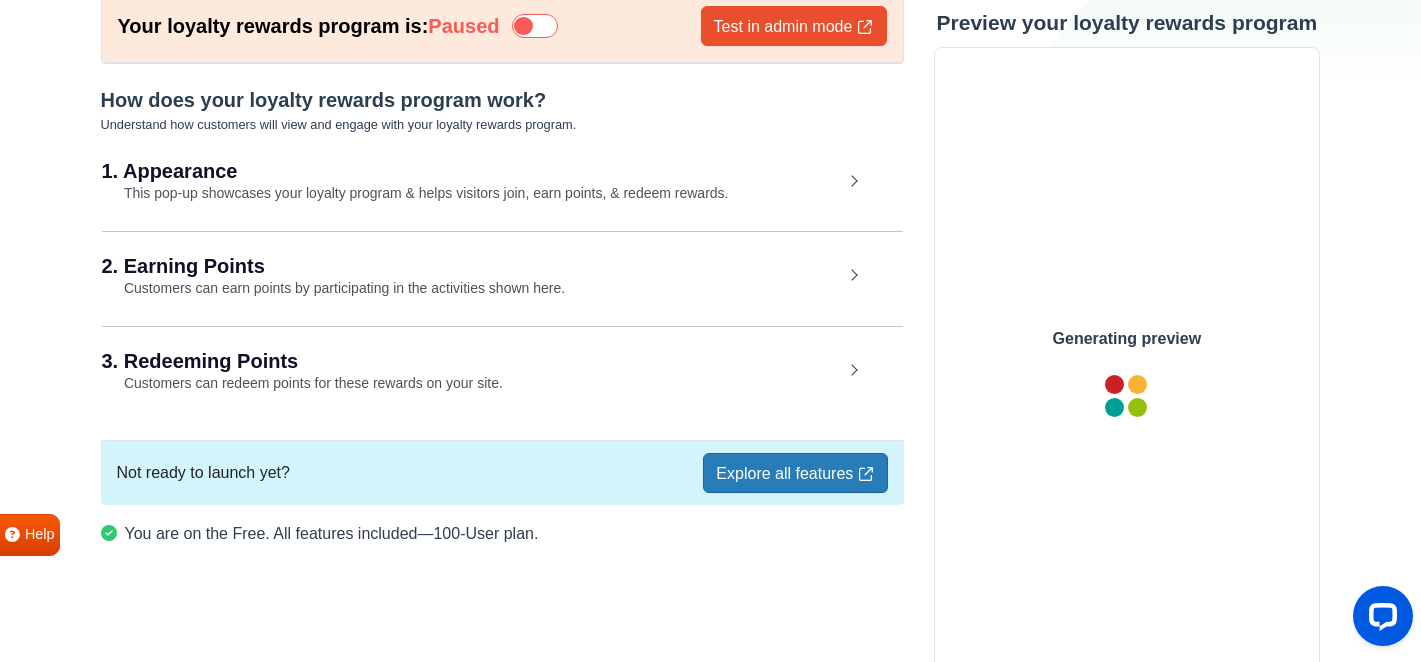 scroll, scrollTop: 0, scrollLeft: 0, axis: both 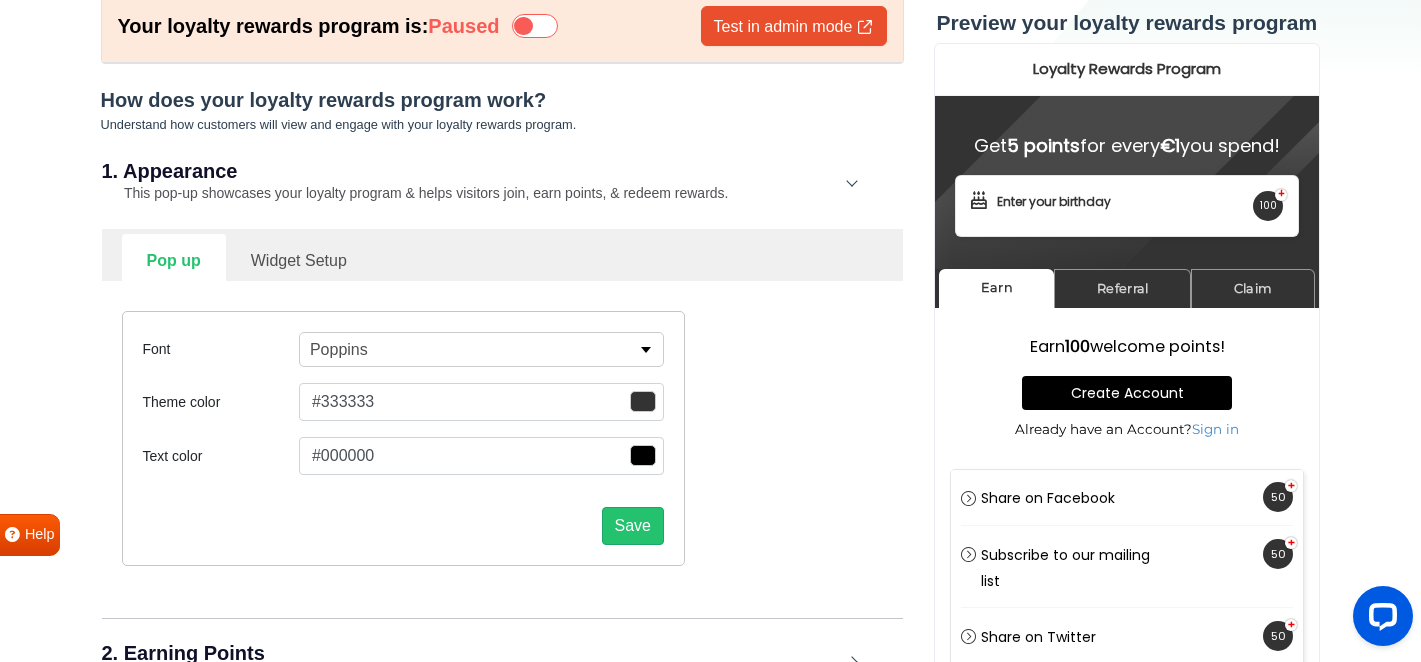 click on "Widget Setup" at bounding box center (299, 258) 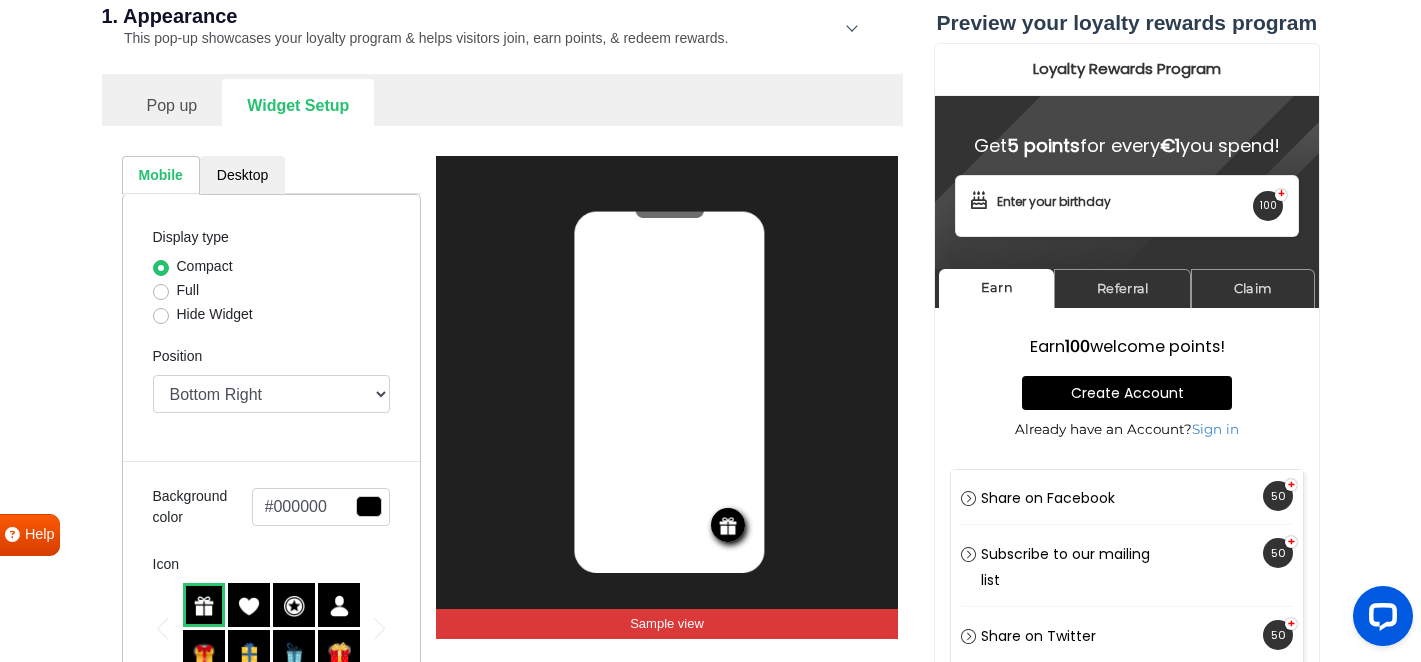 scroll, scrollTop: 295, scrollLeft: 0, axis: vertical 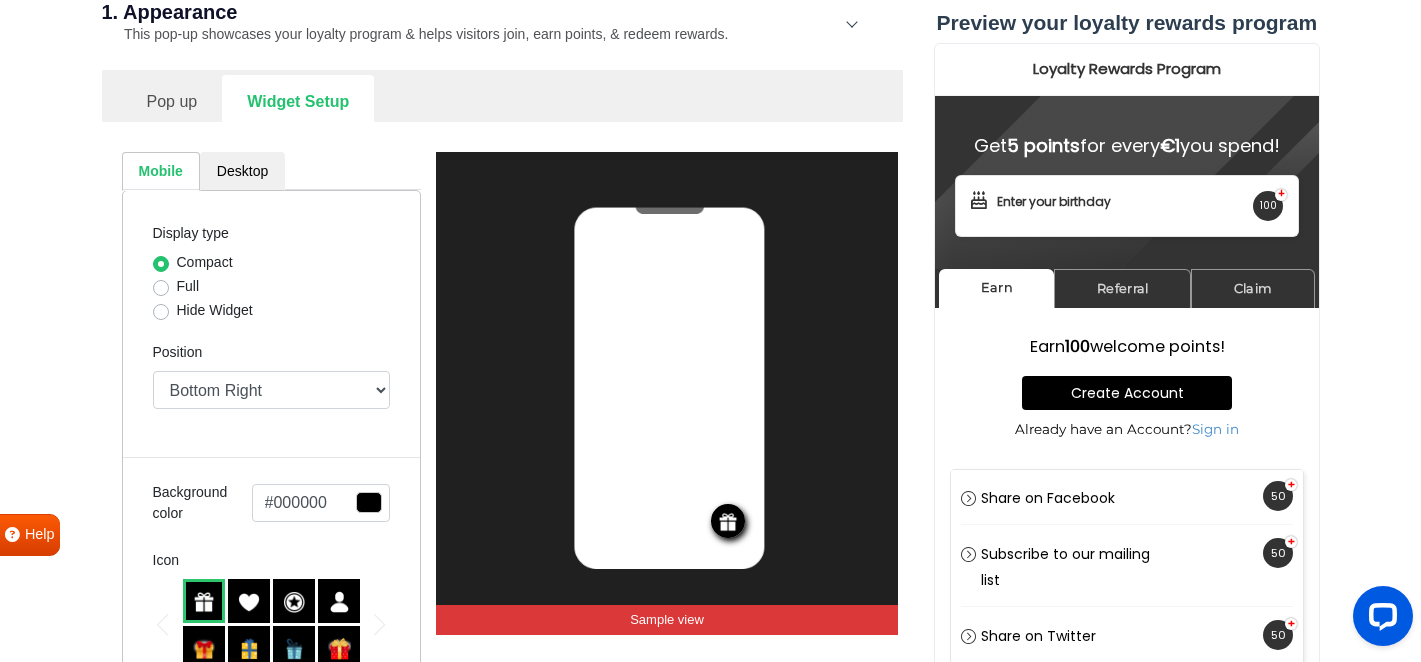click on "Pop up" at bounding box center [172, 99] 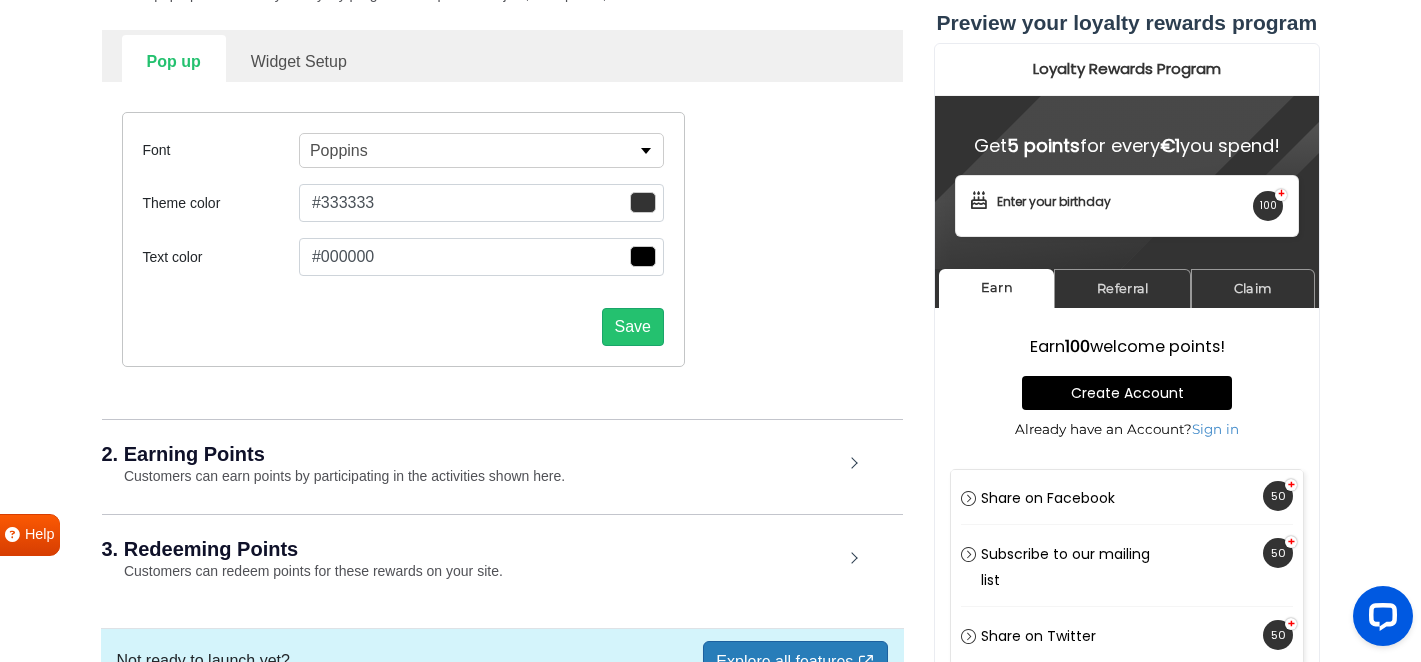 scroll, scrollTop: 483, scrollLeft: 0, axis: vertical 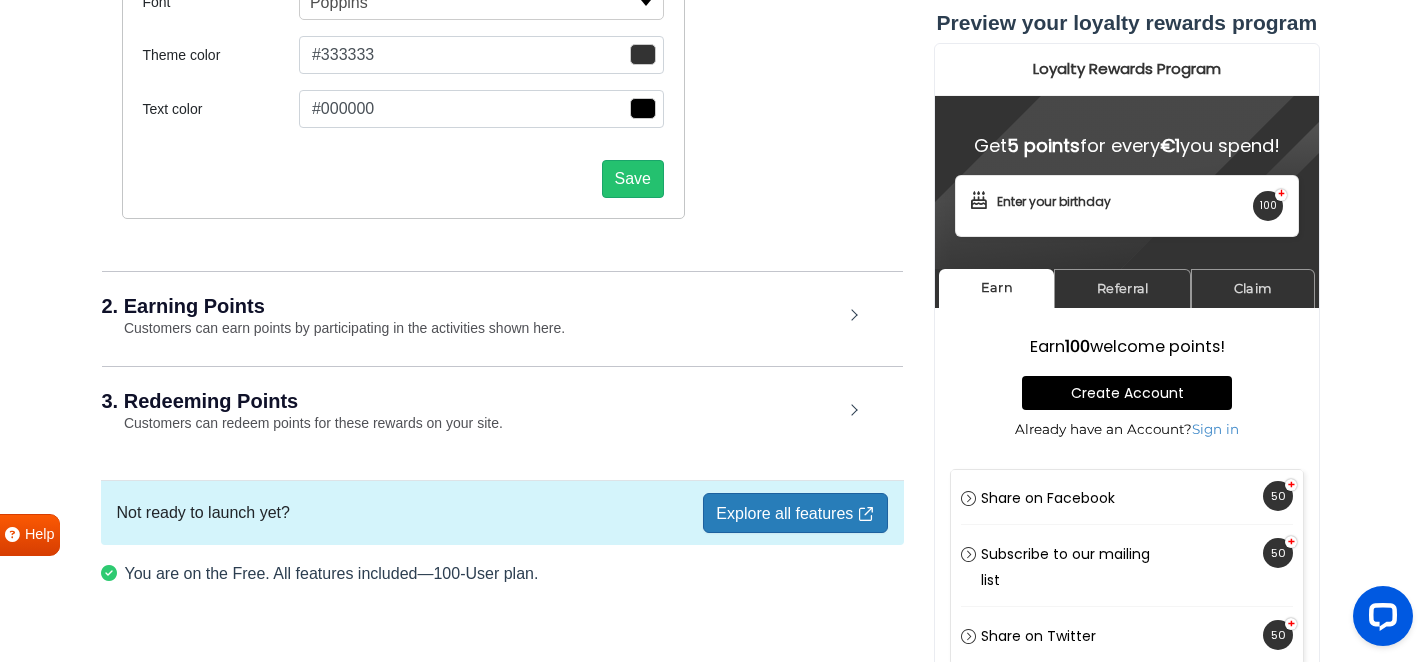 click on "Customers can earn points by participating in the activities shown here." at bounding box center [334, 328] 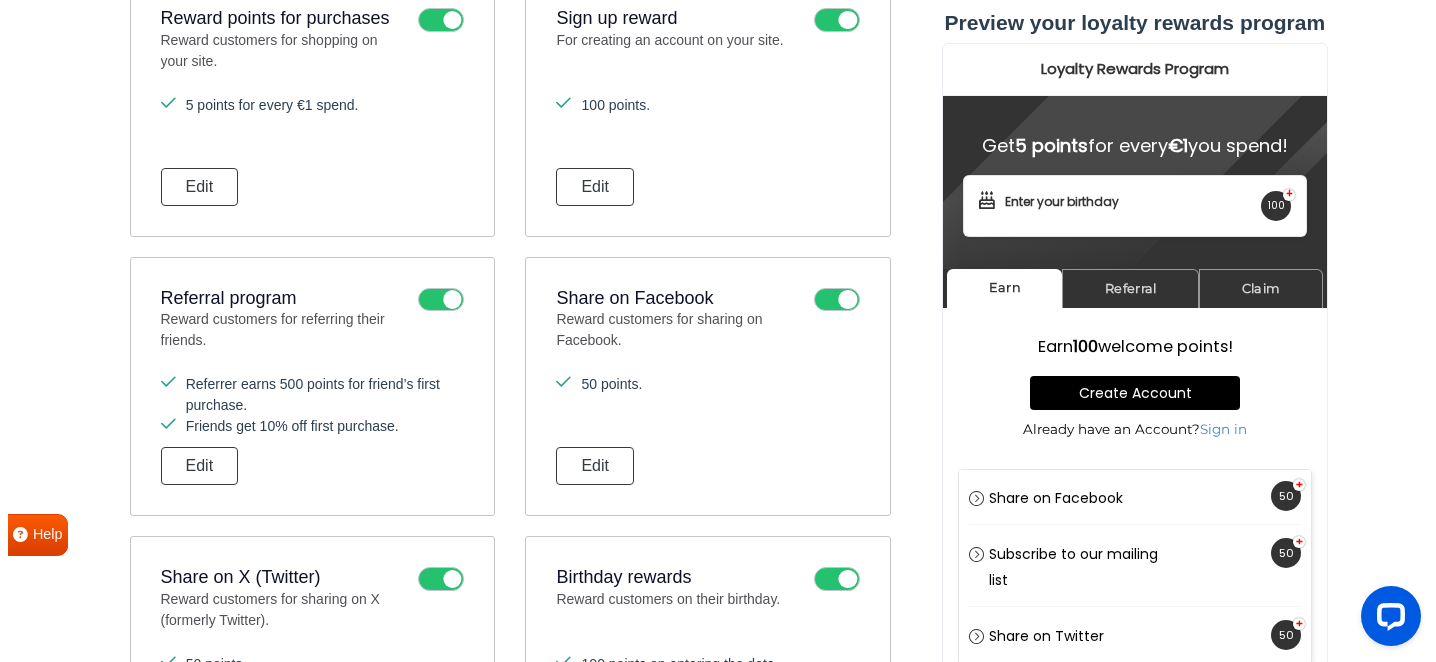 scroll, scrollTop: 872, scrollLeft: 0, axis: vertical 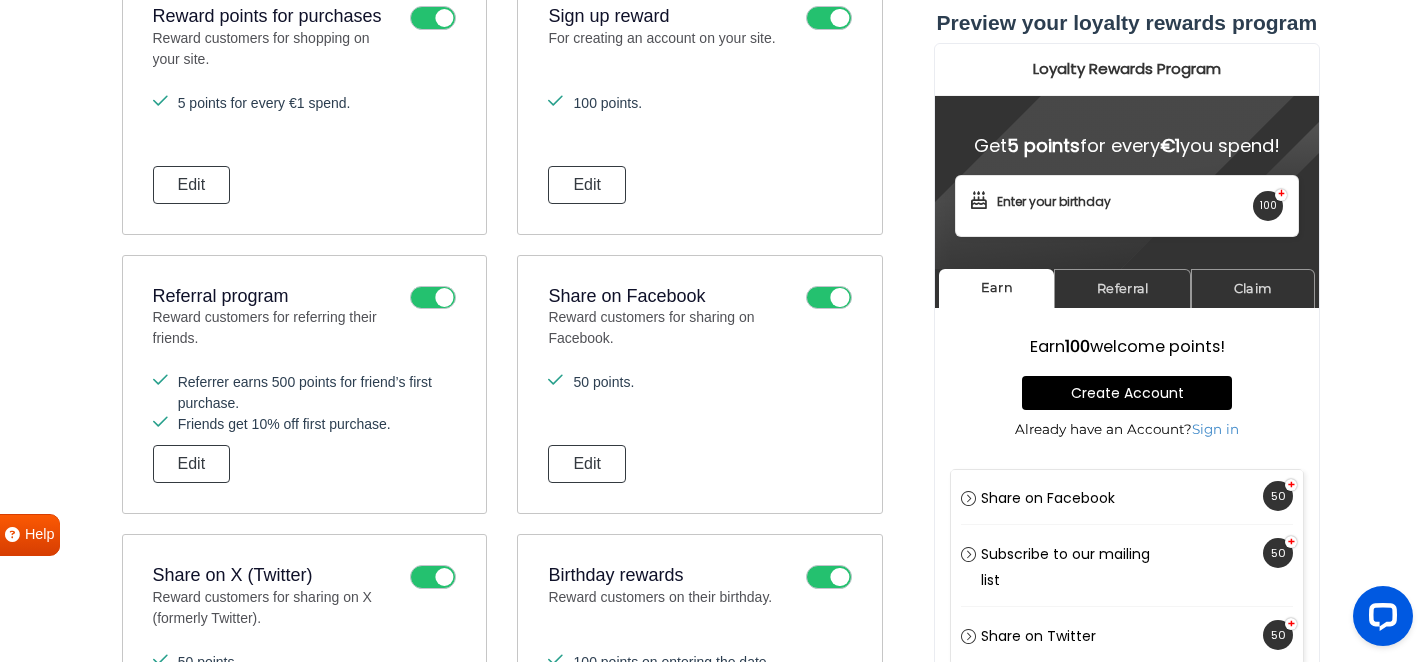 click on "Friends get 10% off first purchase." at bounding box center [304, 424] 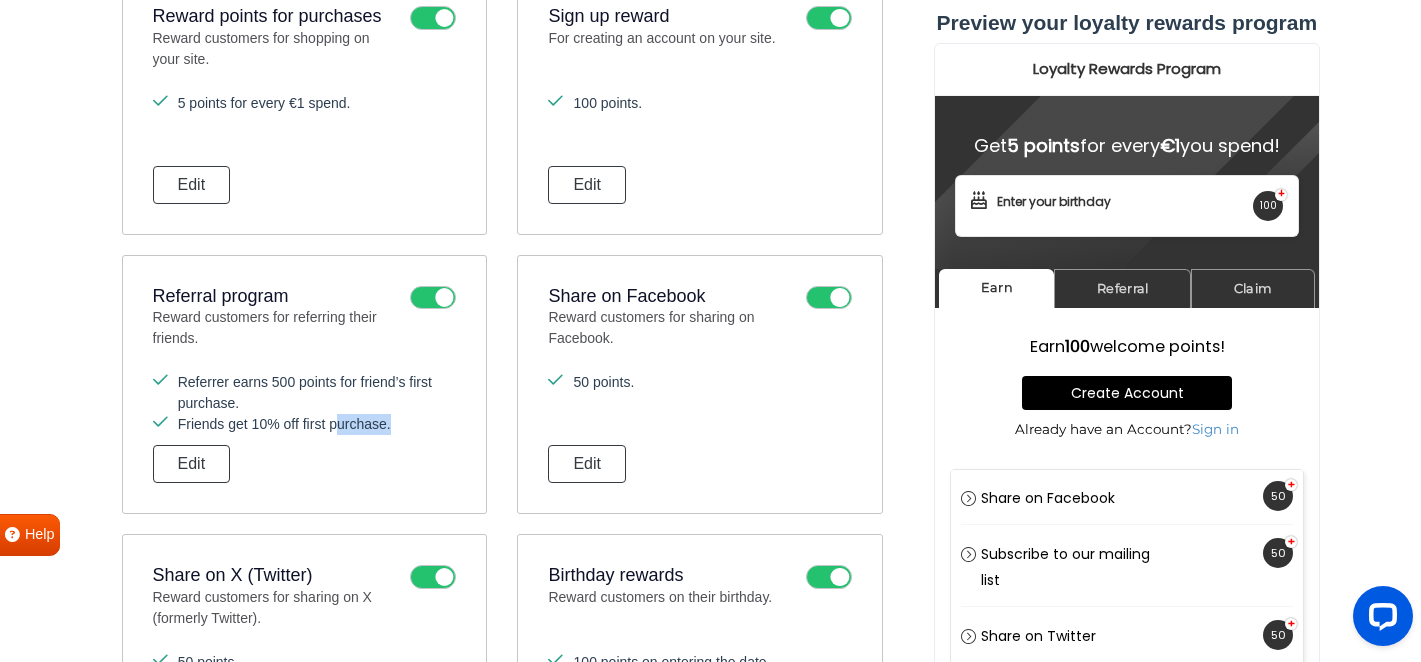 click on "Friends get 10% off first purchase." at bounding box center [304, 424] 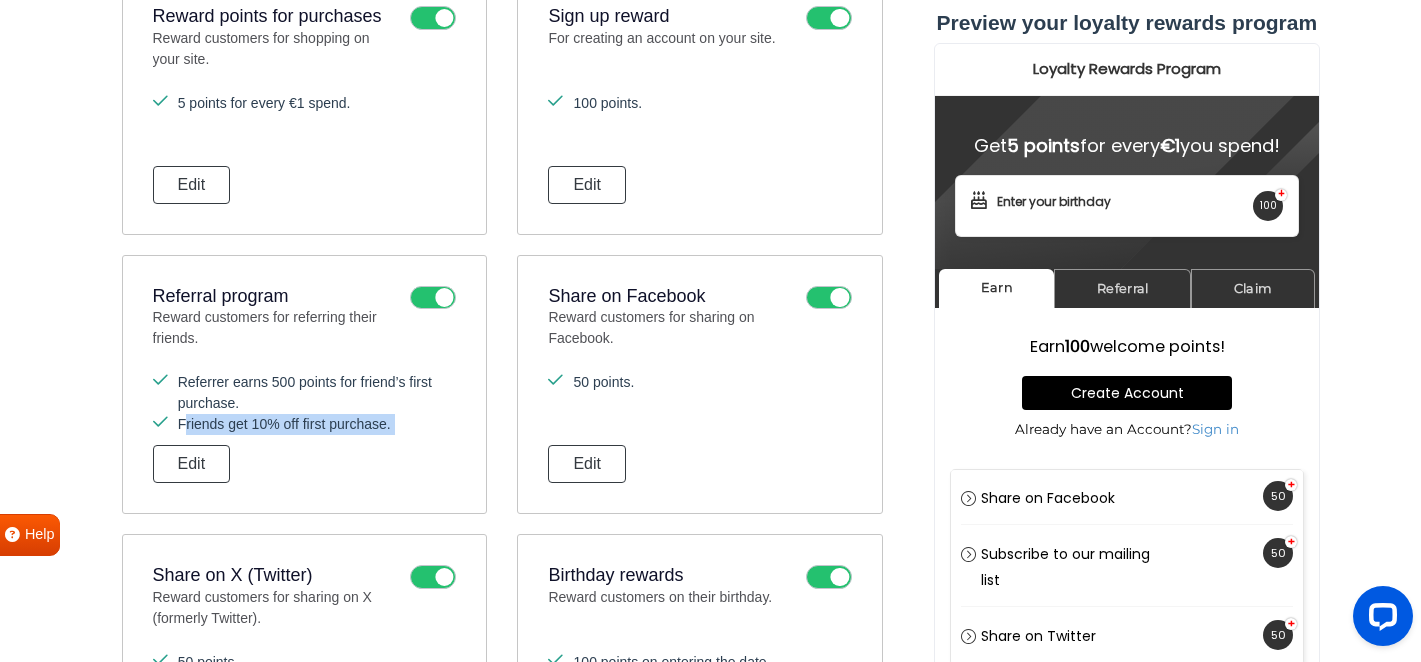 click on "Friends get 10% off first purchase." at bounding box center [304, 424] 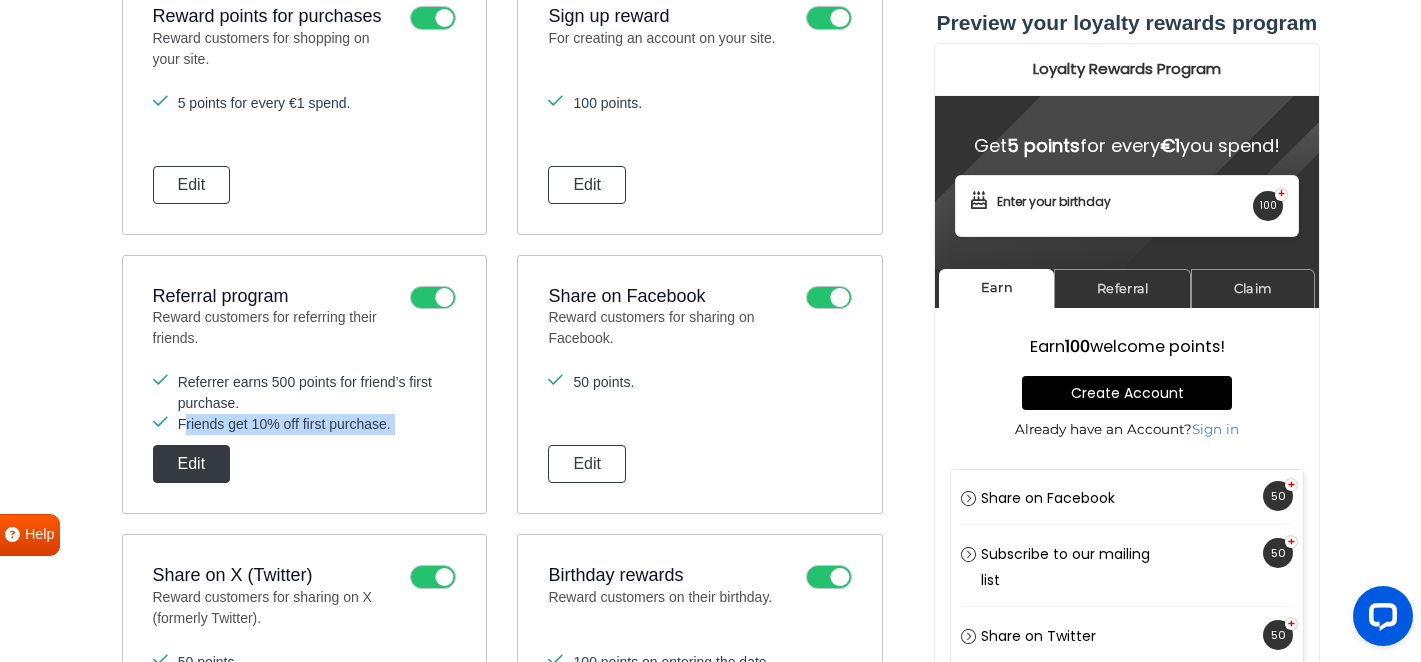 click on "Edit" at bounding box center (192, 464) 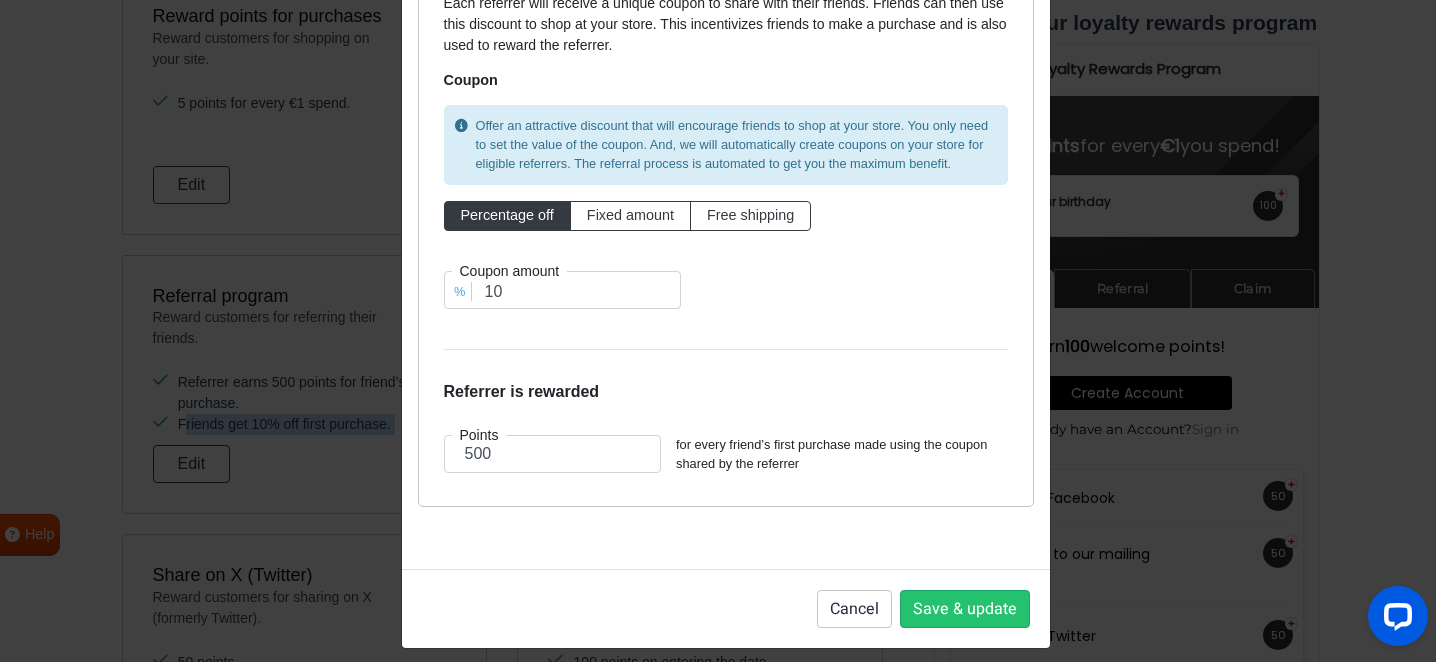 scroll, scrollTop: 219, scrollLeft: 0, axis: vertical 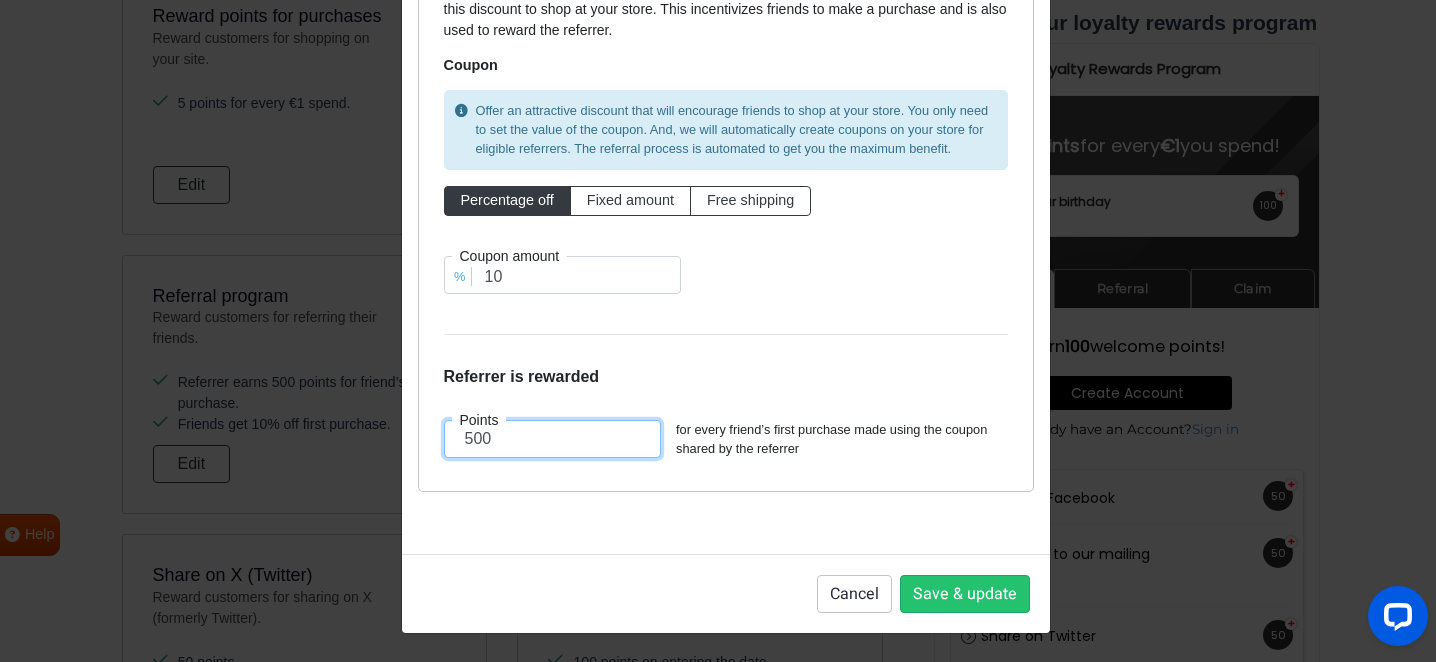 click on "500" at bounding box center (553, 439) 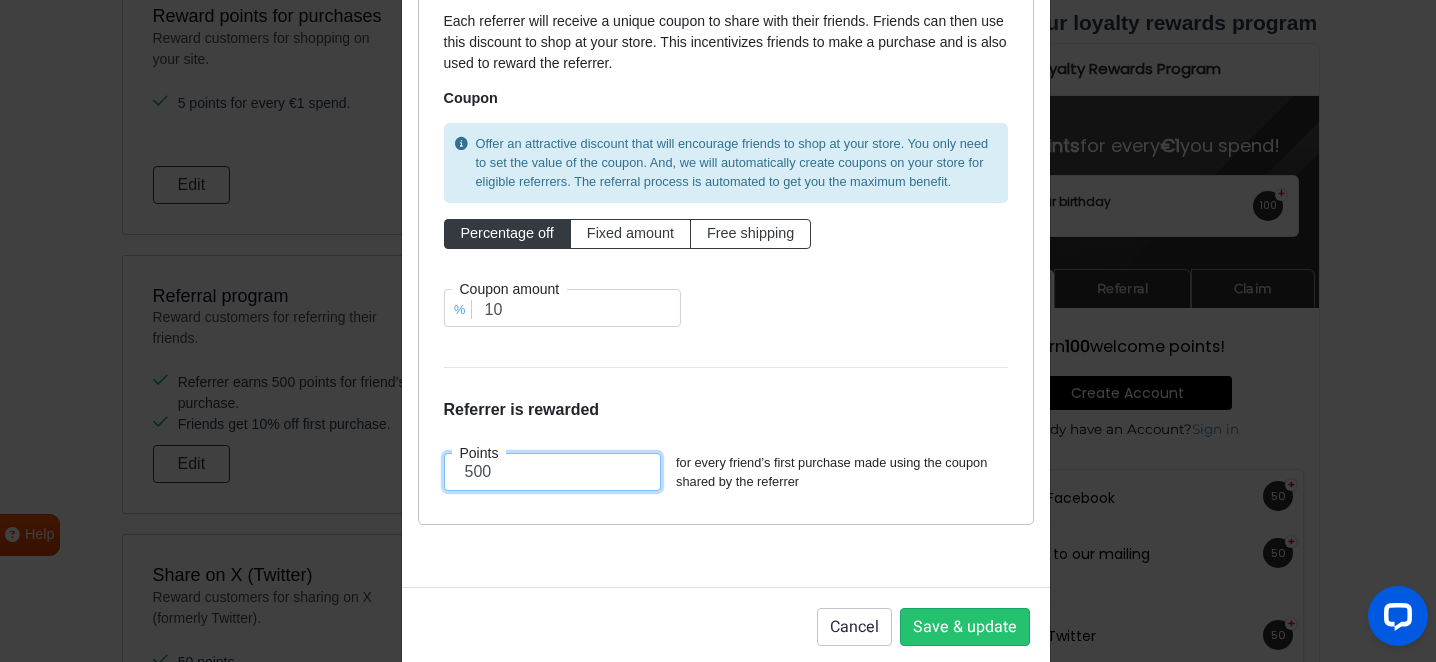 scroll, scrollTop: 37, scrollLeft: 0, axis: vertical 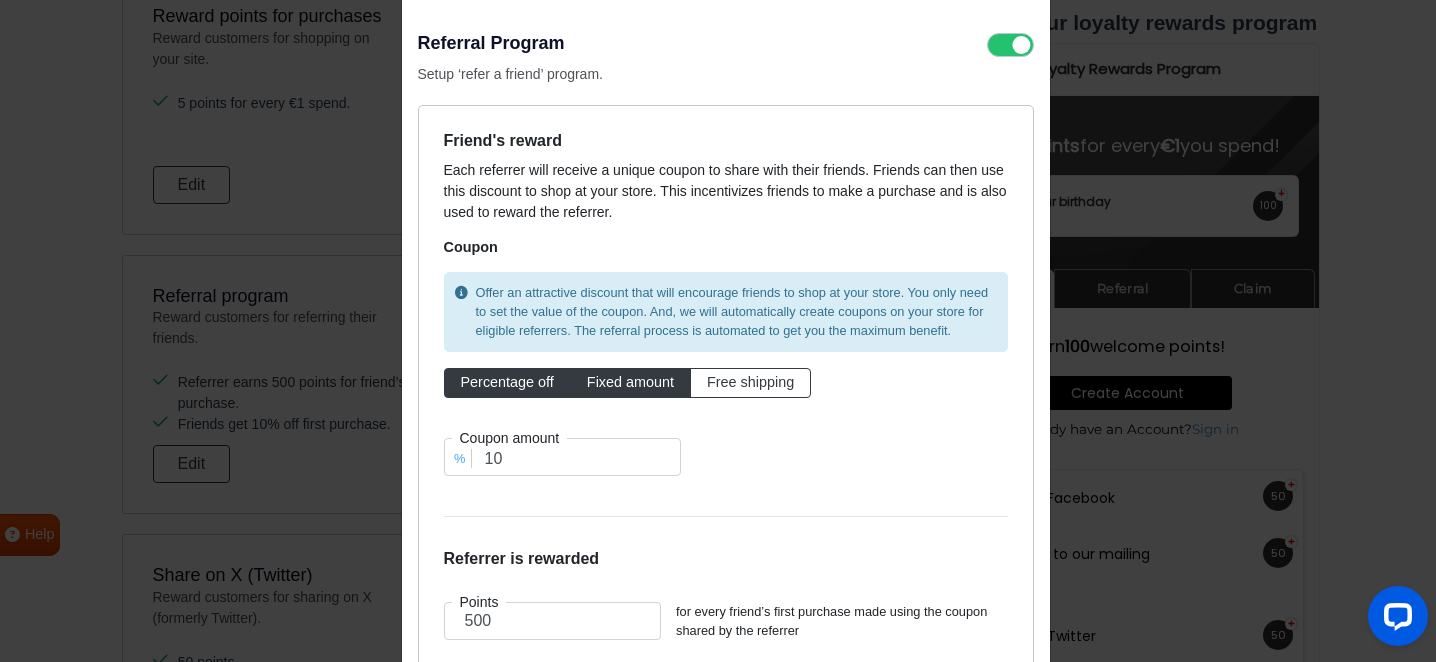 click on "Fixed amount" at bounding box center (630, 382) 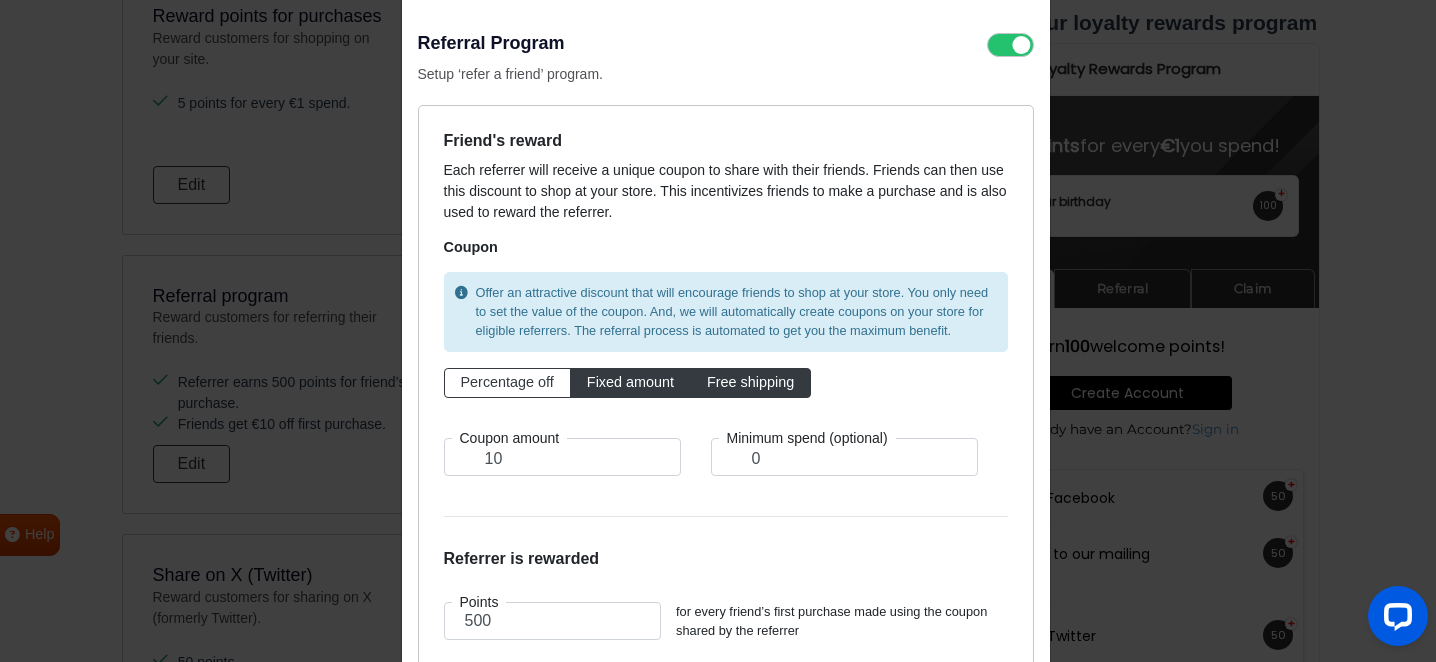 click on "Free shipping" at bounding box center [750, 382] 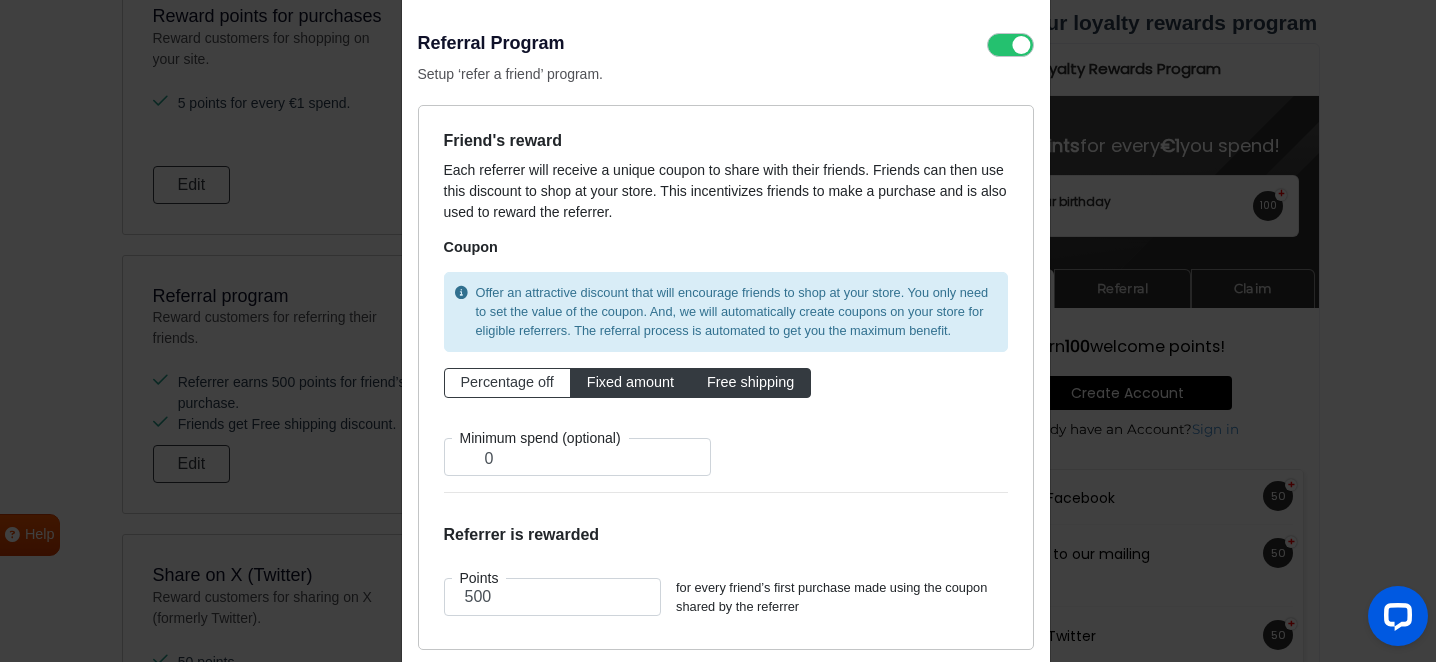 click on "Fixed amount" at bounding box center (630, 382) 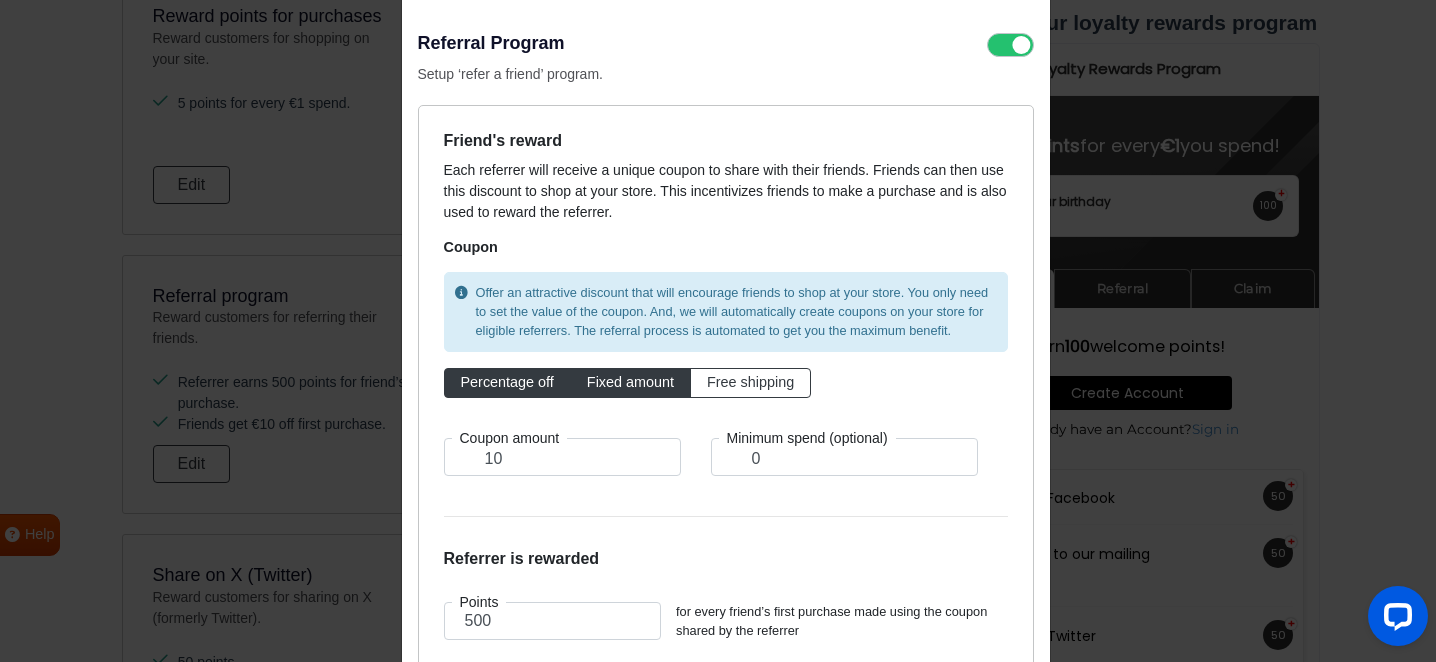 click on "Percentage off" at bounding box center [507, 382] 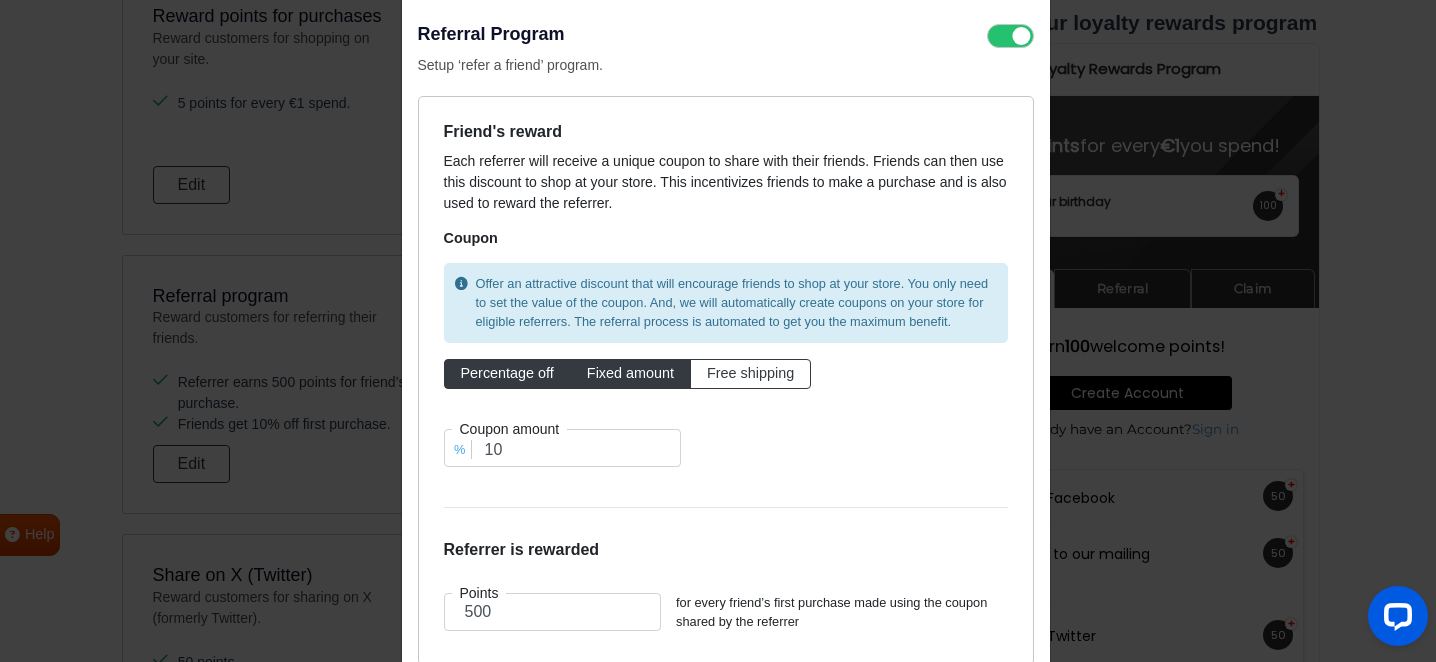 scroll, scrollTop: 64, scrollLeft: 0, axis: vertical 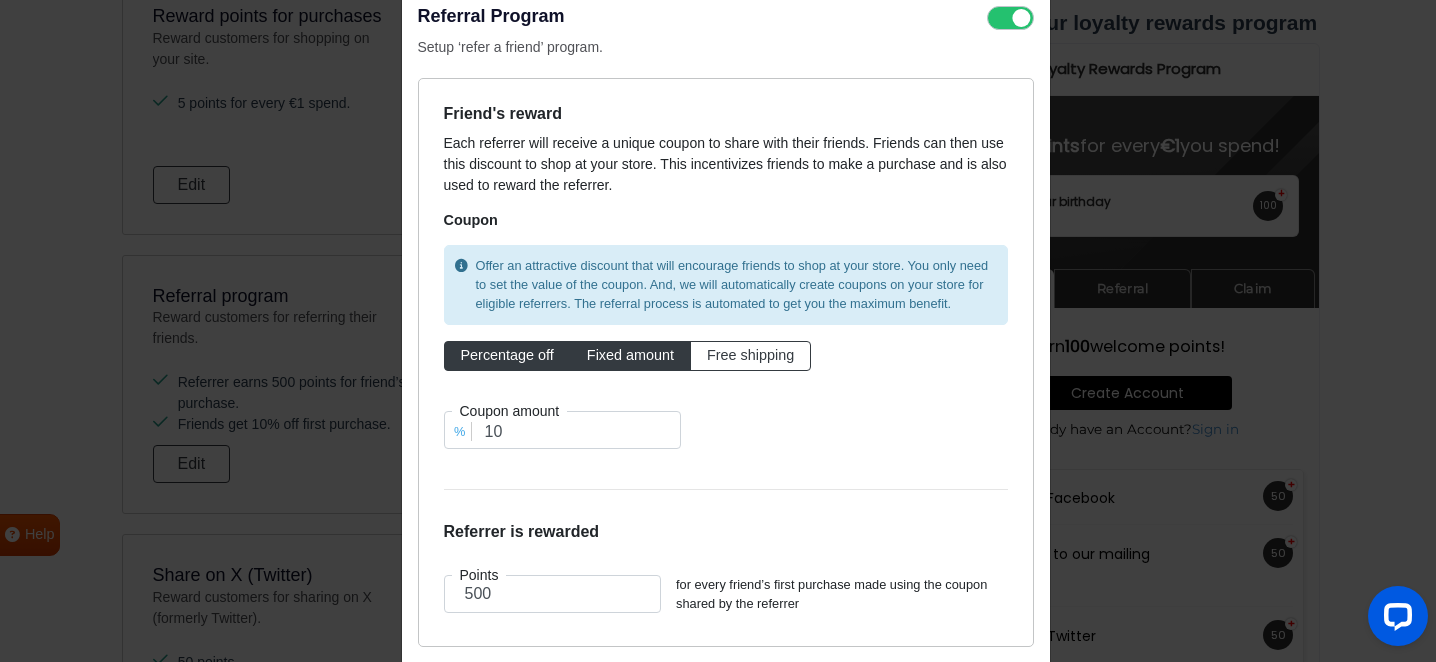 click on "Fixed amount" at bounding box center [630, 356] 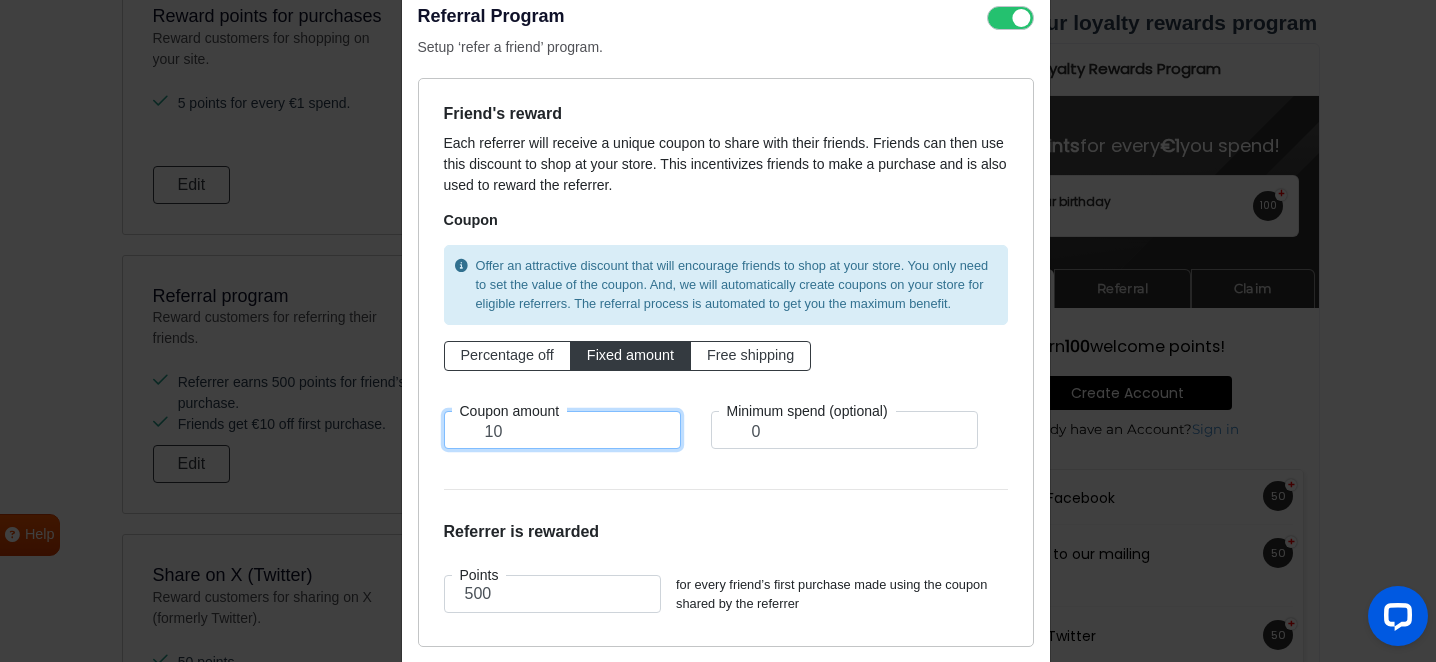 click on "10" at bounding box center [562, 430] 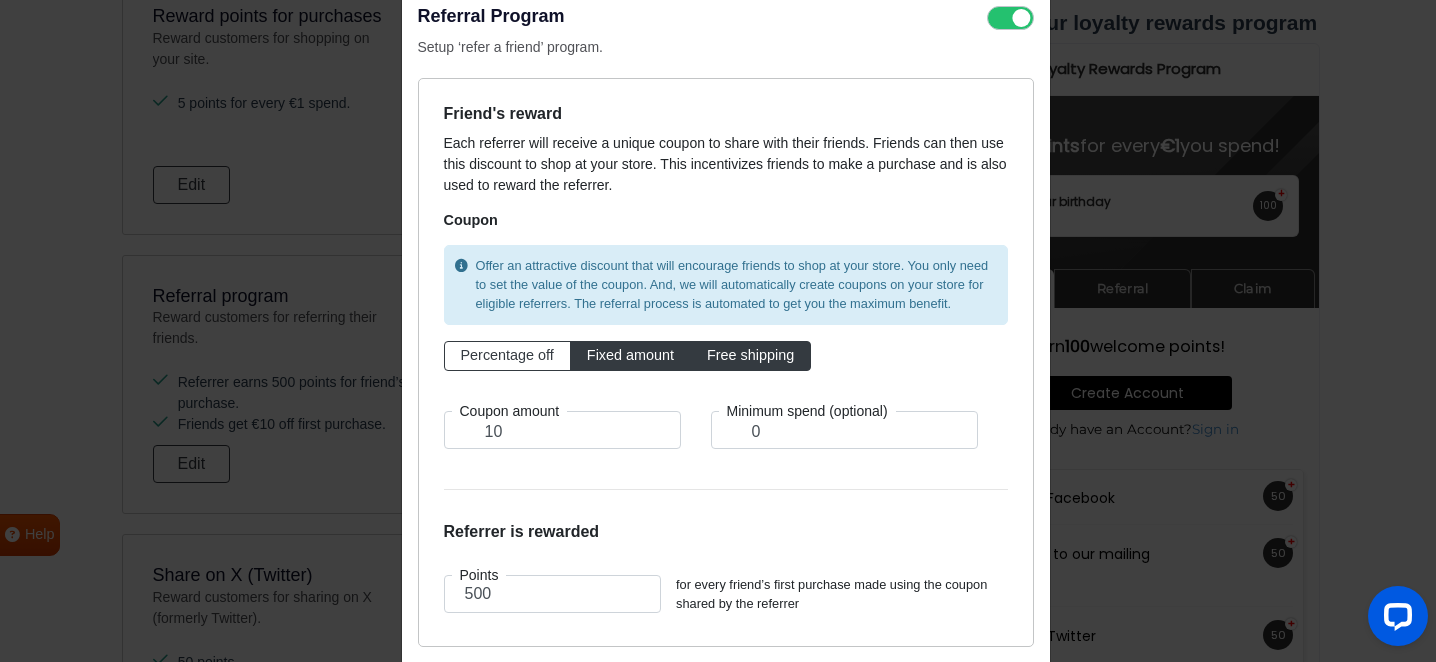 click on "Free shipping" at bounding box center (750, 355) 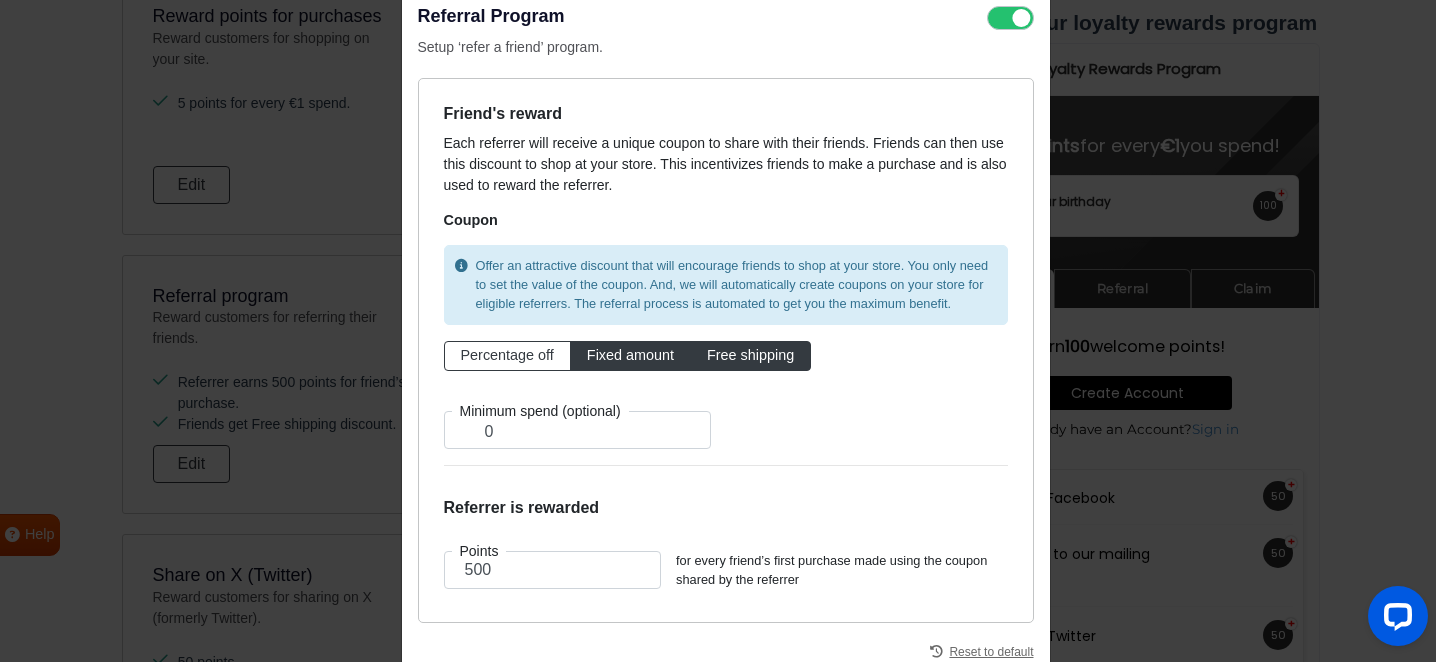 click on "Fixed amount" at bounding box center [630, 355] 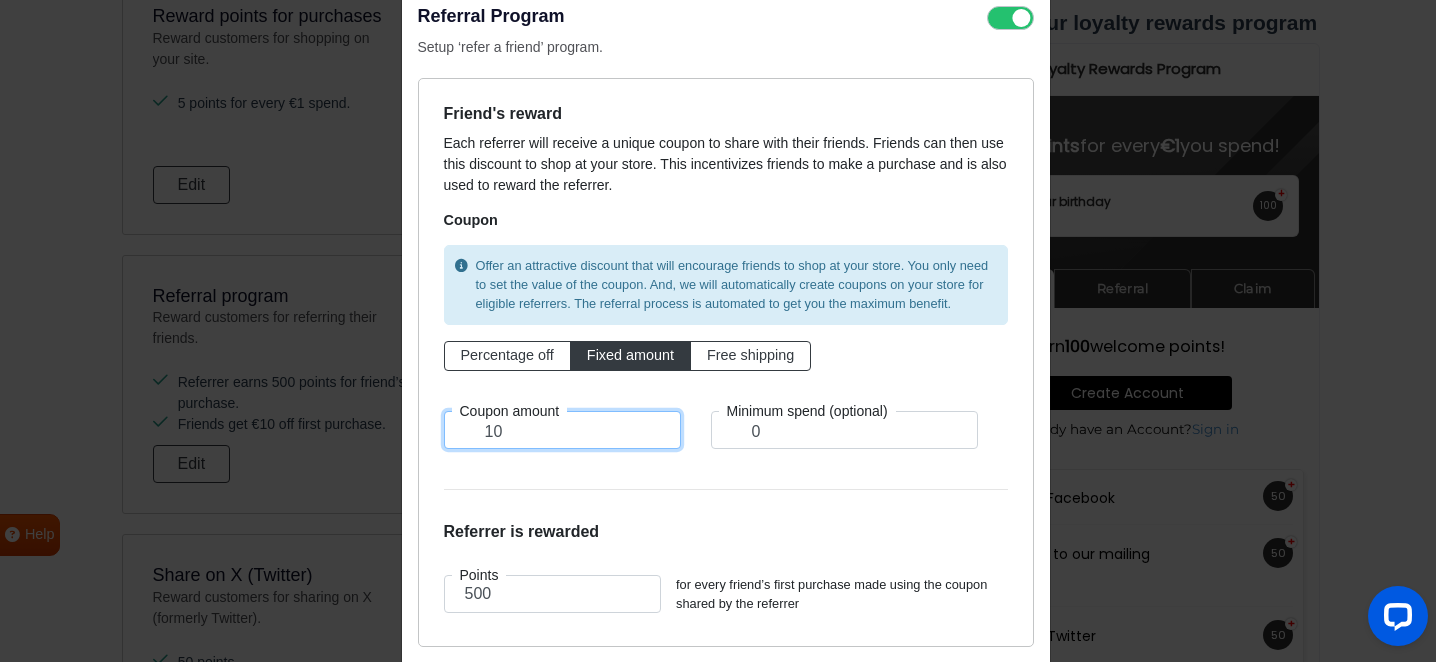 click on "10" at bounding box center [562, 430] 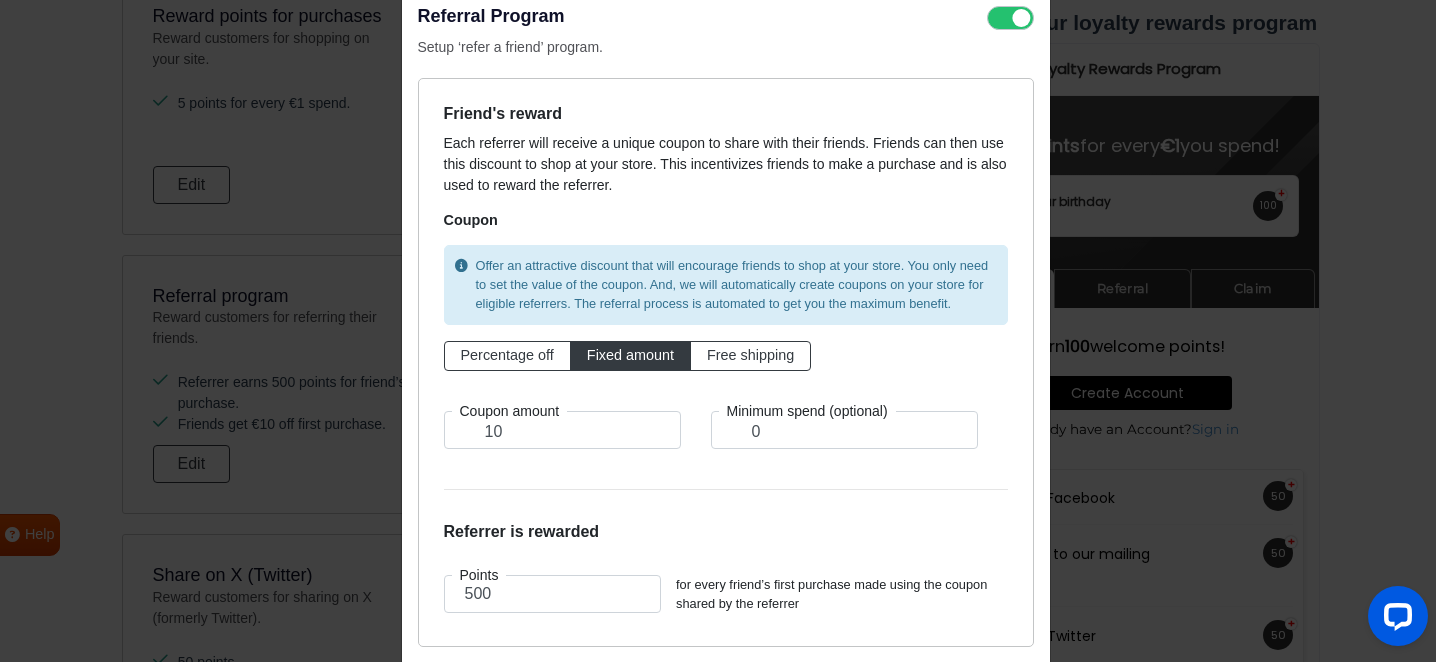 click on "Offer an attractive discount that will encourage friends to shop at your store. You only need to set the value of the coupon. And, we will automatically create coupons on your store for eligible referrers. The referral process is automated to get you the maximum benefit." at bounding box center (736, 285) 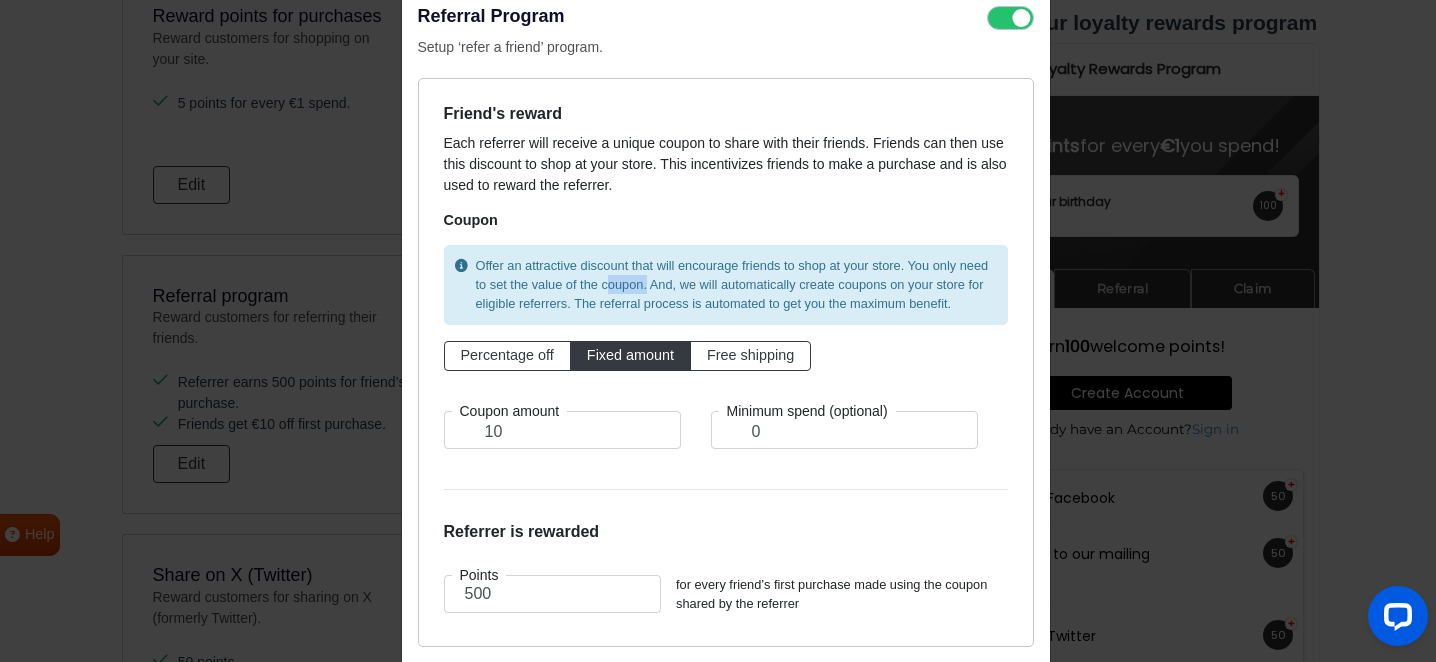 click on "Offer an attractive discount that will encourage friends to shop at your store. You only need to set the value of the coupon. And, we will automatically create coupons on your store for eligible referrers. The referral process is automated to get you the maximum benefit." at bounding box center (736, 285) 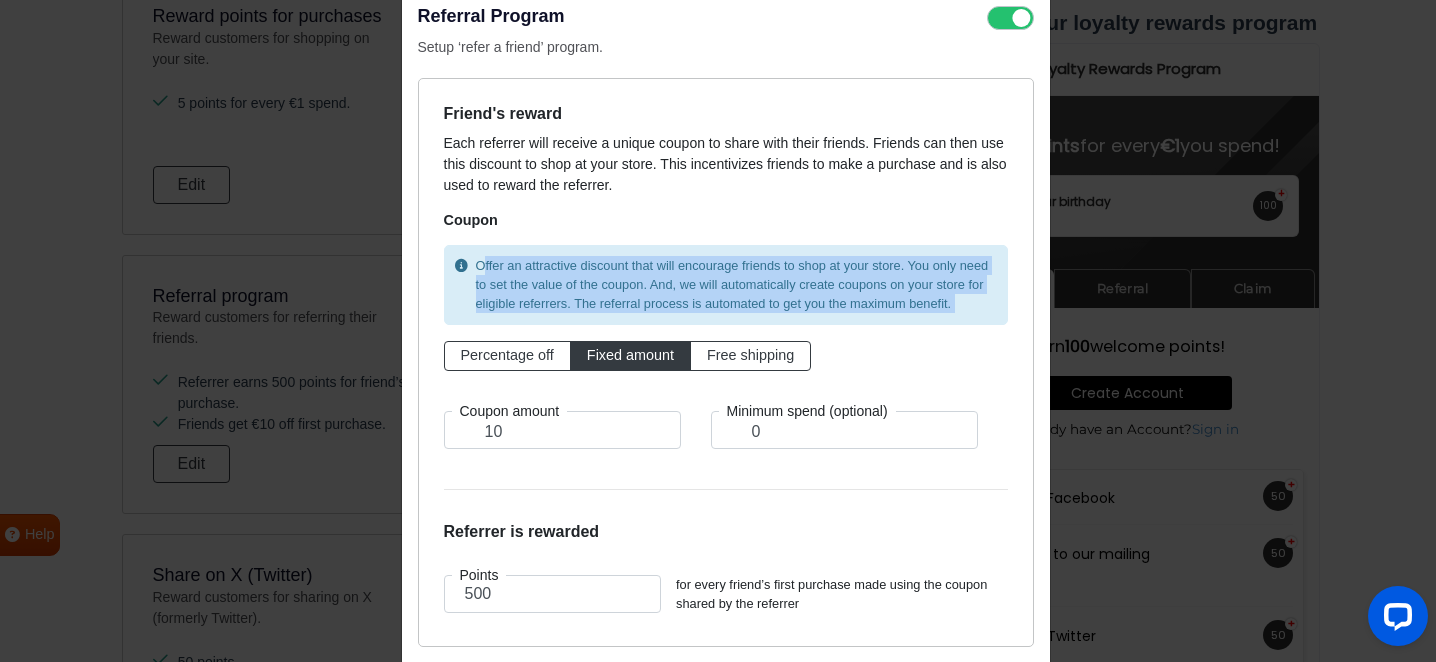 click on "Offer an attractive discount that will encourage friends to shop at your store. You only need to set the value of the coupon. And, we will automatically create coupons on your store for eligible referrers. The referral process is automated to get you the maximum benefit." at bounding box center [736, 285] 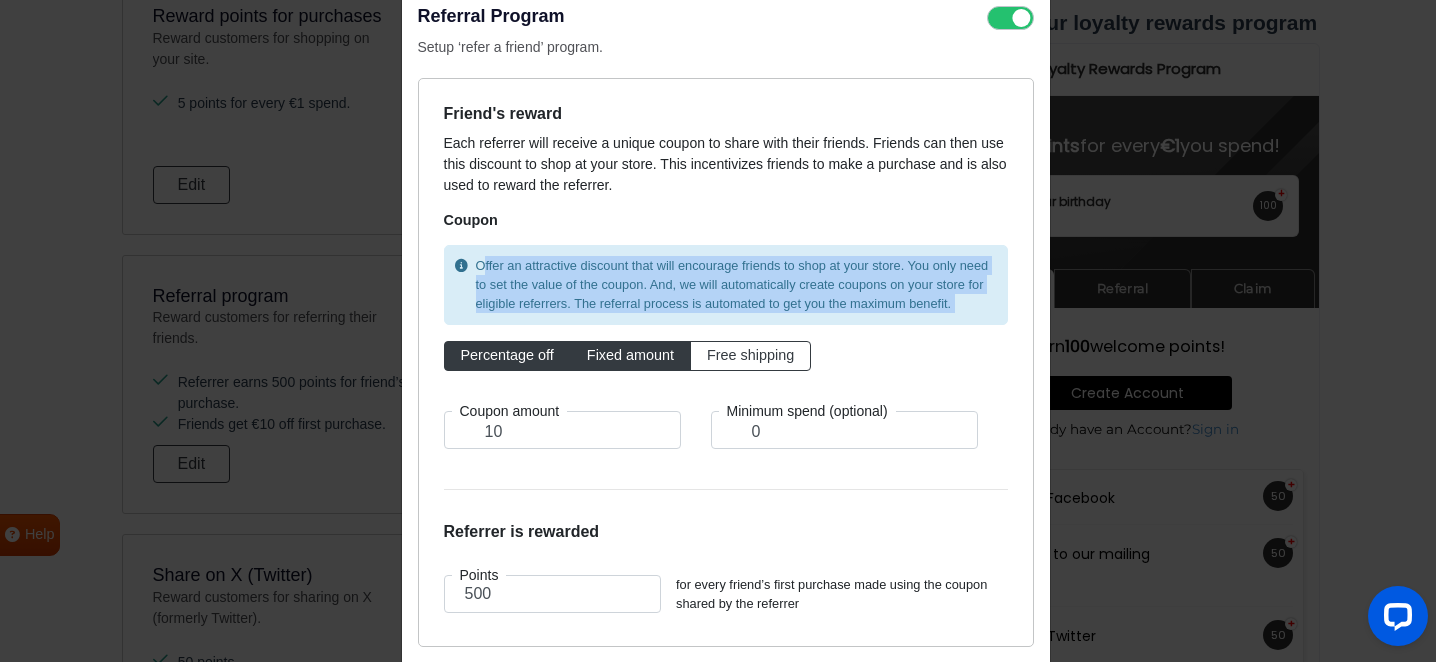click on "Percentage off" at bounding box center (507, 355) 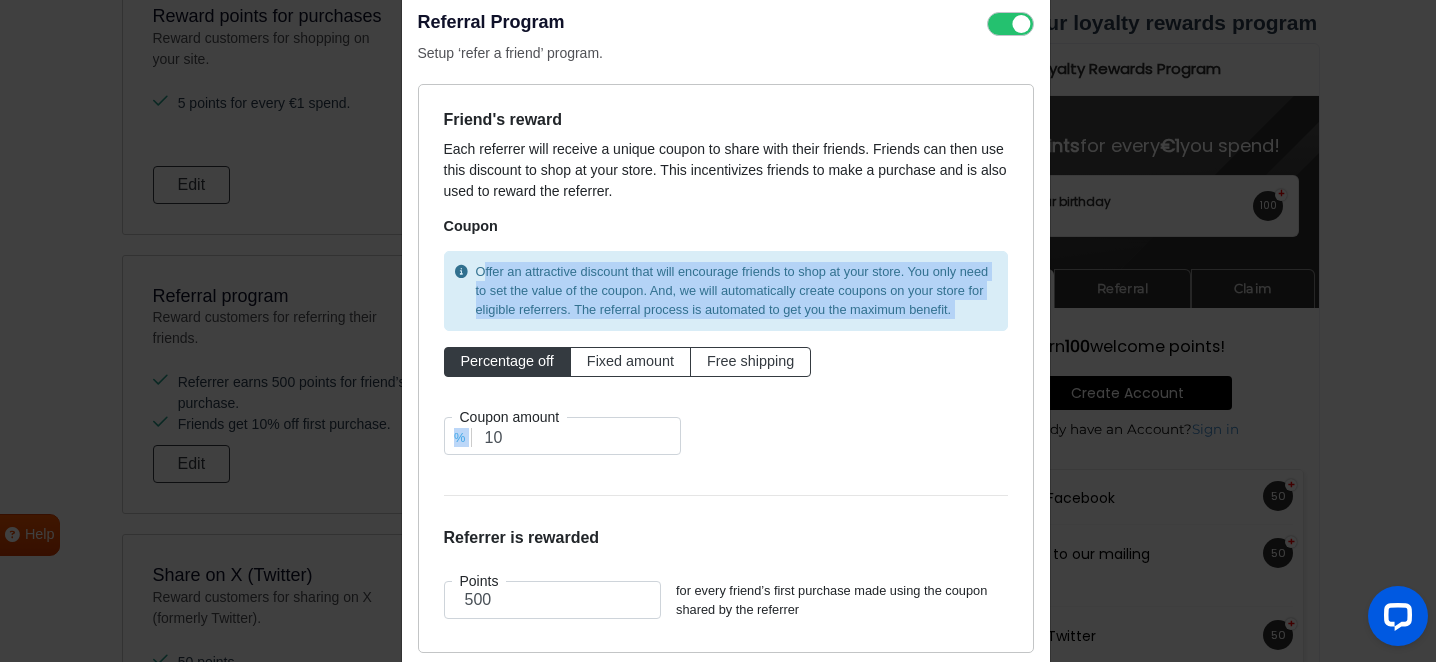 scroll, scrollTop: 56, scrollLeft: 0, axis: vertical 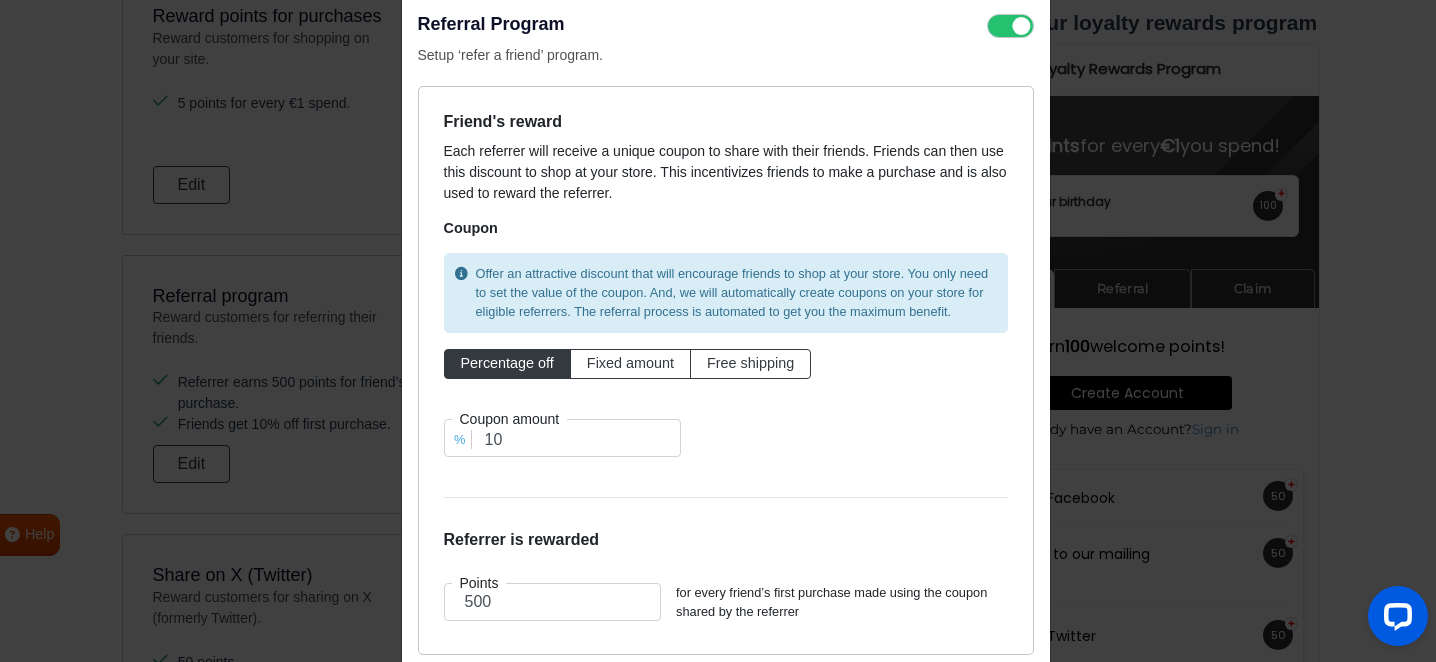 click on "Referral Program Setup ‘refer a friend’ program. Friend's reward  Each referrer will receive a unique coupon to share with their friends. Friends can then use this discount to shop at your store. This incentivizes friends to make a purchase and is also used to reward the referrer.  Coupon  Offer an attractive discount that will encourage friends to shop at your store. You only need to set the value of the coupon. And, we will automatically create coupons on your store for eligible referrers. The referral process is automated to get you the maximum benefit.  Percentage off Fixed amount Free shipping  %  Coupon amount 10 Referrer is rewarded Points 500  for every friend’s first purchase made using the coupon shared by the referrer  Reset to default  Cancel   Save & update" at bounding box center [718, 331] 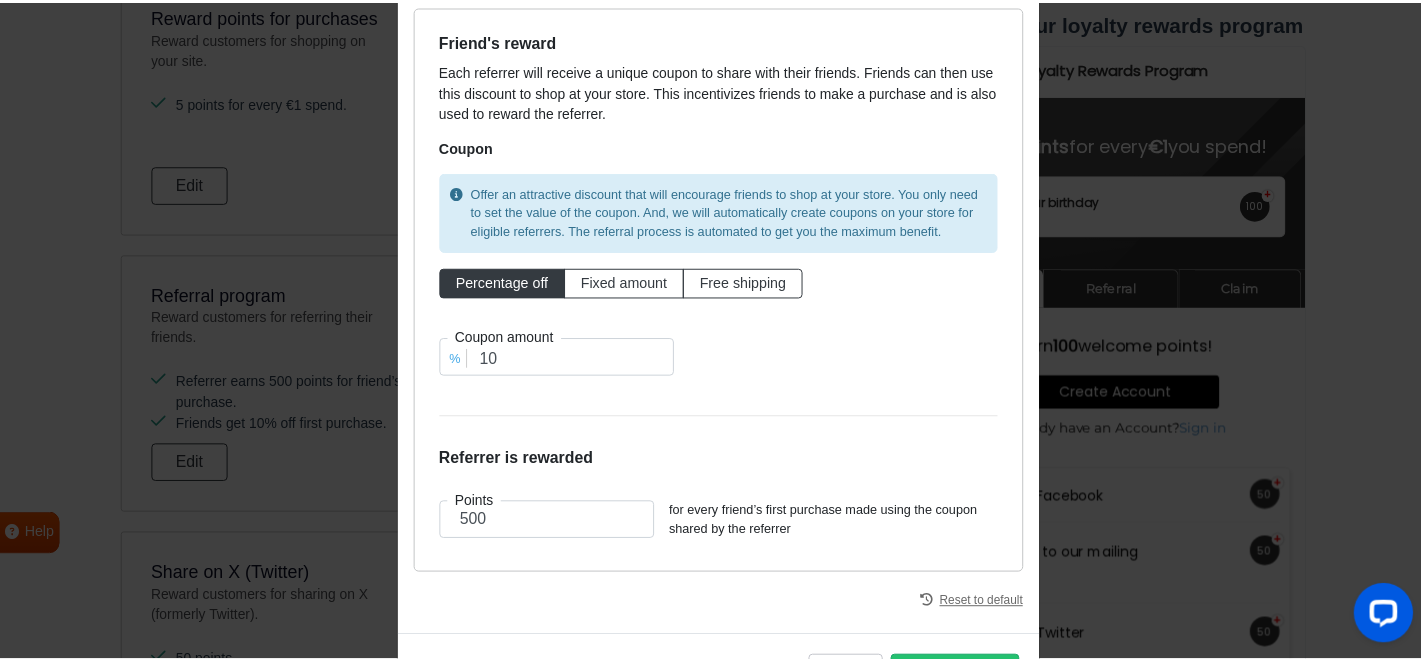 scroll, scrollTop: 219, scrollLeft: 0, axis: vertical 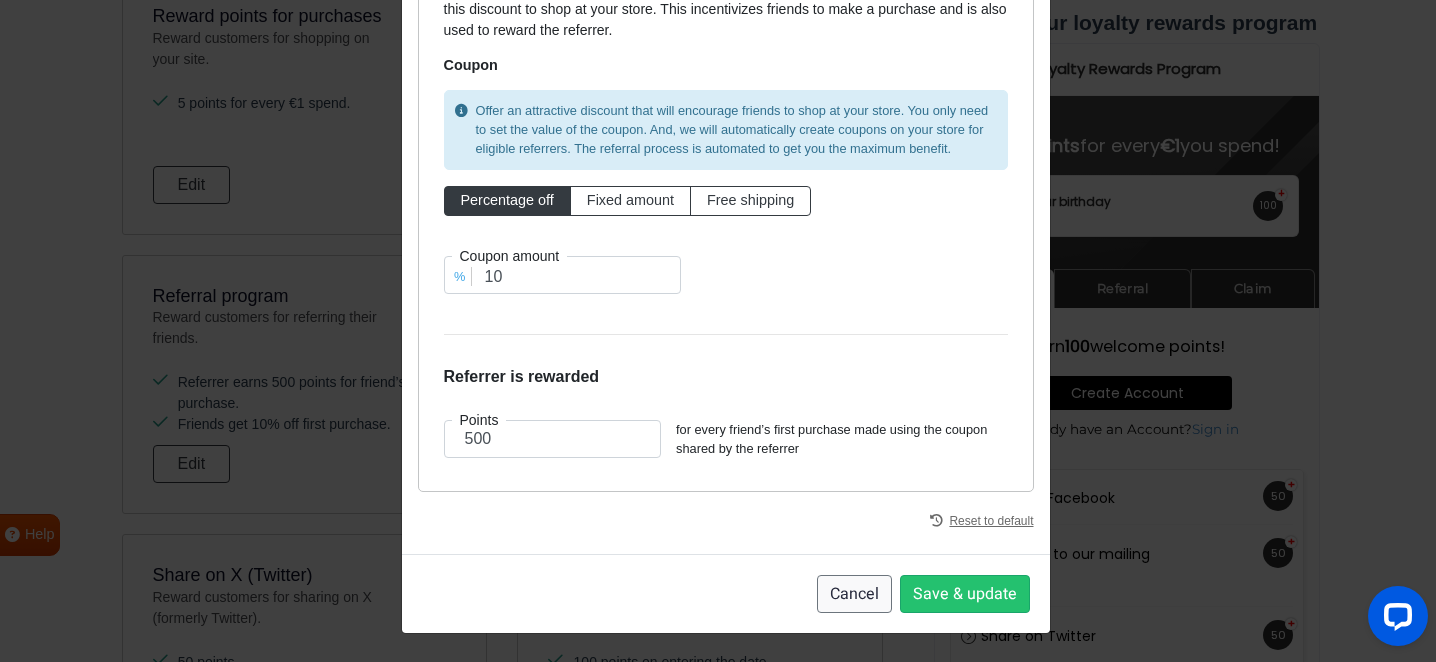 click on "Cancel" at bounding box center [854, 594] 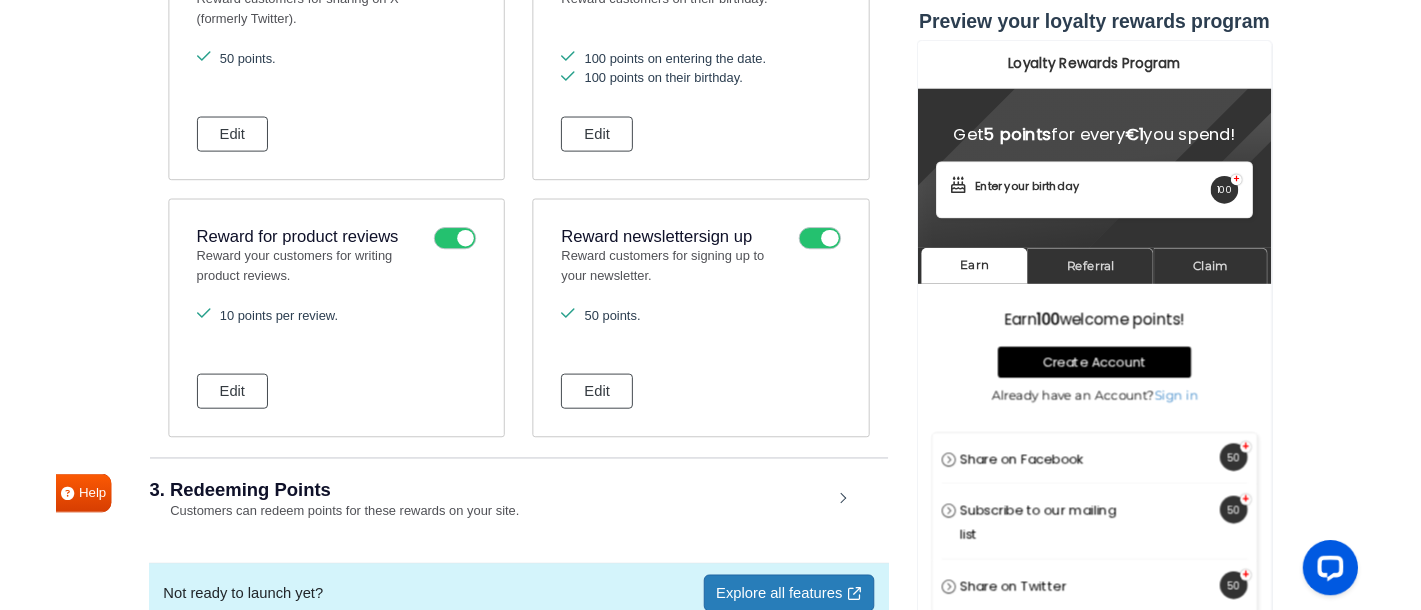 scroll, scrollTop: 1628, scrollLeft: 0, axis: vertical 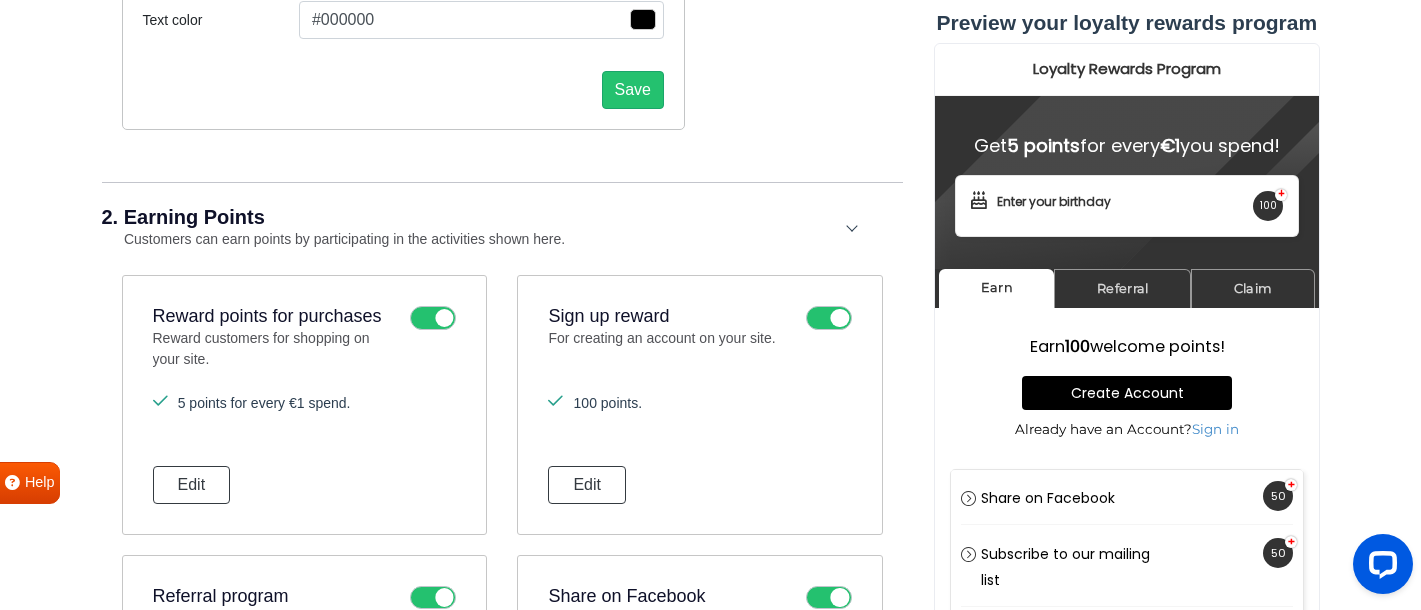 click on "Reward points for purchases" at bounding box center (276, 317) 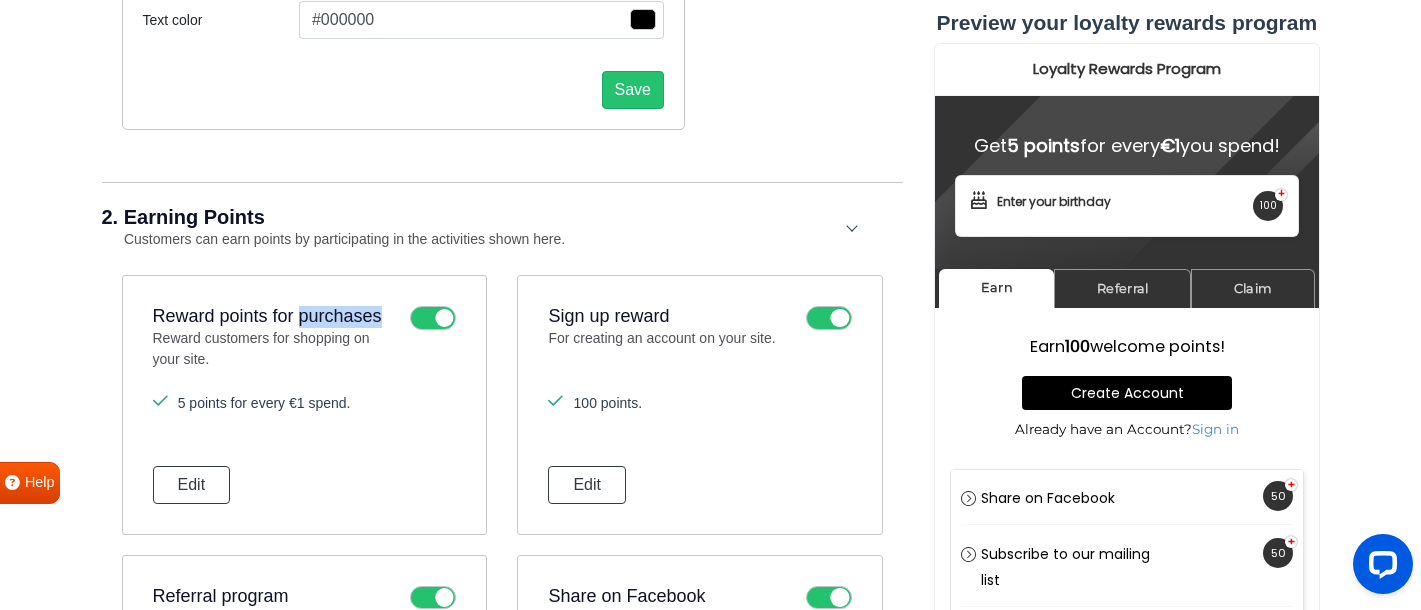 click on "Reward points for purchases" at bounding box center [276, 317] 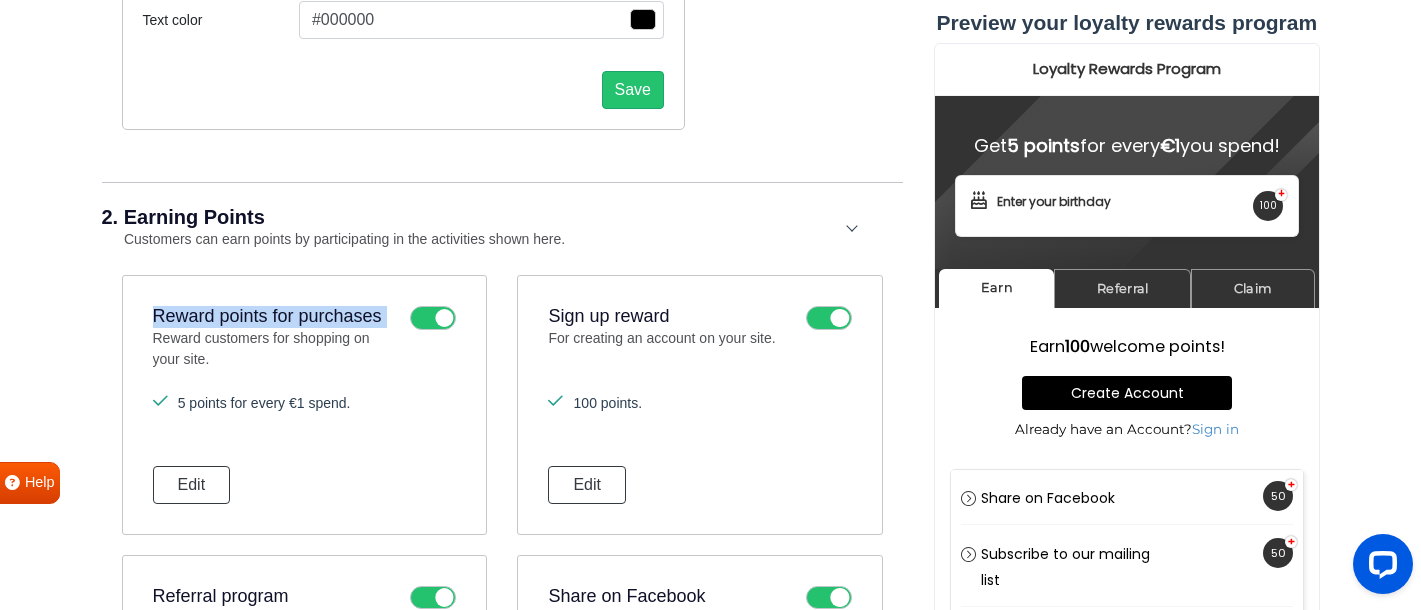 click on "Reward points for purchases" at bounding box center [276, 317] 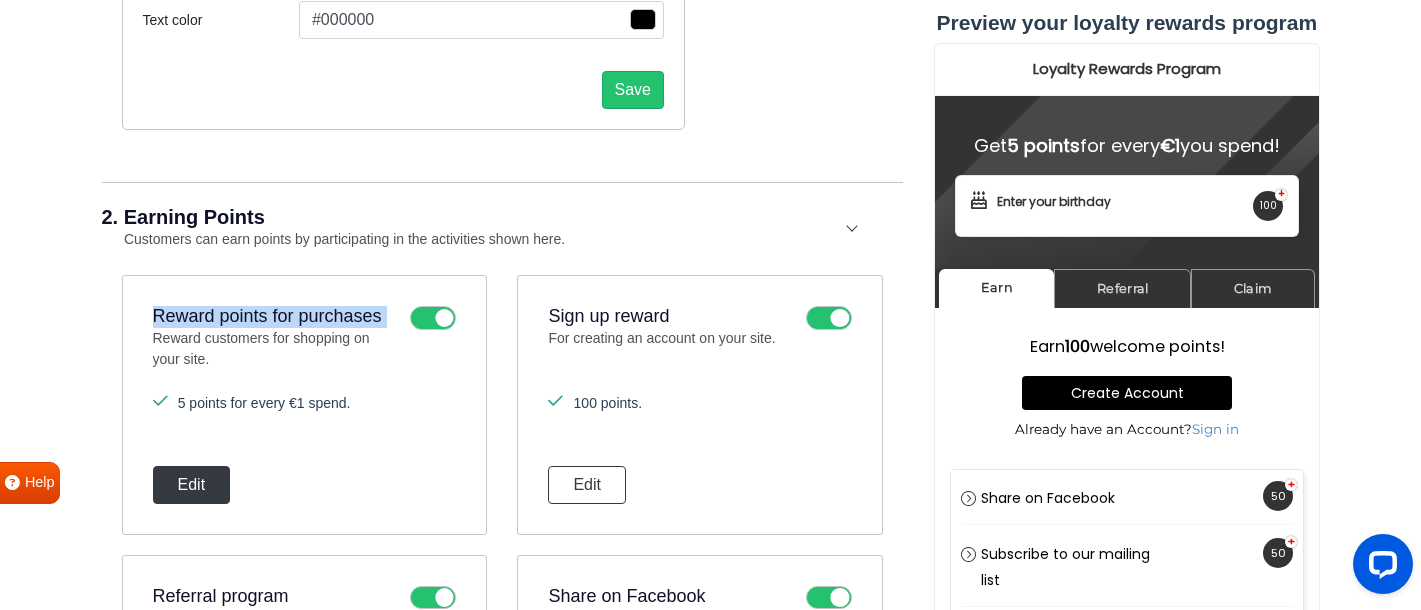 click on "Edit" at bounding box center [192, 485] 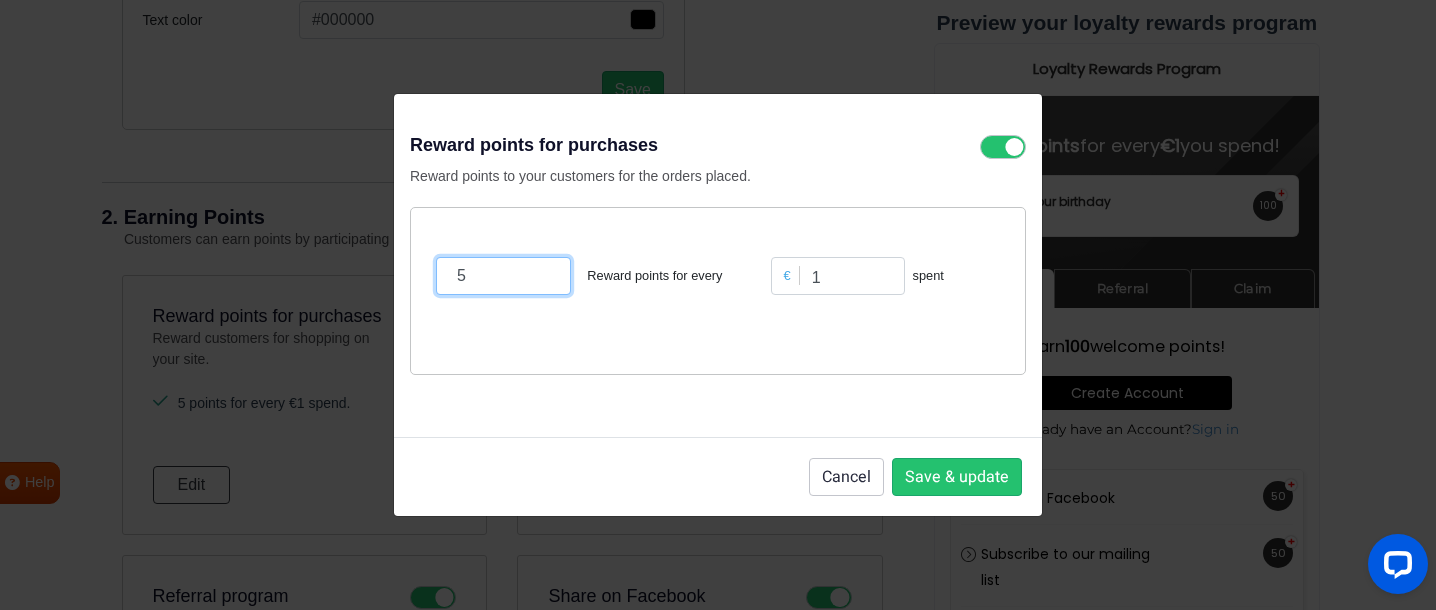click on "5" at bounding box center (503, 276) 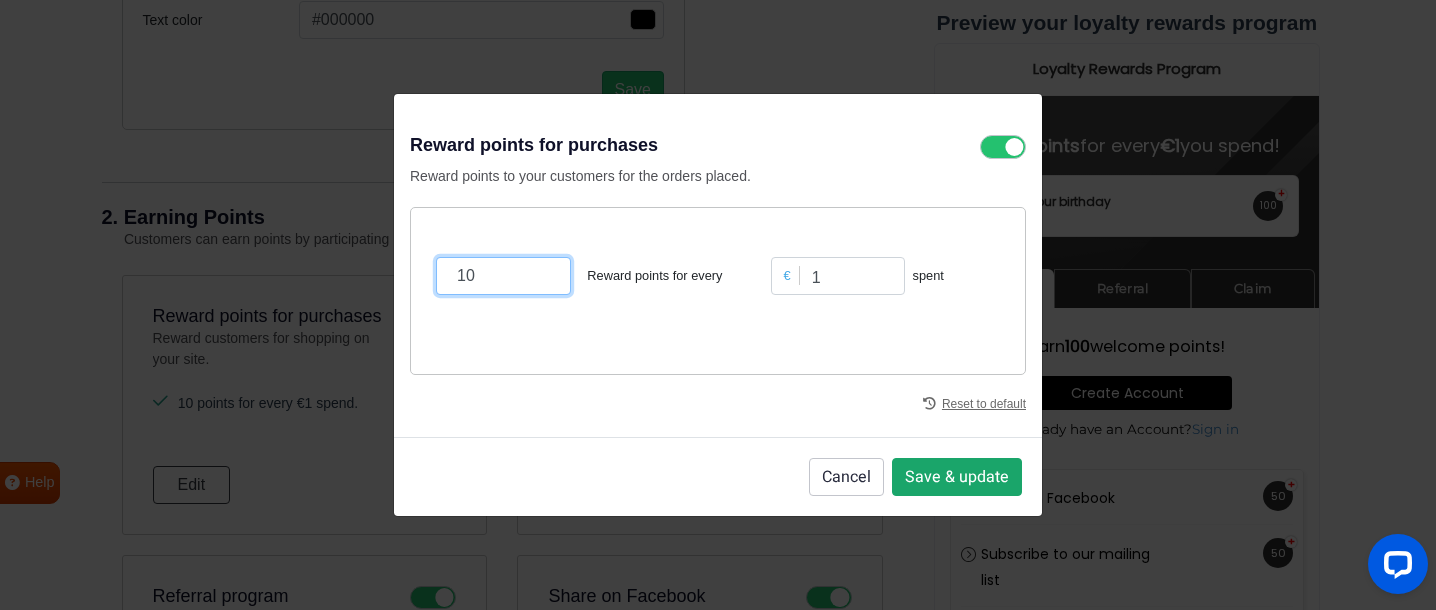 type on "10" 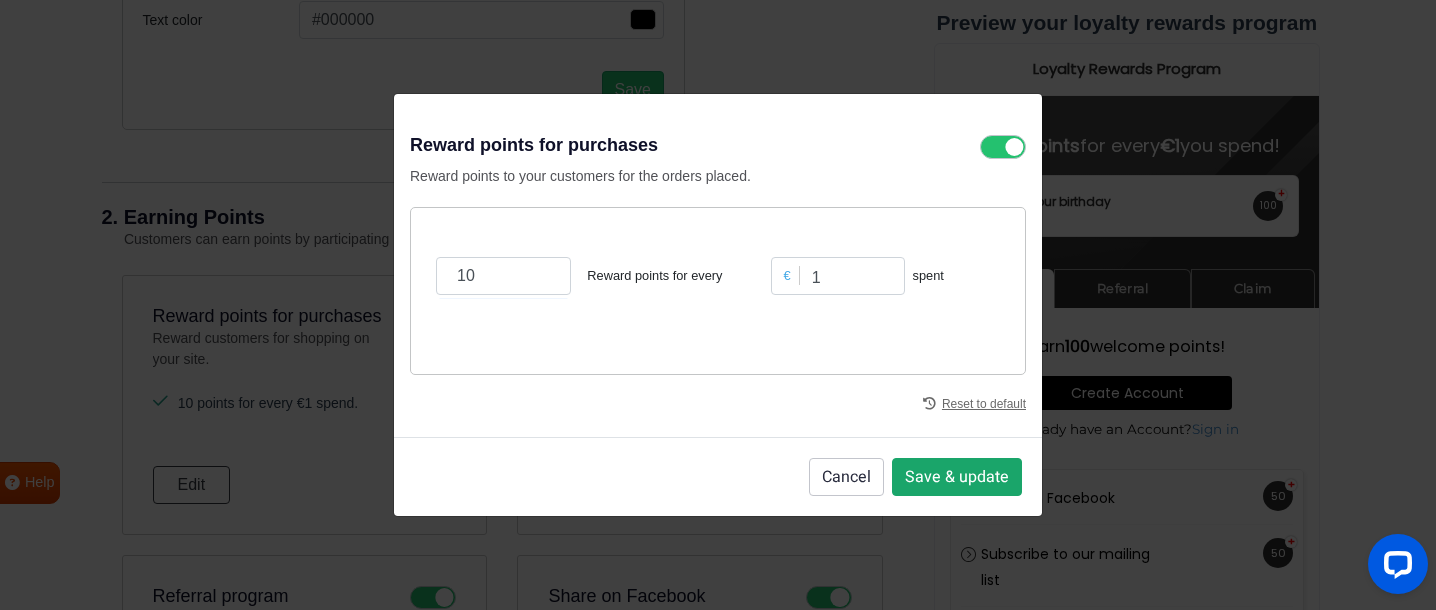 click on "Save & update" at bounding box center (957, 477) 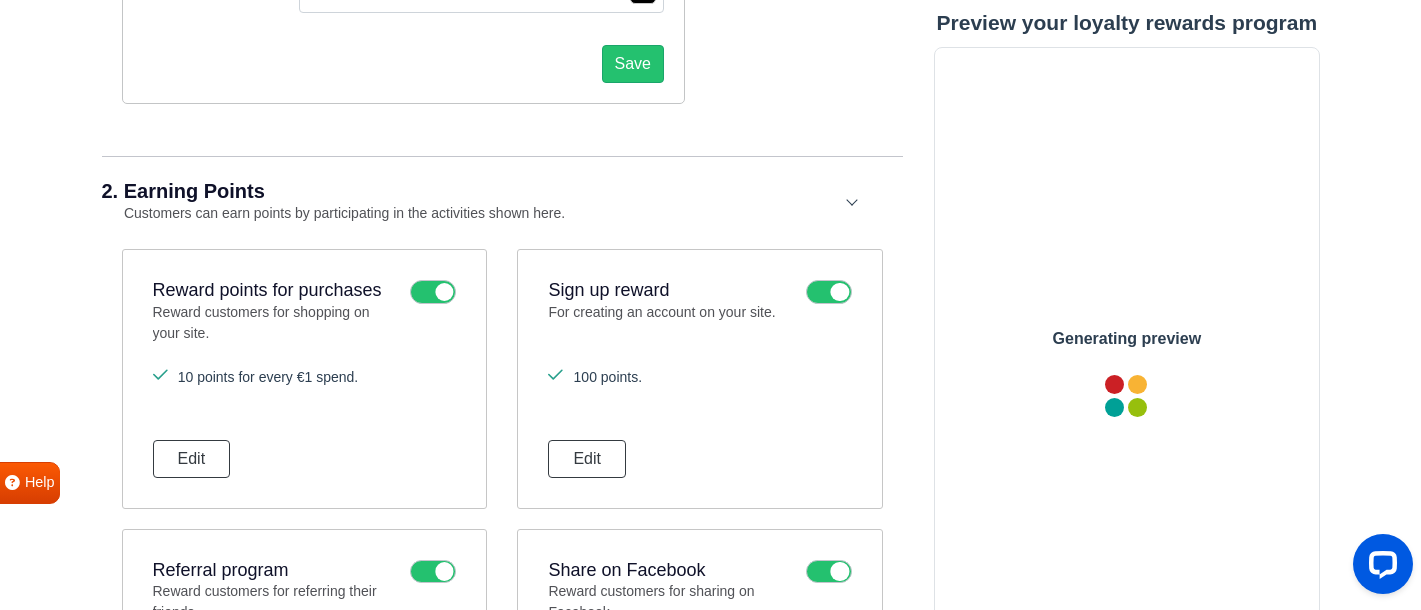 scroll, scrollTop: 599, scrollLeft: 0, axis: vertical 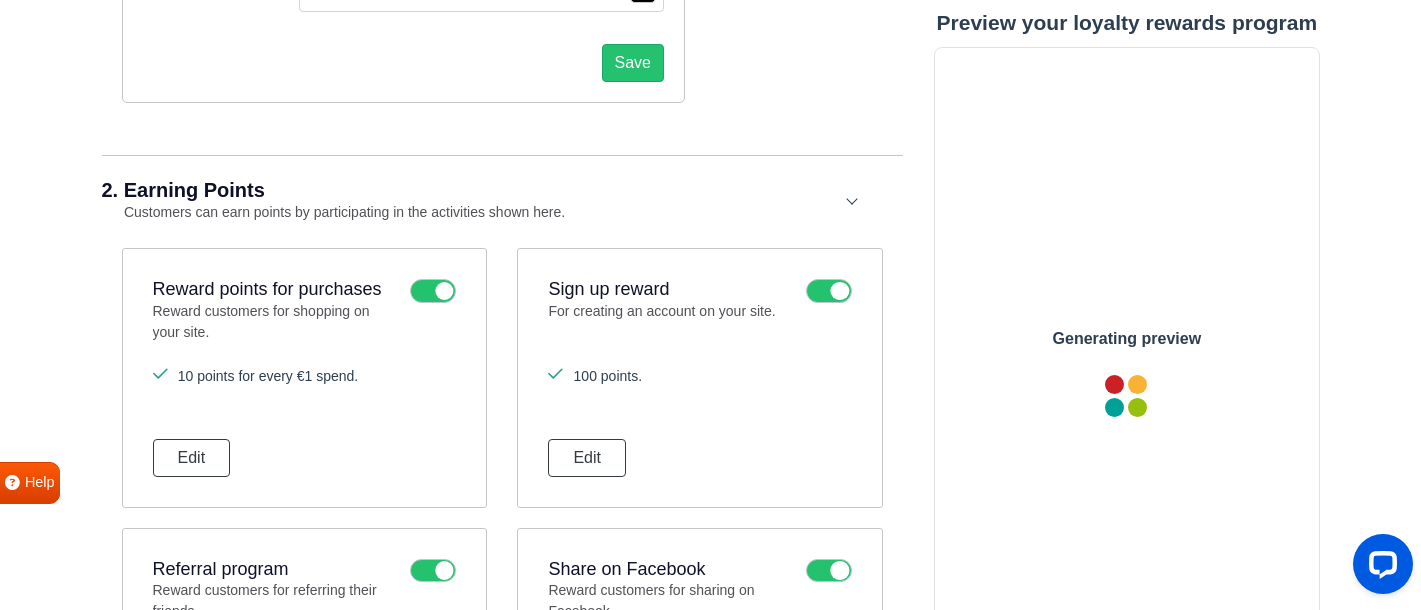 click on "Sign up reward" at bounding box center (671, 290) 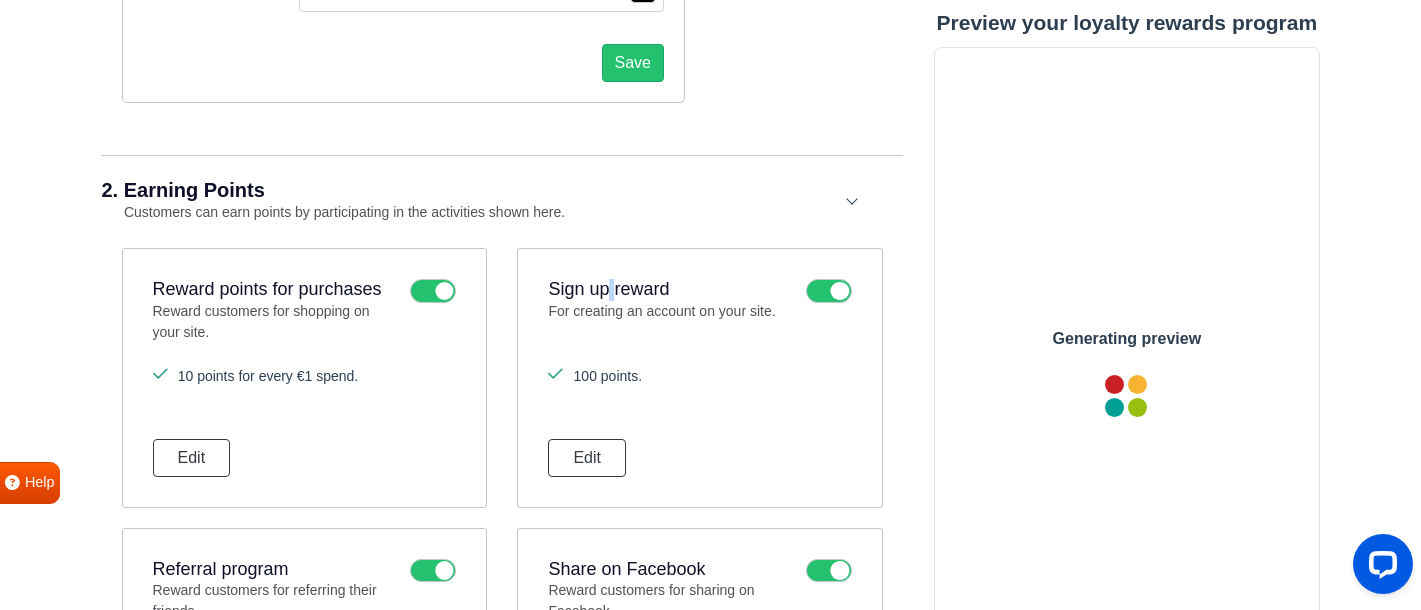 click on "Sign up reward" at bounding box center [671, 290] 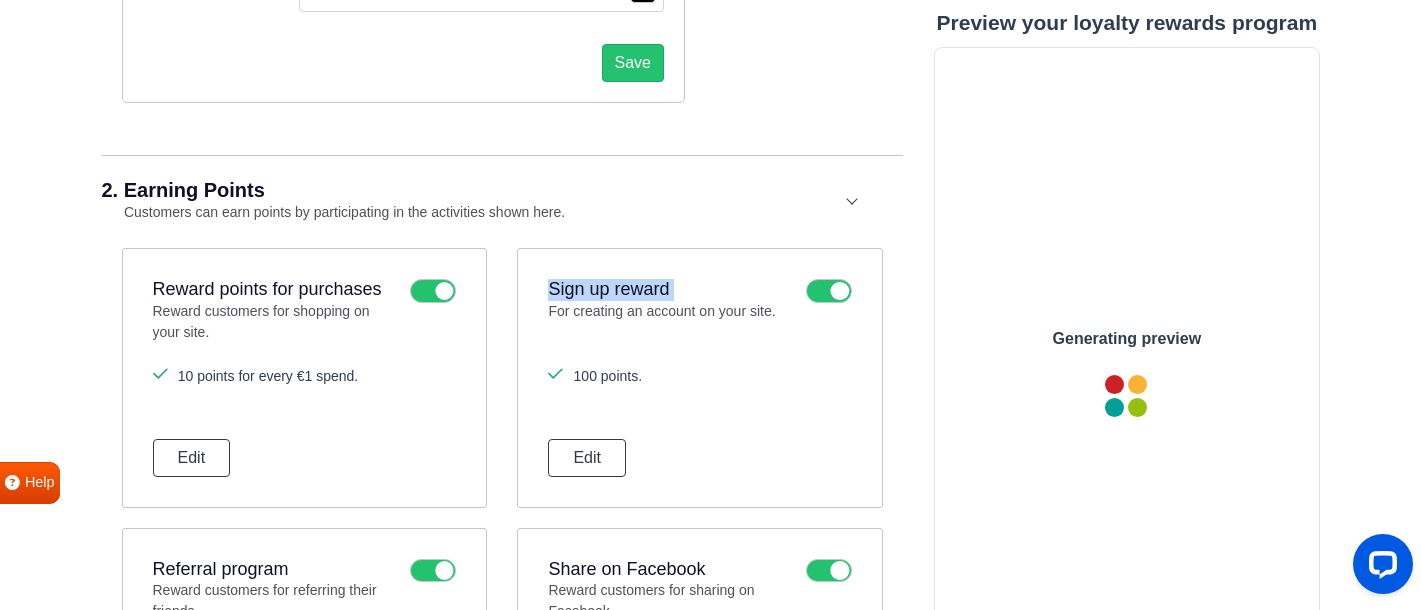 click on "Sign up reward" at bounding box center [671, 290] 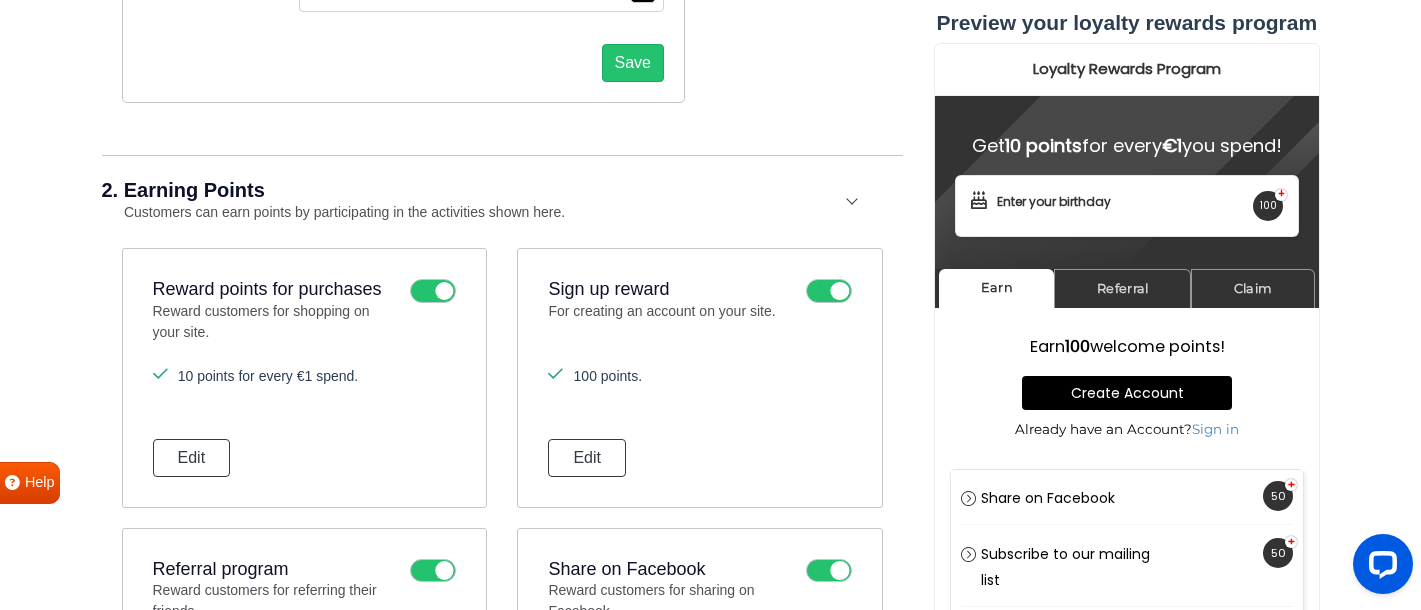 click on "100 points." at bounding box center (699, 376) 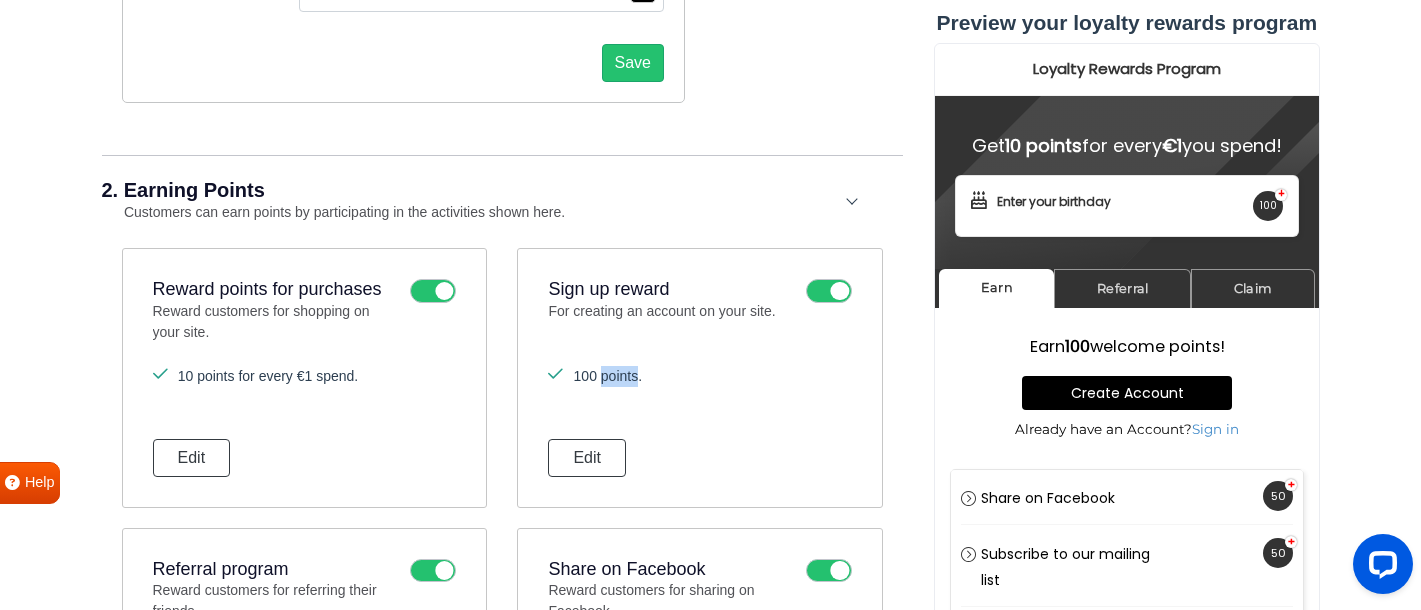 click on "100 points." at bounding box center (699, 376) 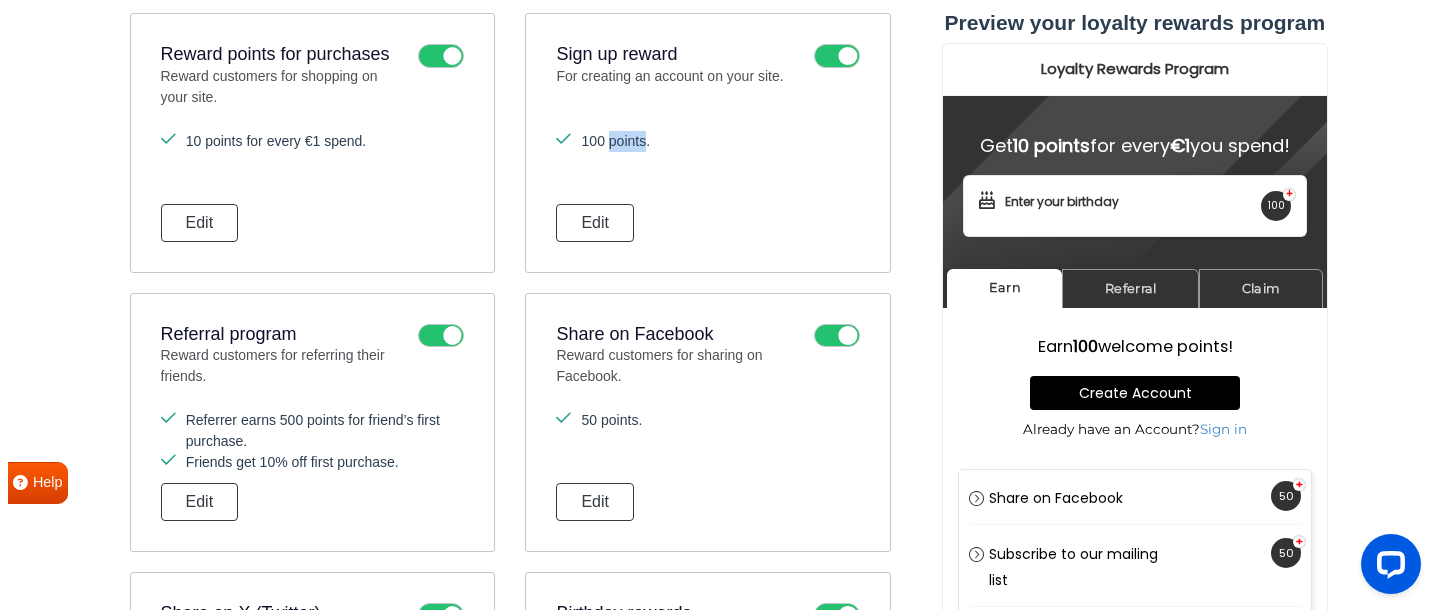 scroll, scrollTop: 890, scrollLeft: 0, axis: vertical 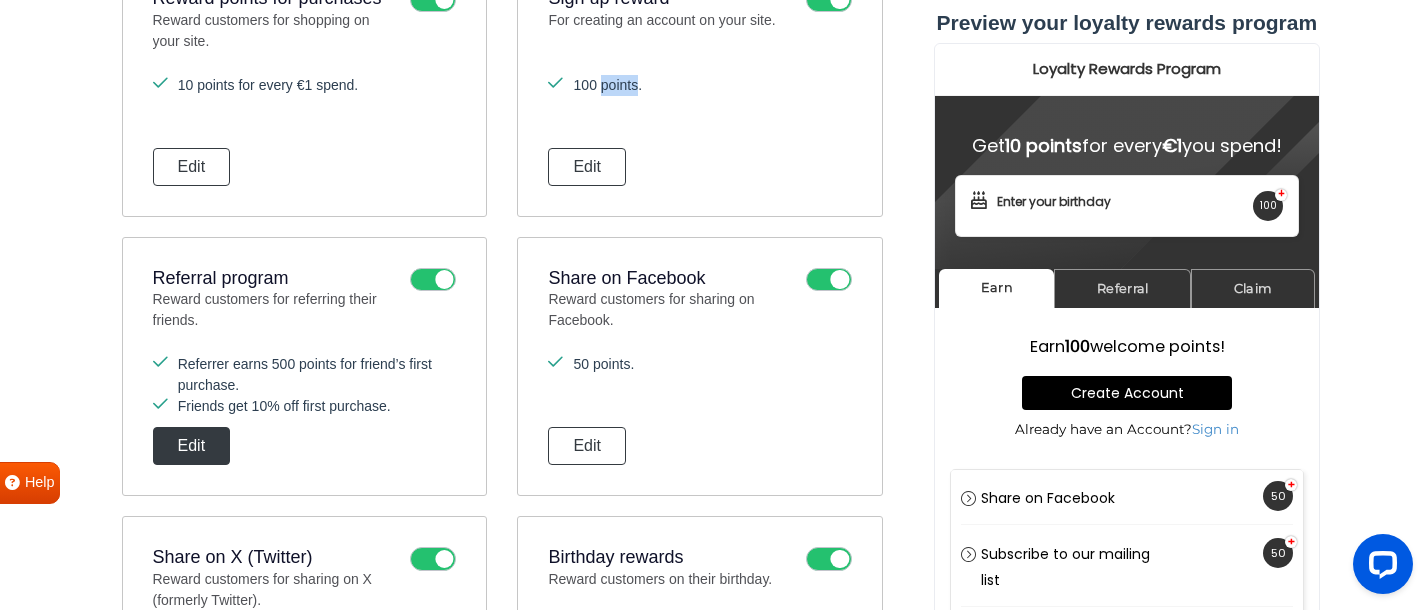 click on "Edit" at bounding box center (192, 446) 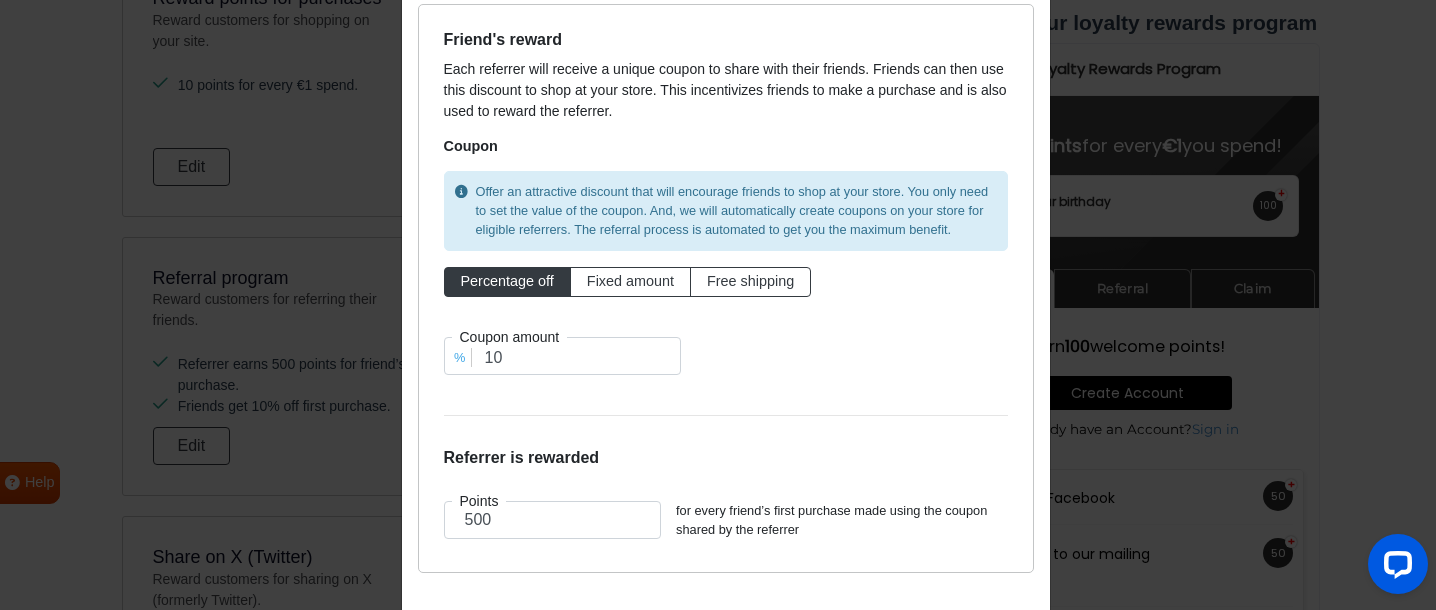 scroll, scrollTop: 137, scrollLeft: 0, axis: vertical 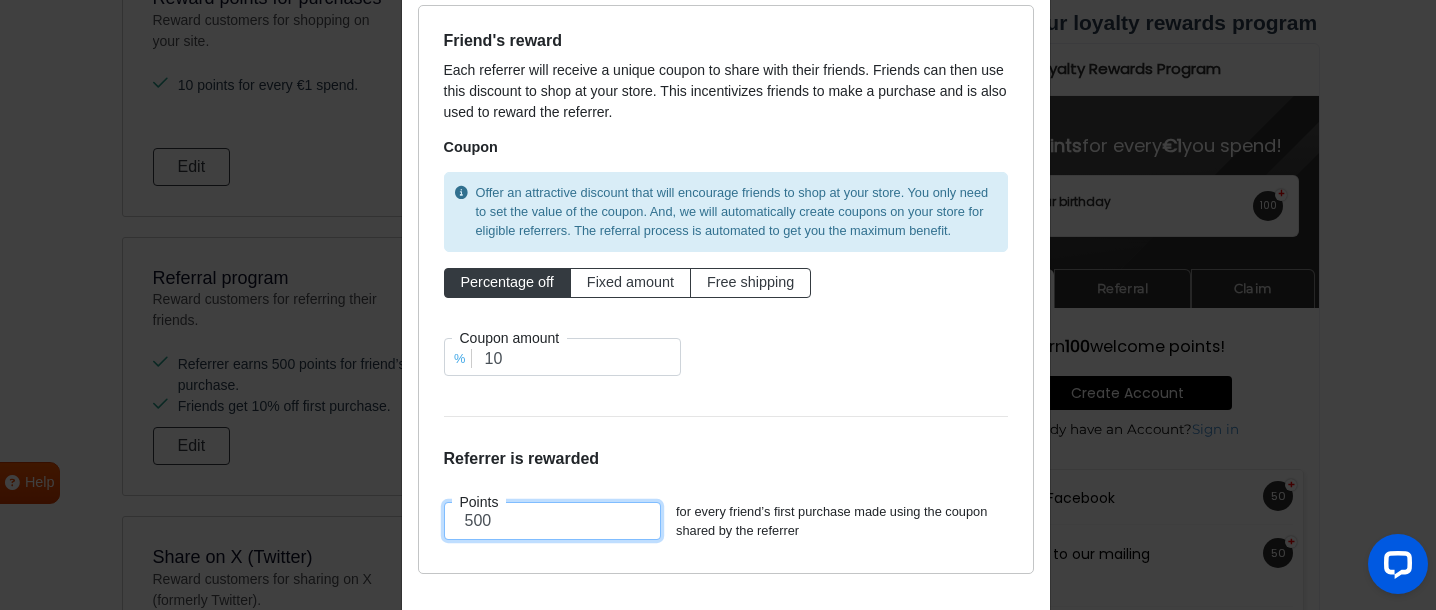 click on "500" at bounding box center [553, 521] 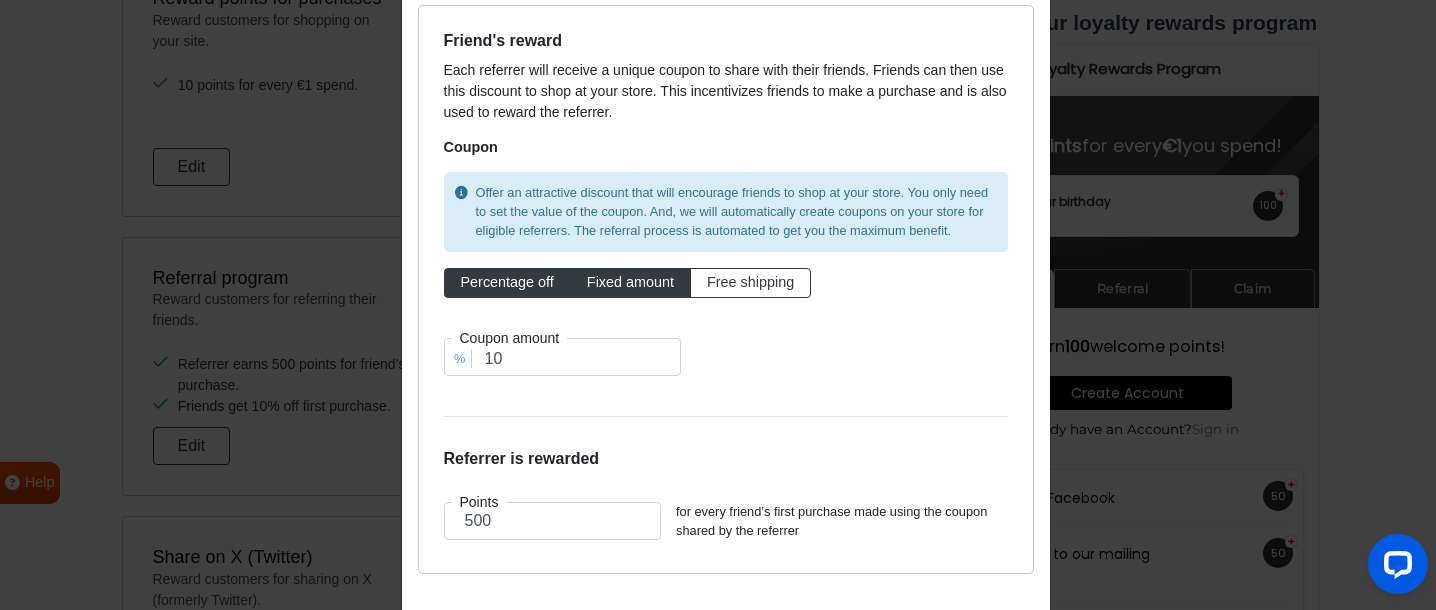 click on "Fixed amount" at bounding box center (630, 282) 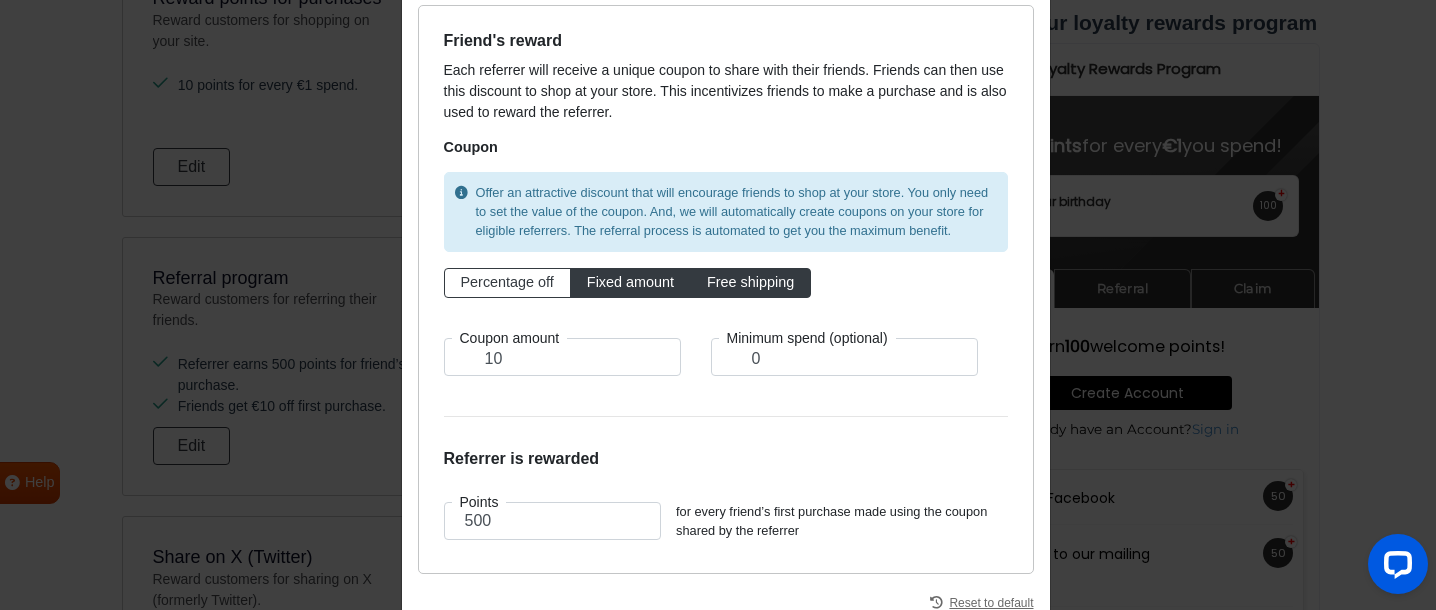 click on "Free shipping" at bounding box center [750, 282] 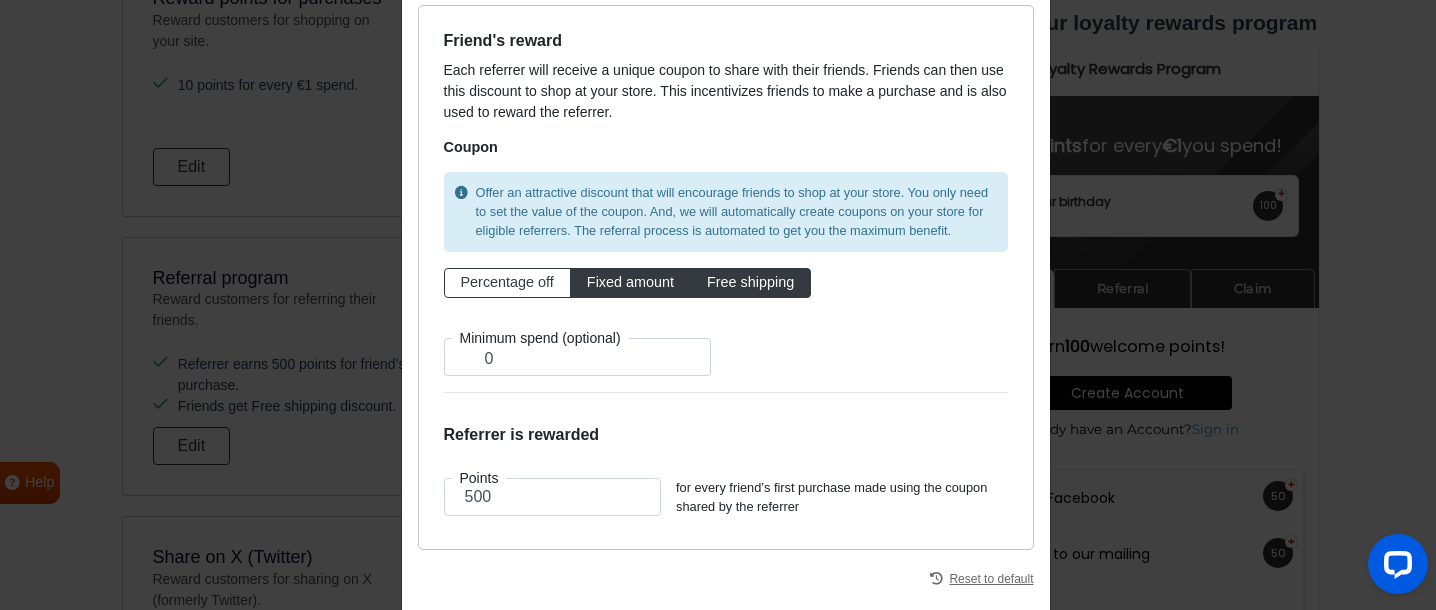 click on "Fixed amount" at bounding box center [630, 282] 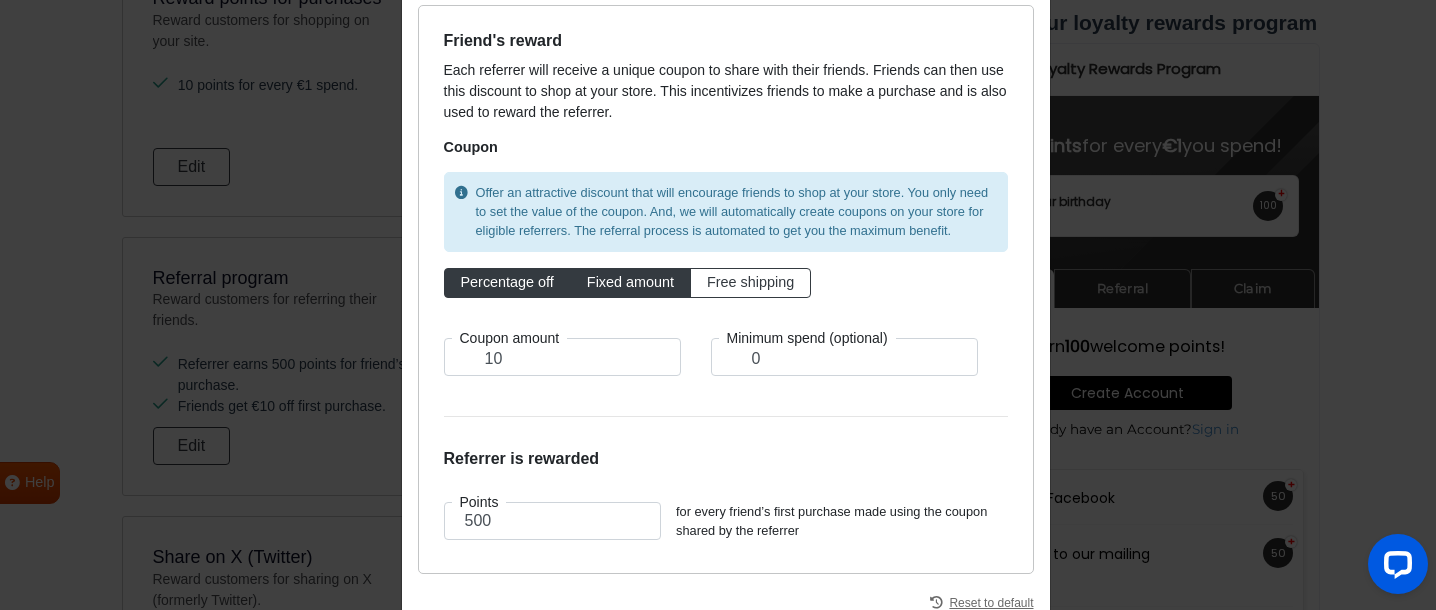 click on "Percentage off" at bounding box center [507, 283] 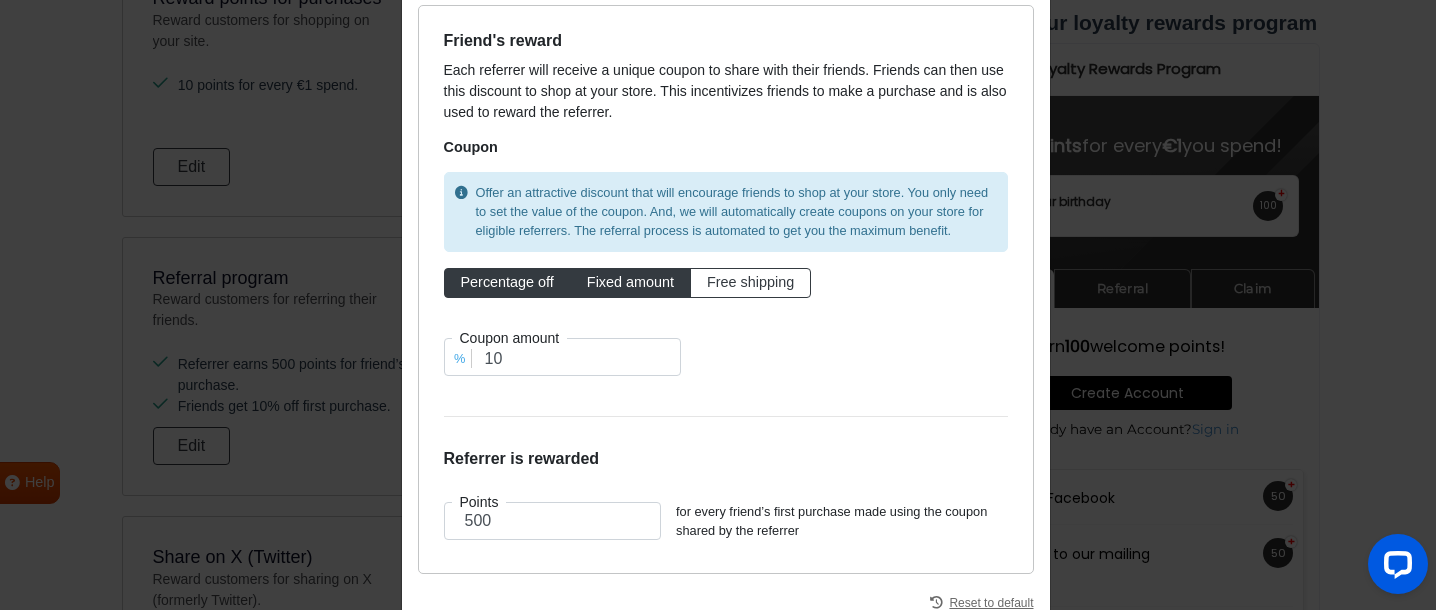 click on "Fixed amount" at bounding box center (630, 282) 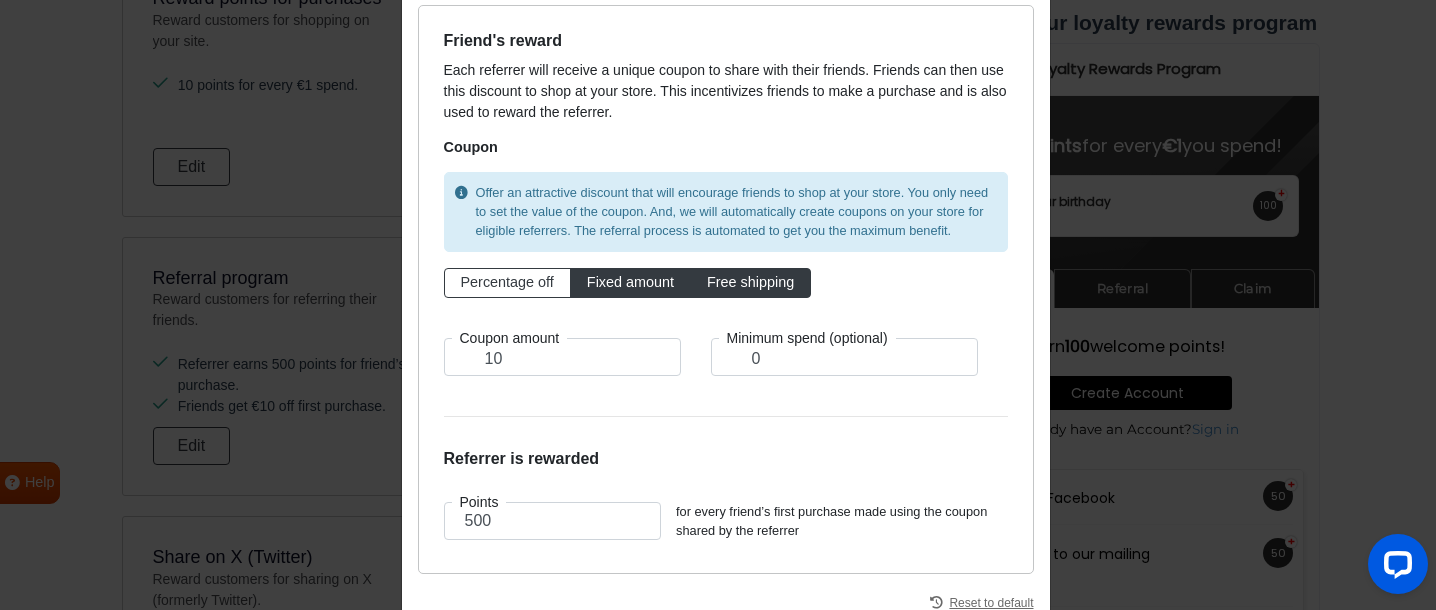 click on "Free shipping" at bounding box center [750, 282] 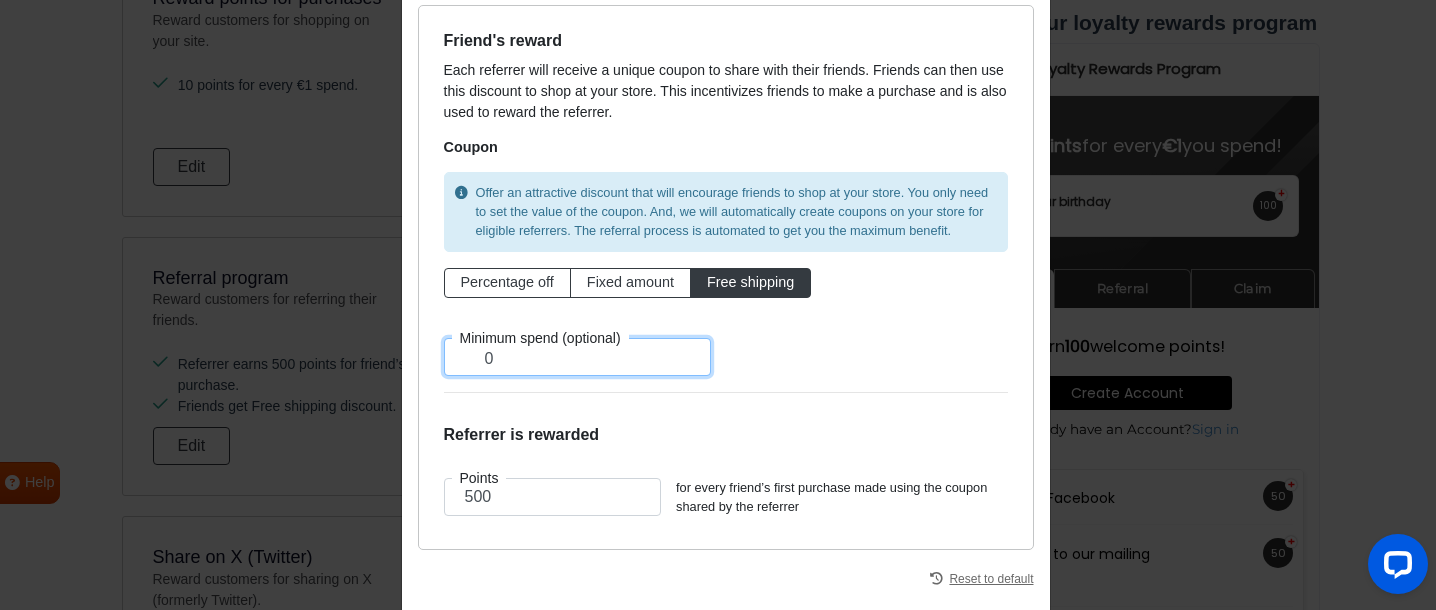 click on "0" at bounding box center (577, 357) 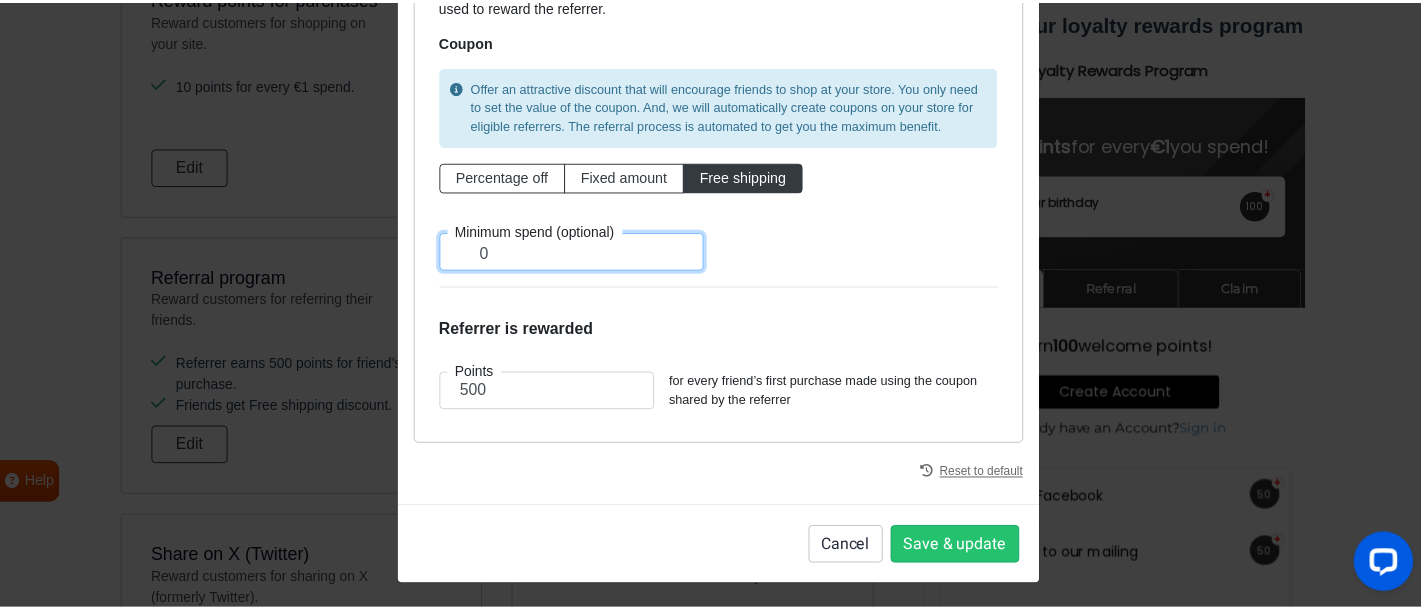scroll, scrollTop: 247, scrollLeft: 0, axis: vertical 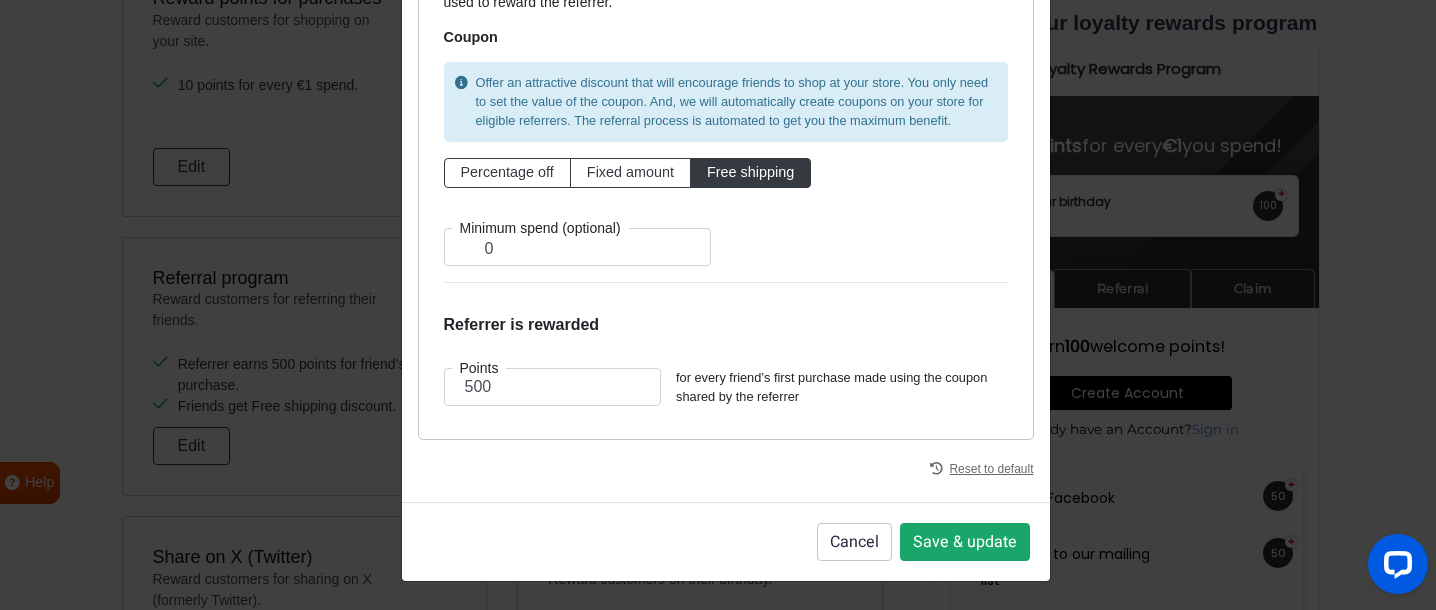 click on "Save & update" at bounding box center [965, 542] 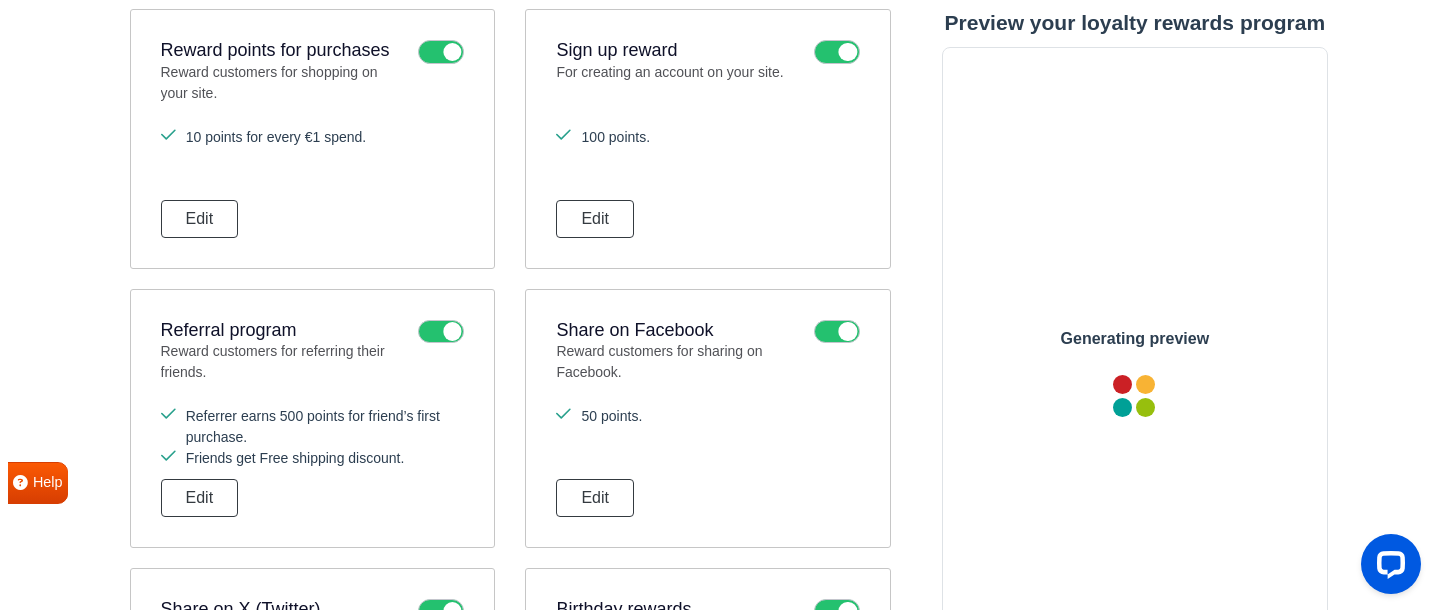 scroll, scrollTop: 936, scrollLeft: 0, axis: vertical 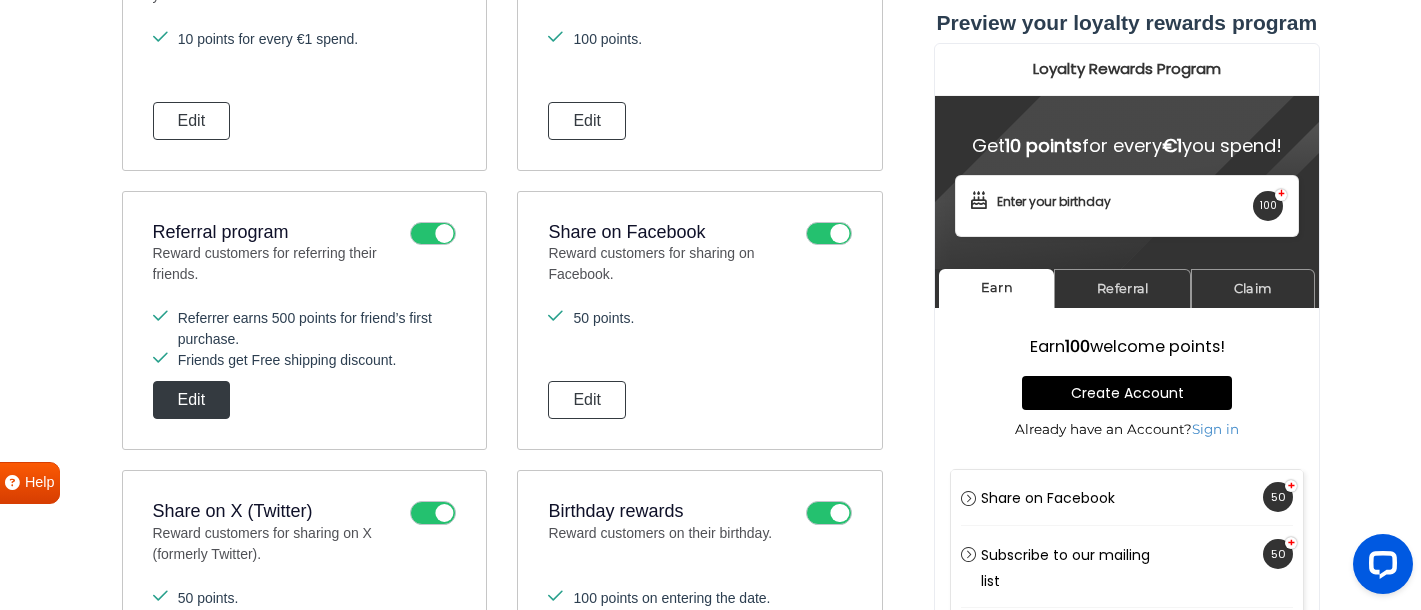 click on "Edit" at bounding box center [192, 400] 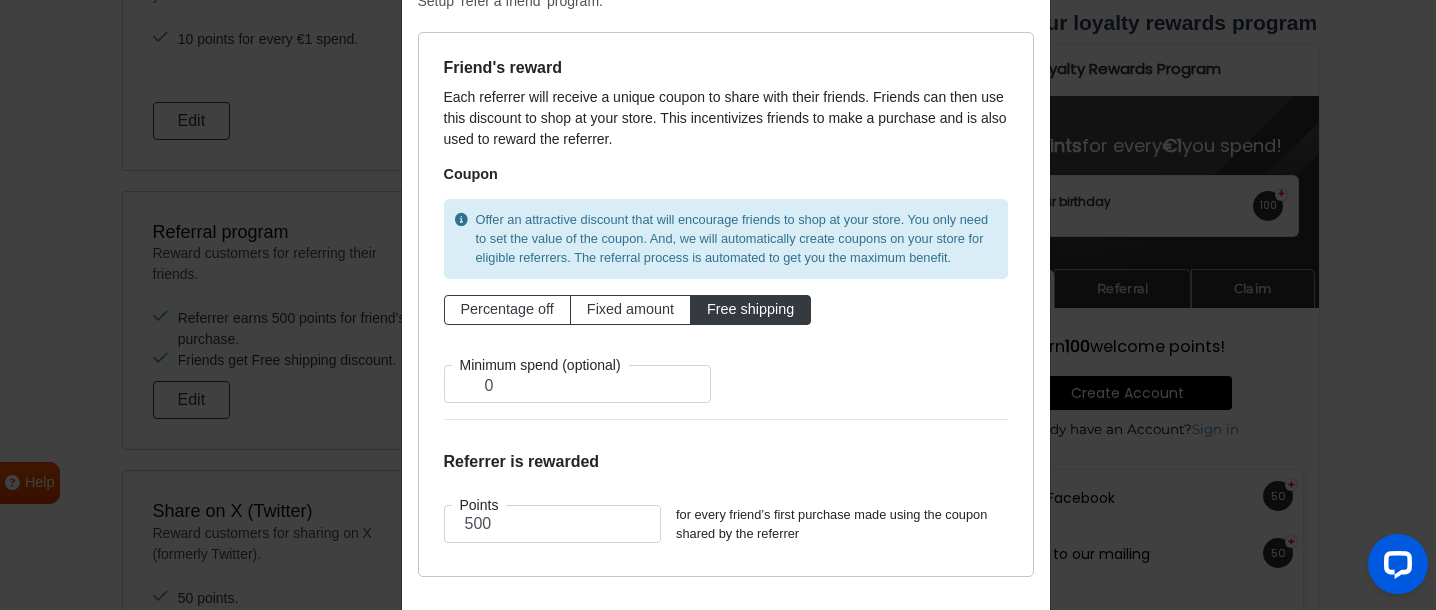 scroll, scrollTop: 126, scrollLeft: 0, axis: vertical 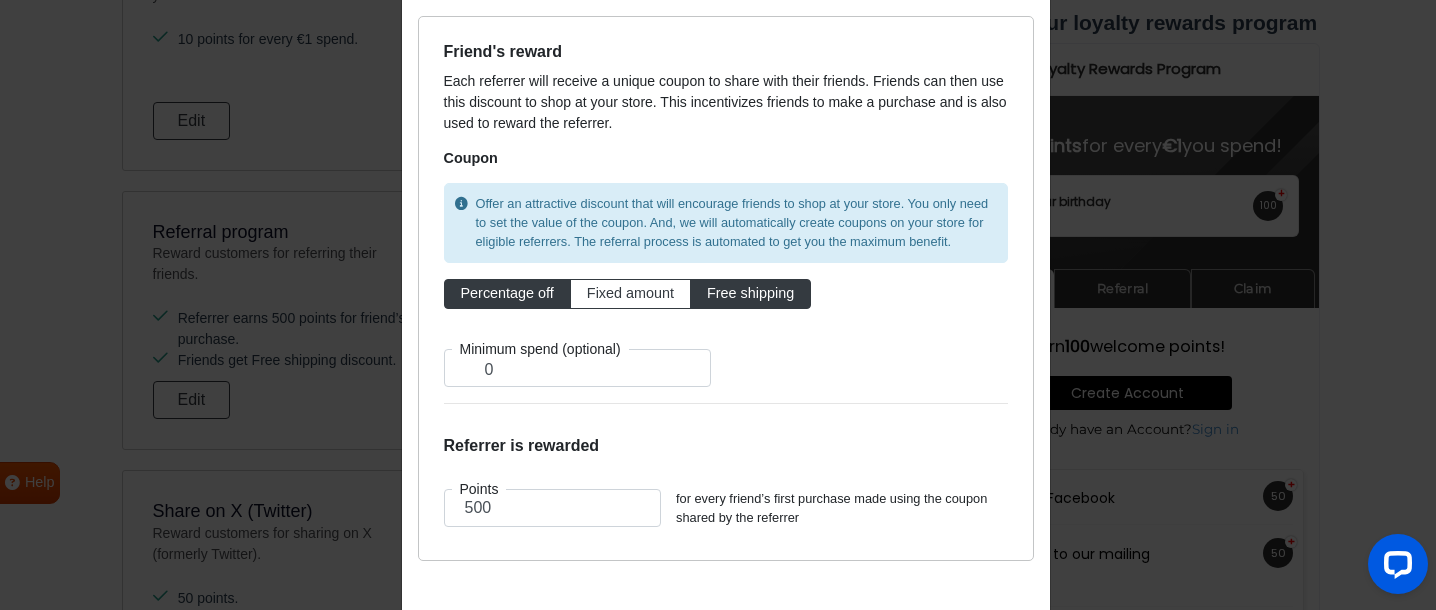 click on "Percentage off" at bounding box center (507, 293) 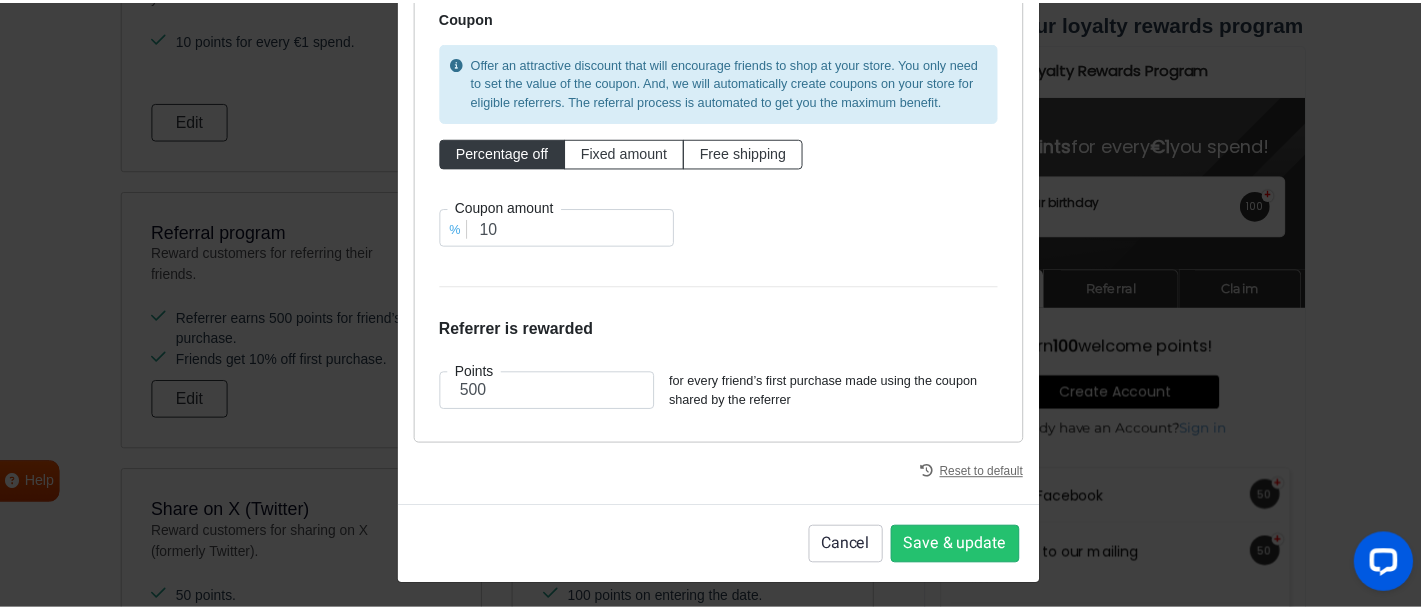 scroll, scrollTop: 271, scrollLeft: 0, axis: vertical 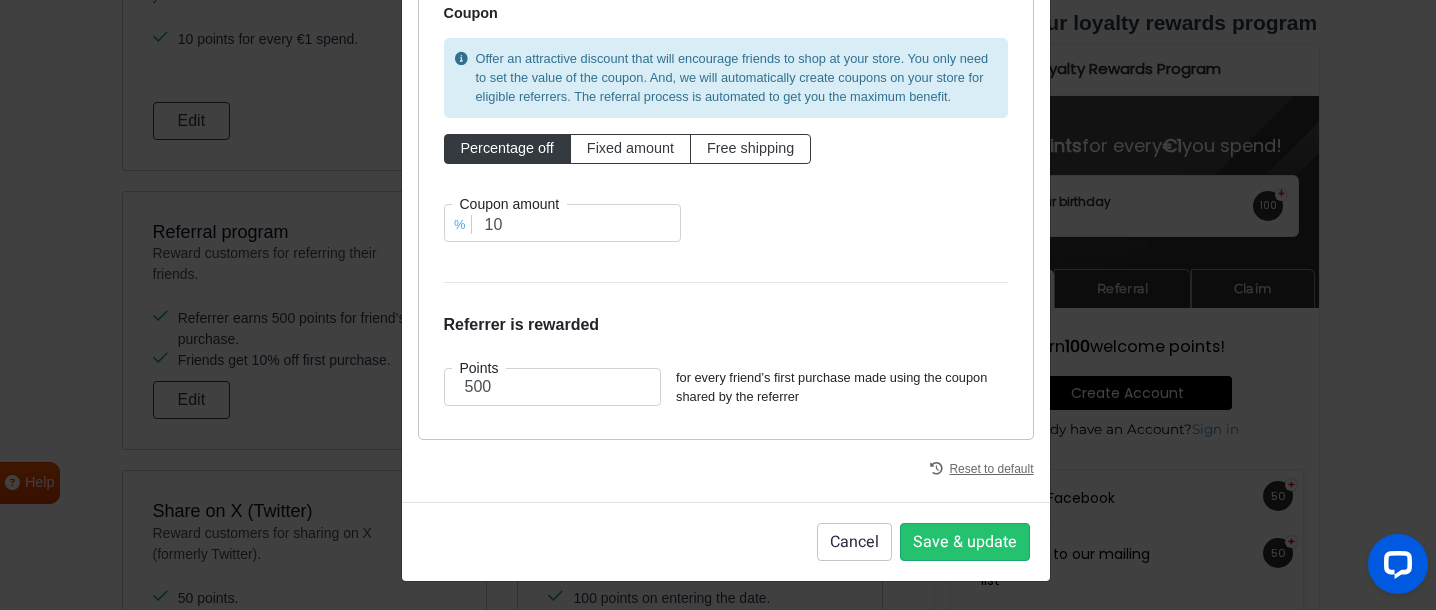 click on "Cancel" at bounding box center (854, 542) 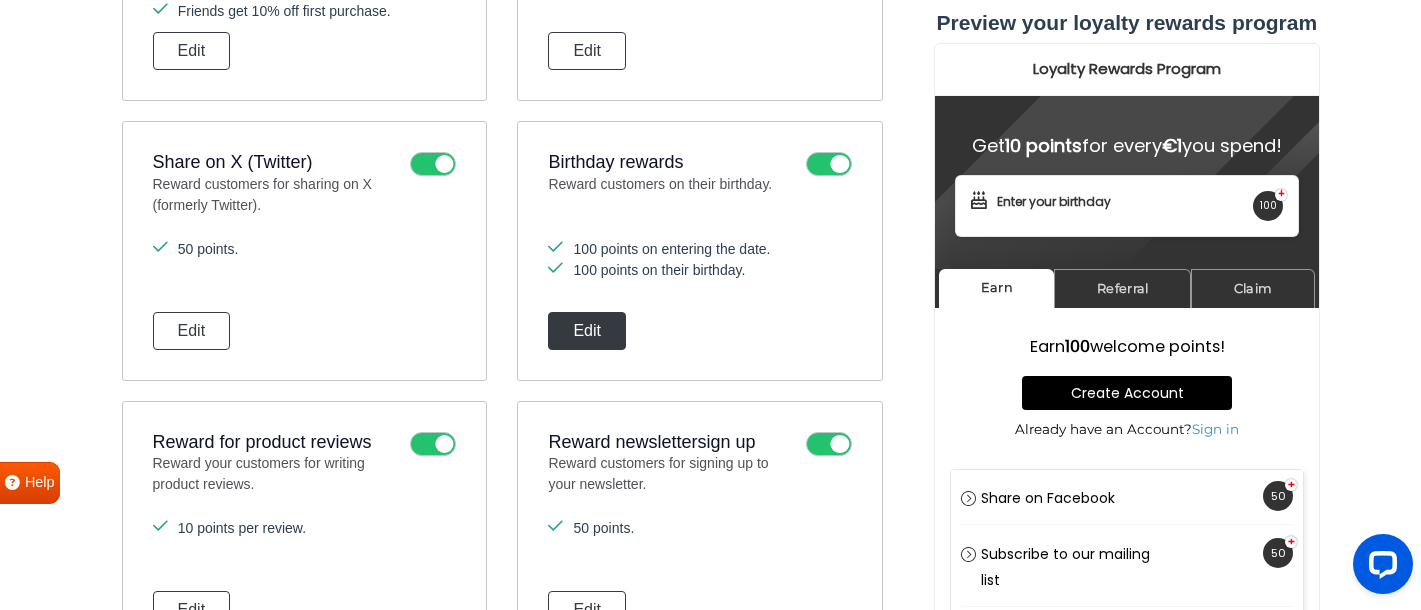 scroll, scrollTop: 1287, scrollLeft: 0, axis: vertical 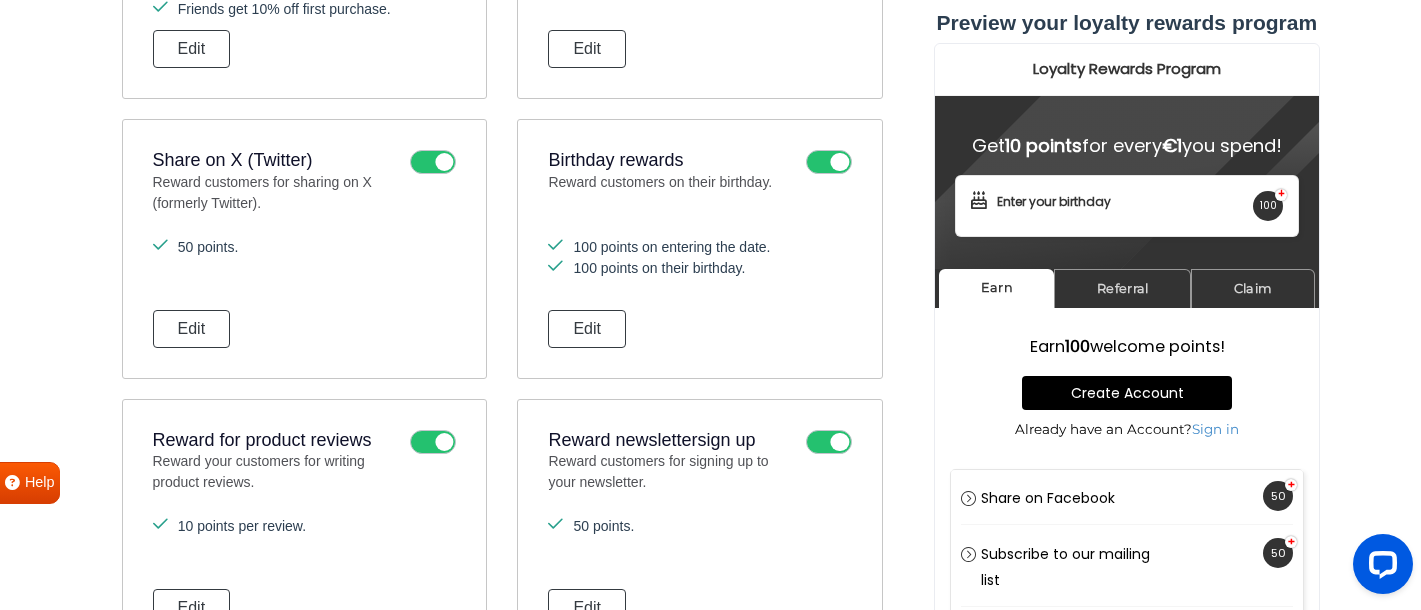 click on "100 points on entering the date." at bounding box center [699, 247] 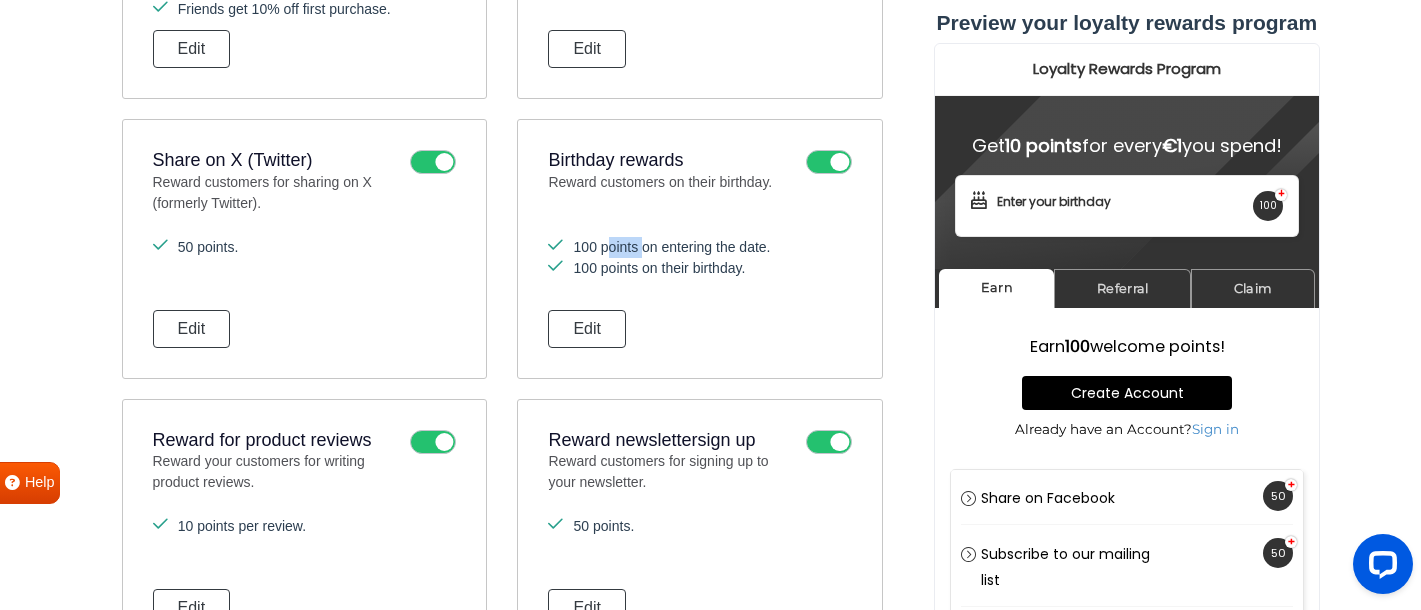 click on "100 points on entering the date." at bounding box center (699, 247) 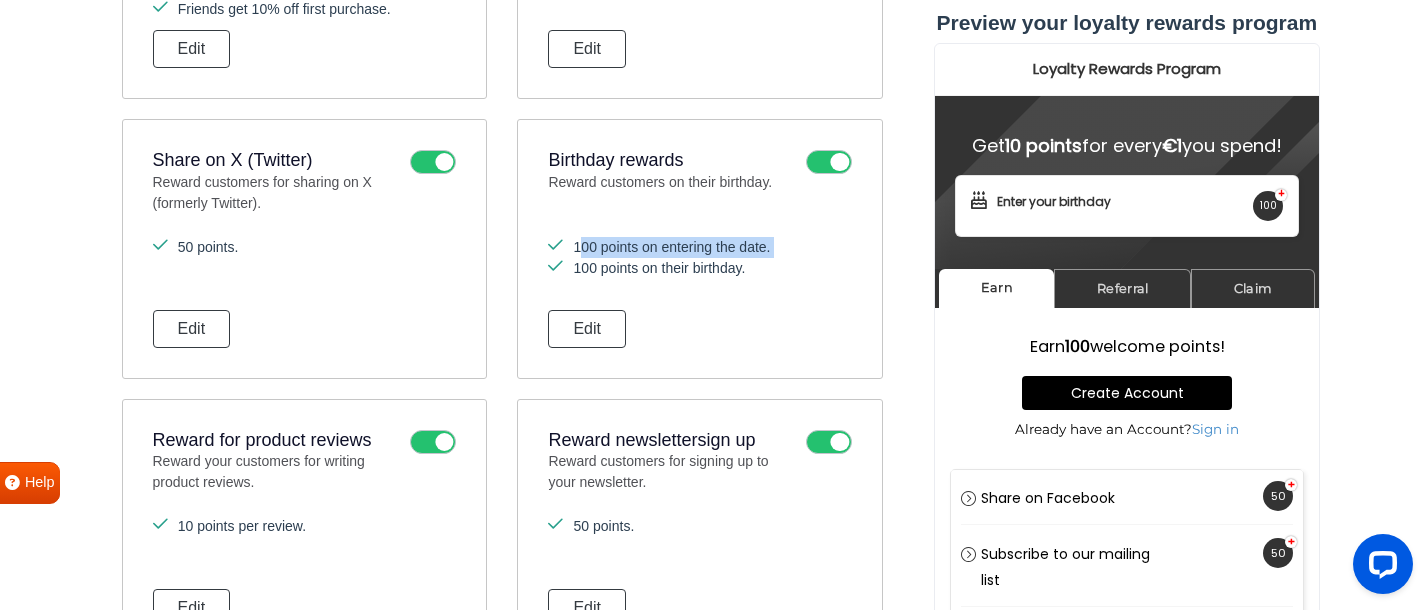 click on "100 points on entering the date." at bounding box center [699, 247] 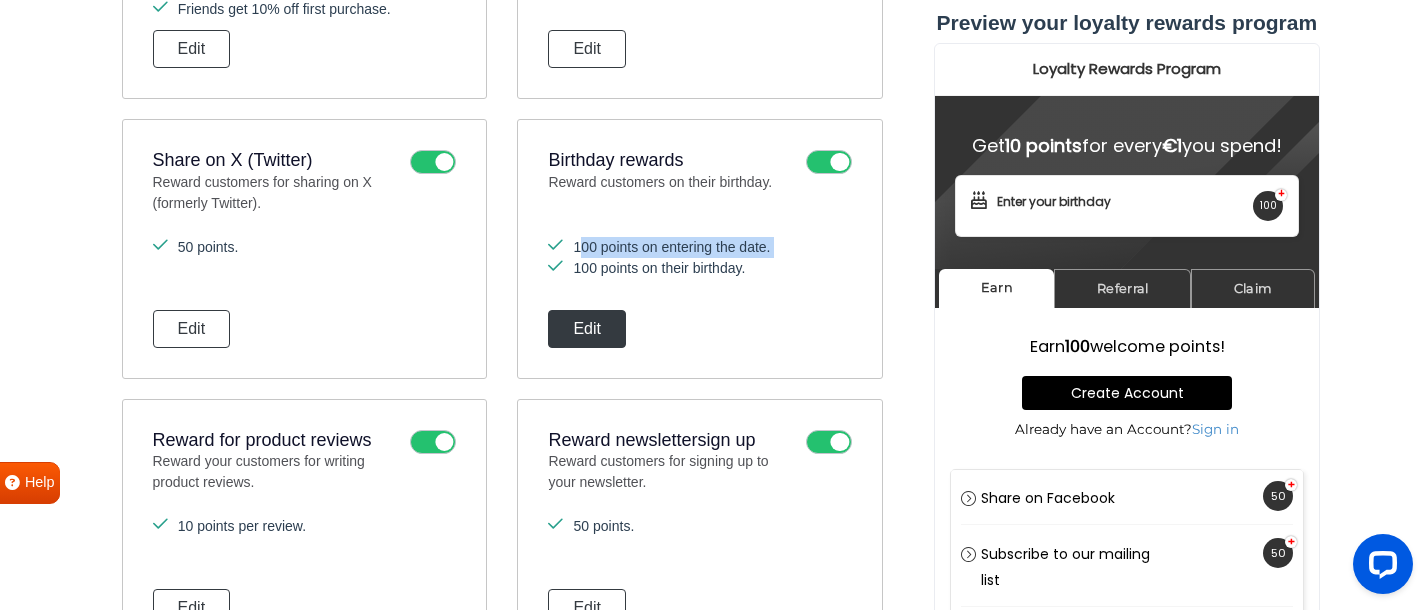 click on "Edit" at bounding box center [587, 329] 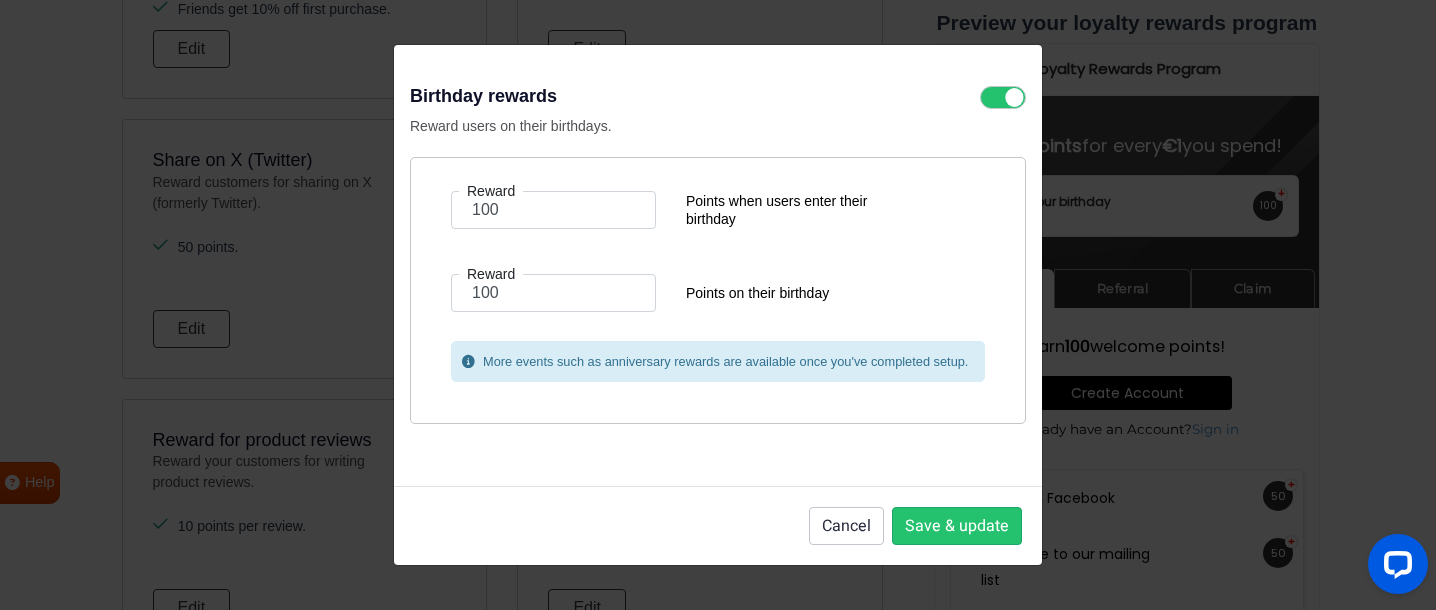 click on "Points when users enter their birthday" at bounding box center [788, 210] 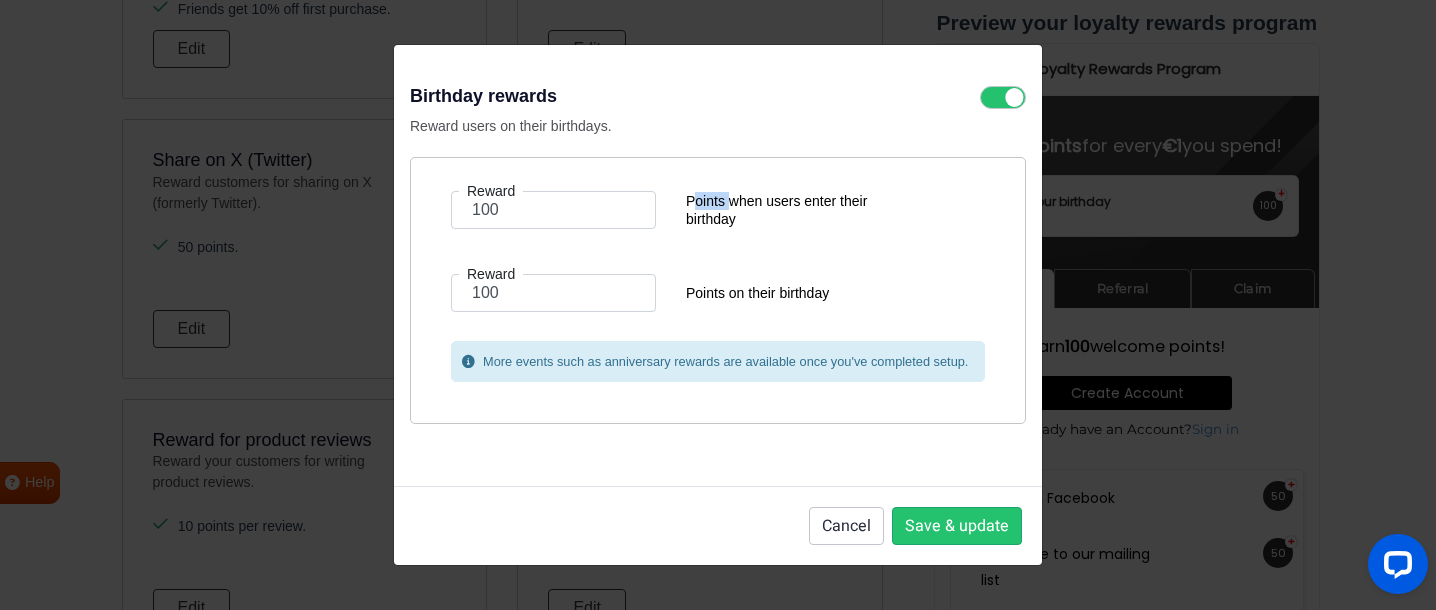 click on "Points when users enter their birthday" at bounding box center [788, 210] 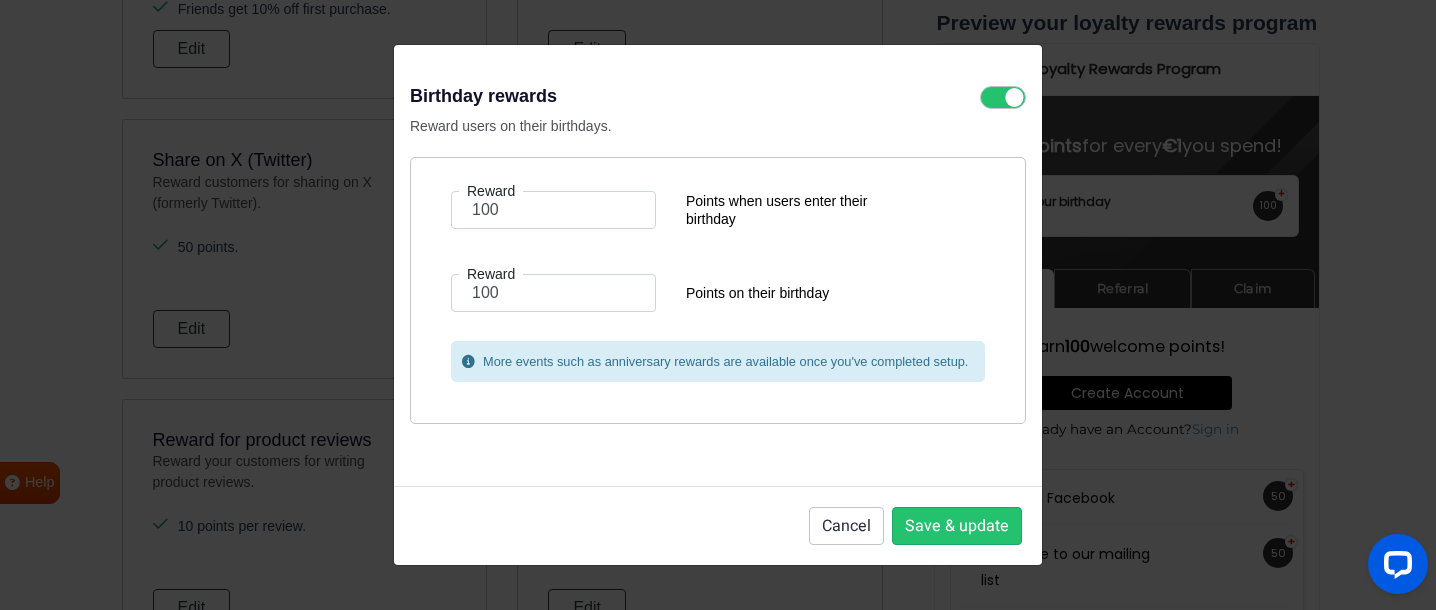 click on "Points when users enter their birthday" at bounding box center [788, 210] 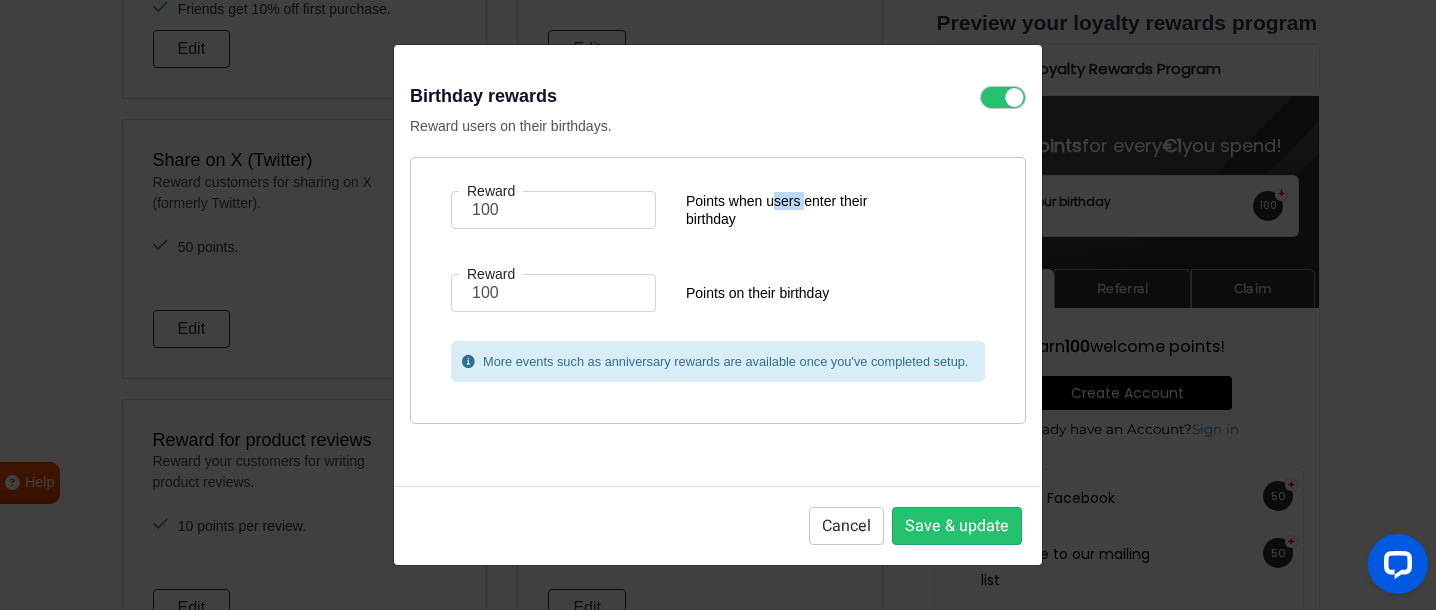 click on "Points when users enter their birthday" at bounding box center [788, 210] 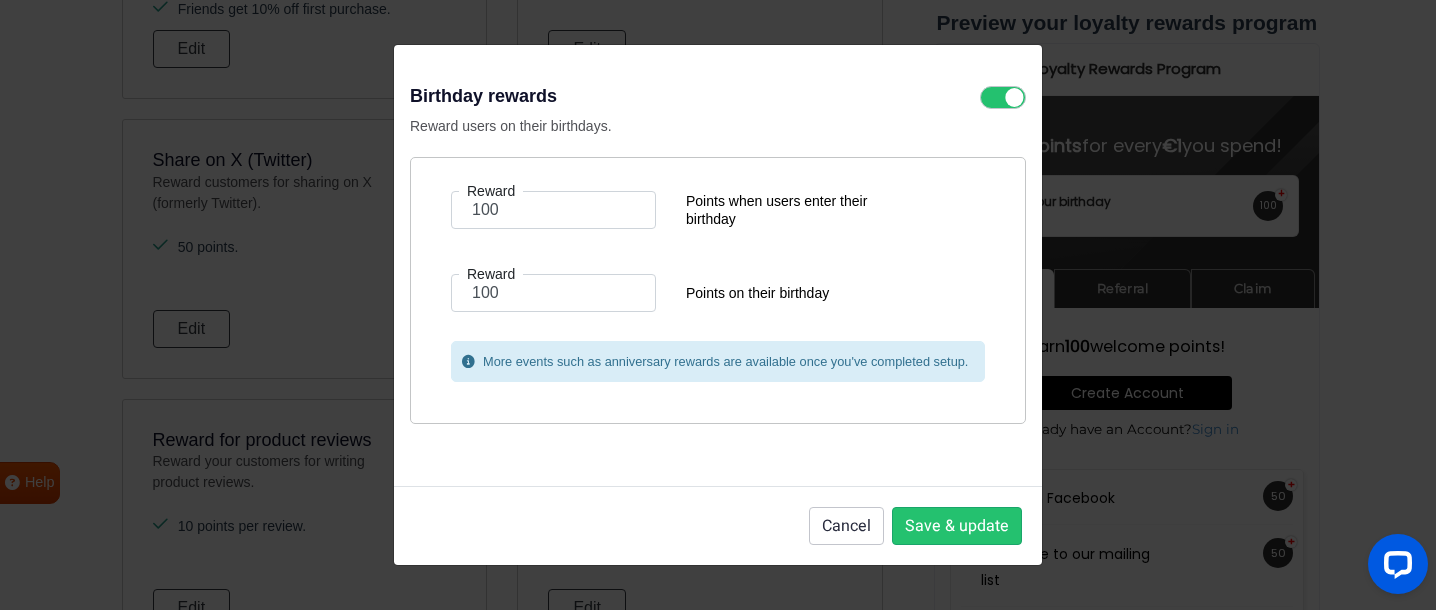 click on "Points when users enter their birthday" at bounding box center (788, 210) 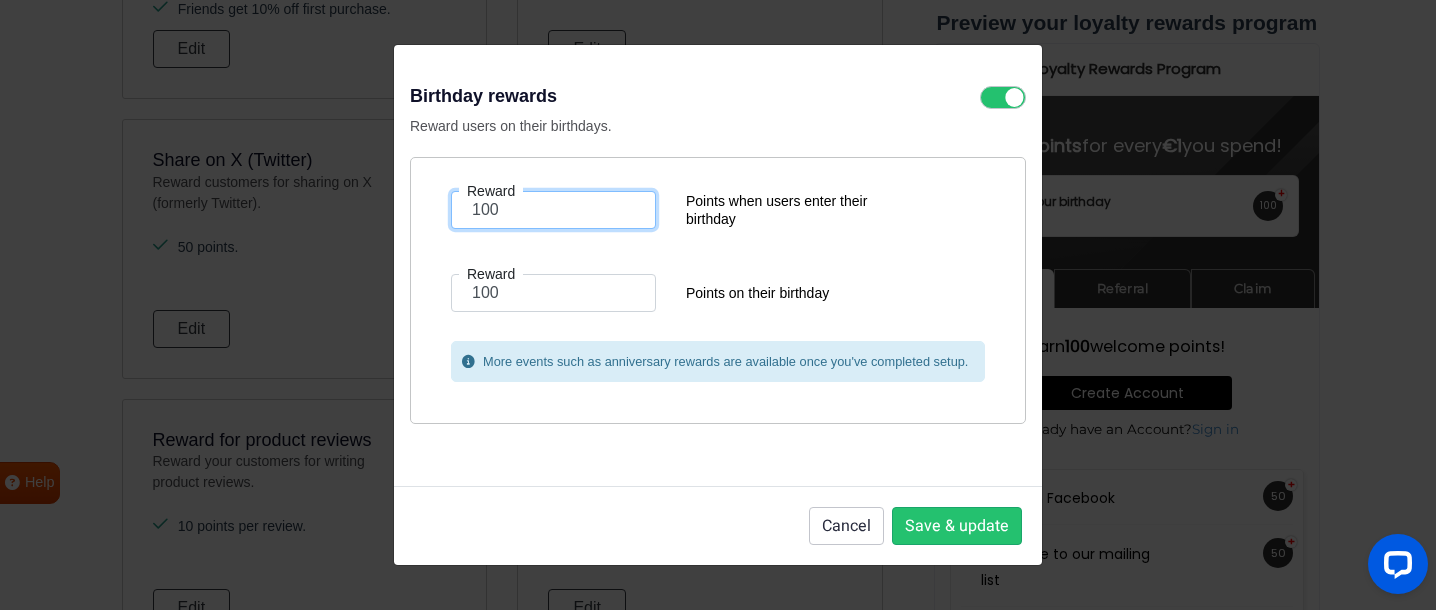 click on "100" at bounding box center [553, 210] 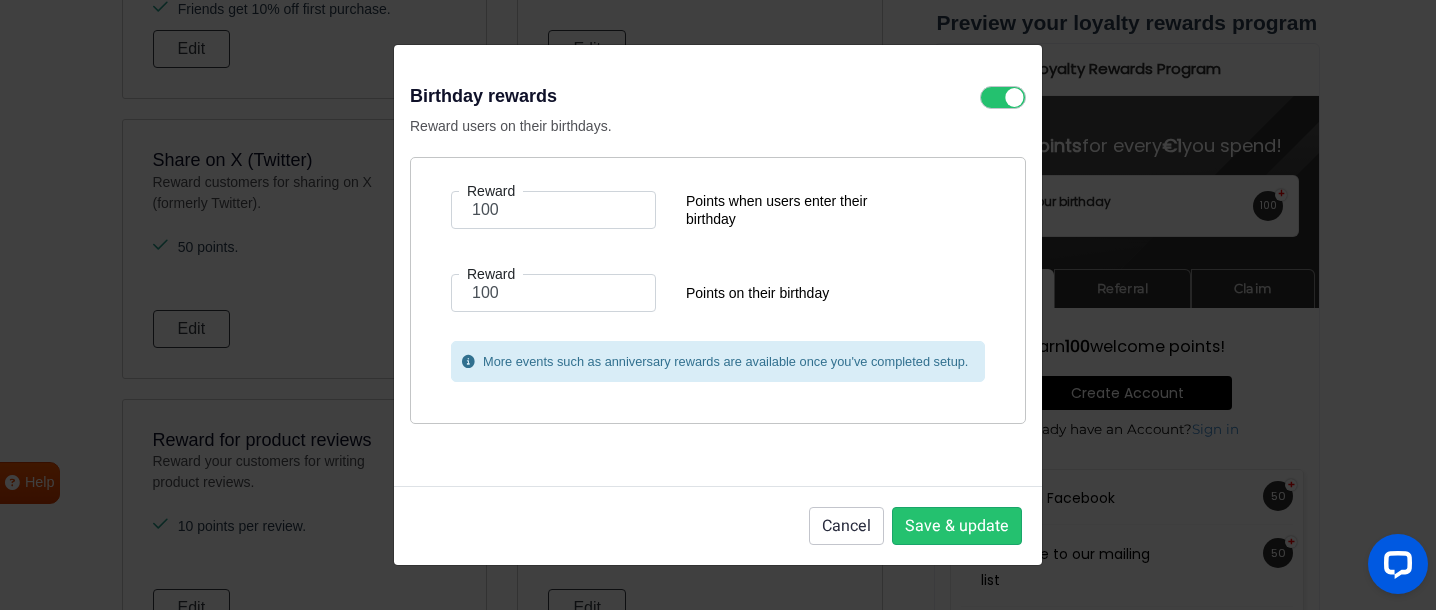 click on "Points on their birthday" at bounding box center (788, 293) 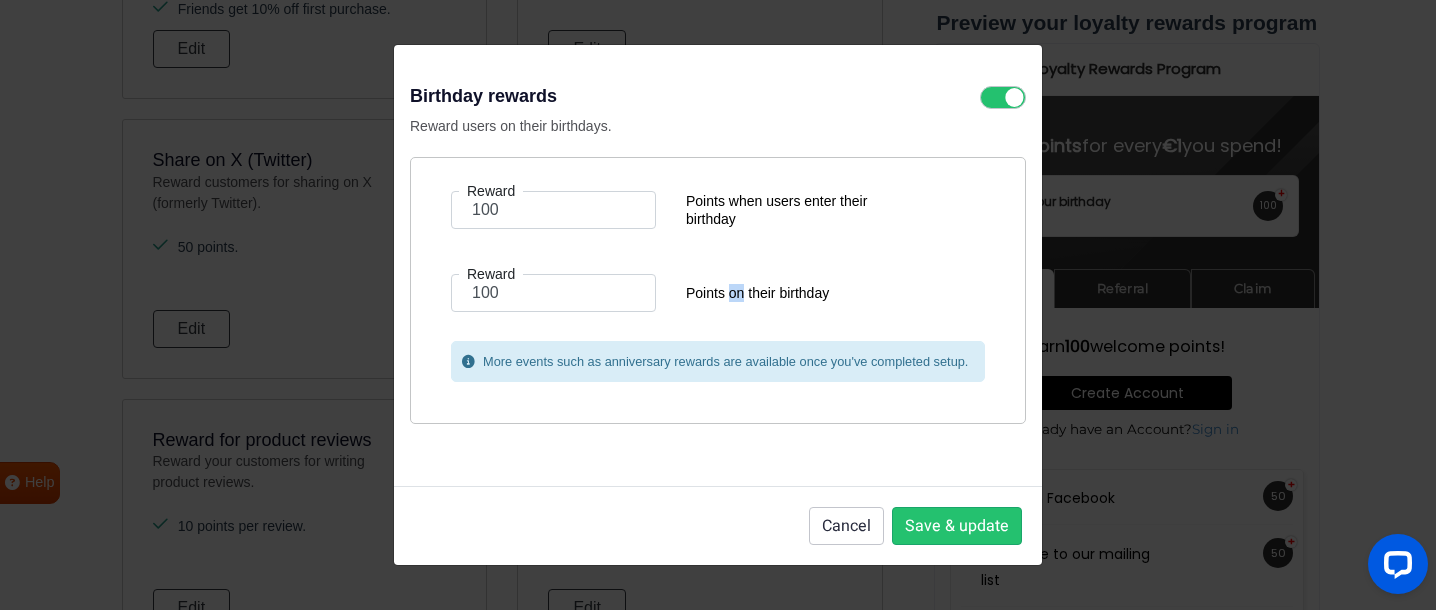 click on "Points on their birthday" at bounding box center [788, 293] 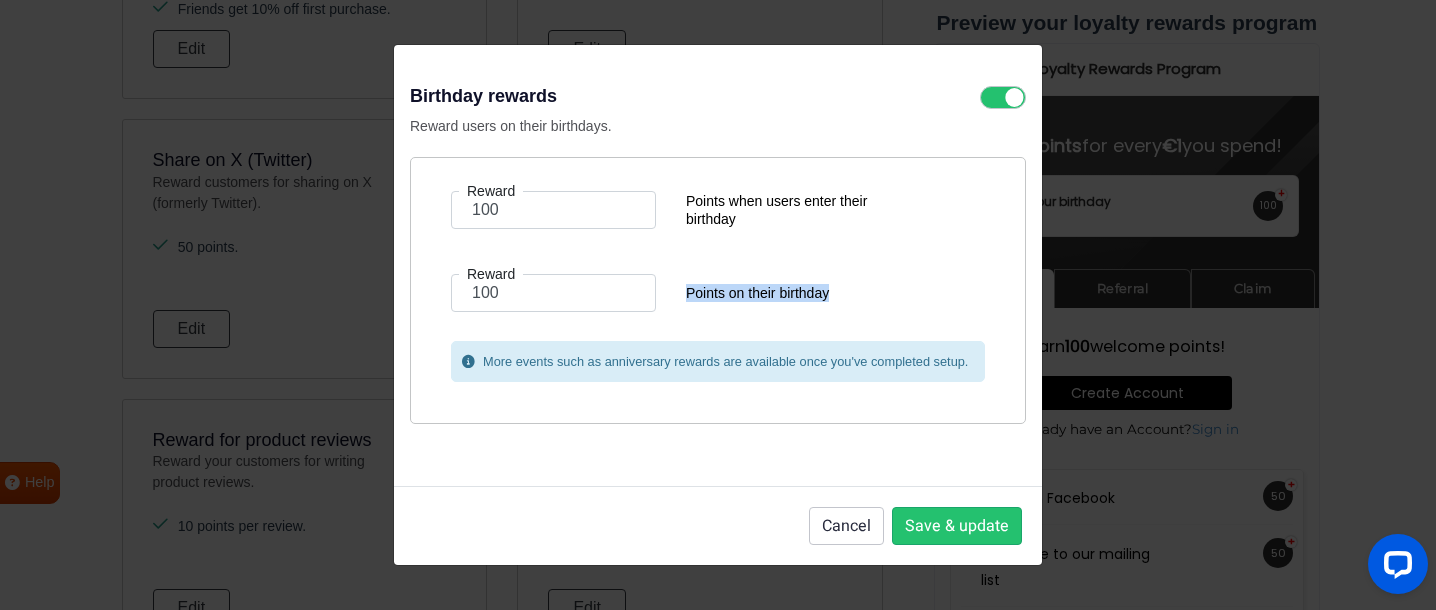 click on "Points on their birthday" at bounding box center (788, 293) 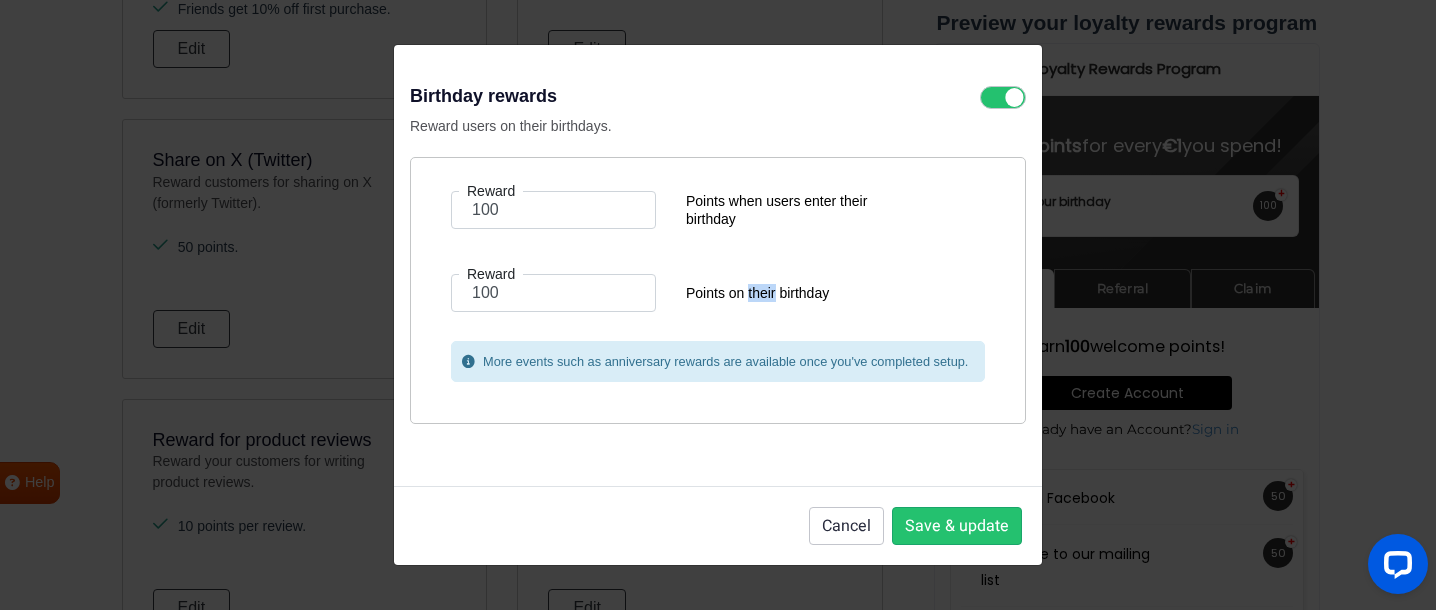 click on "Points on their birthday" at bounding box center (788, 293) 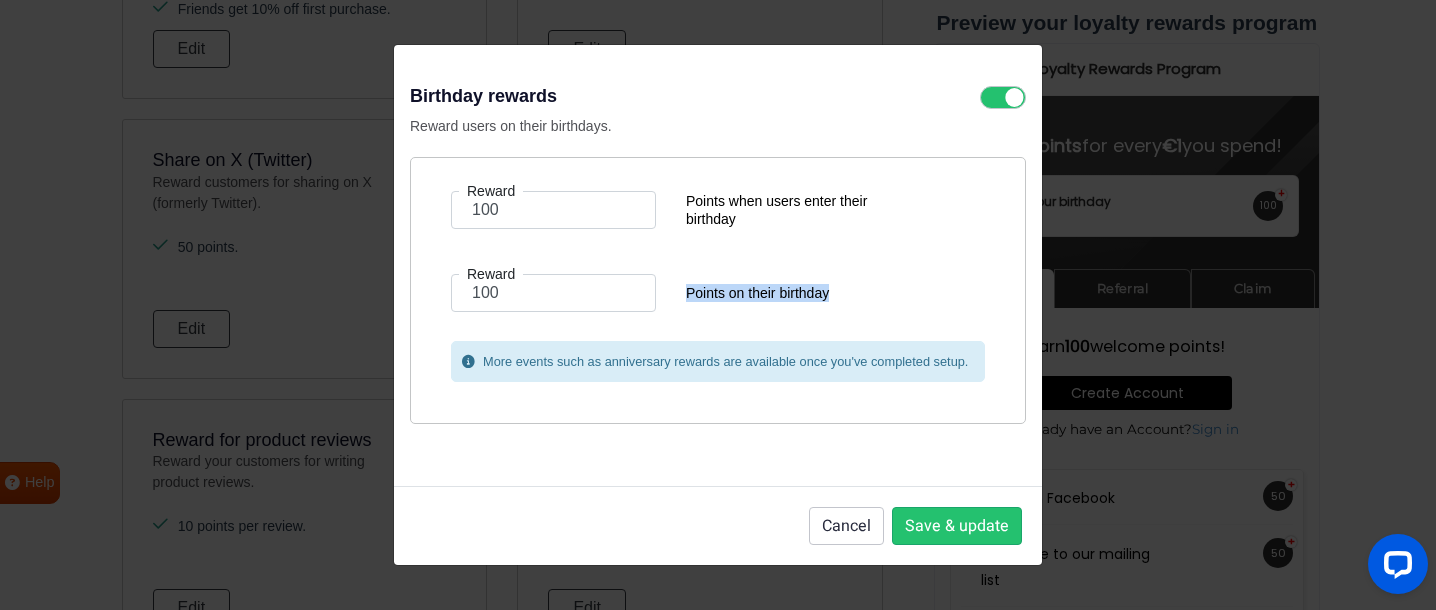 click on "Points on their birthday" at bounding box center (788, 293) 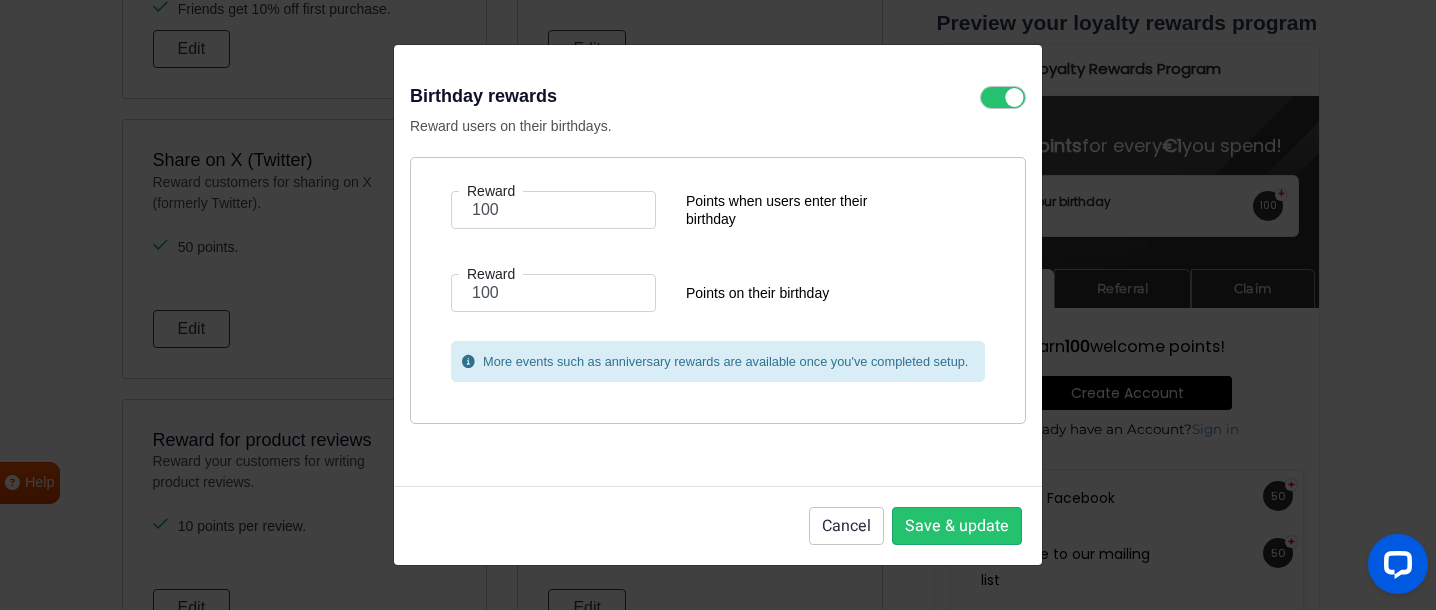 click on "Reward" at bounding box center [491, 274] 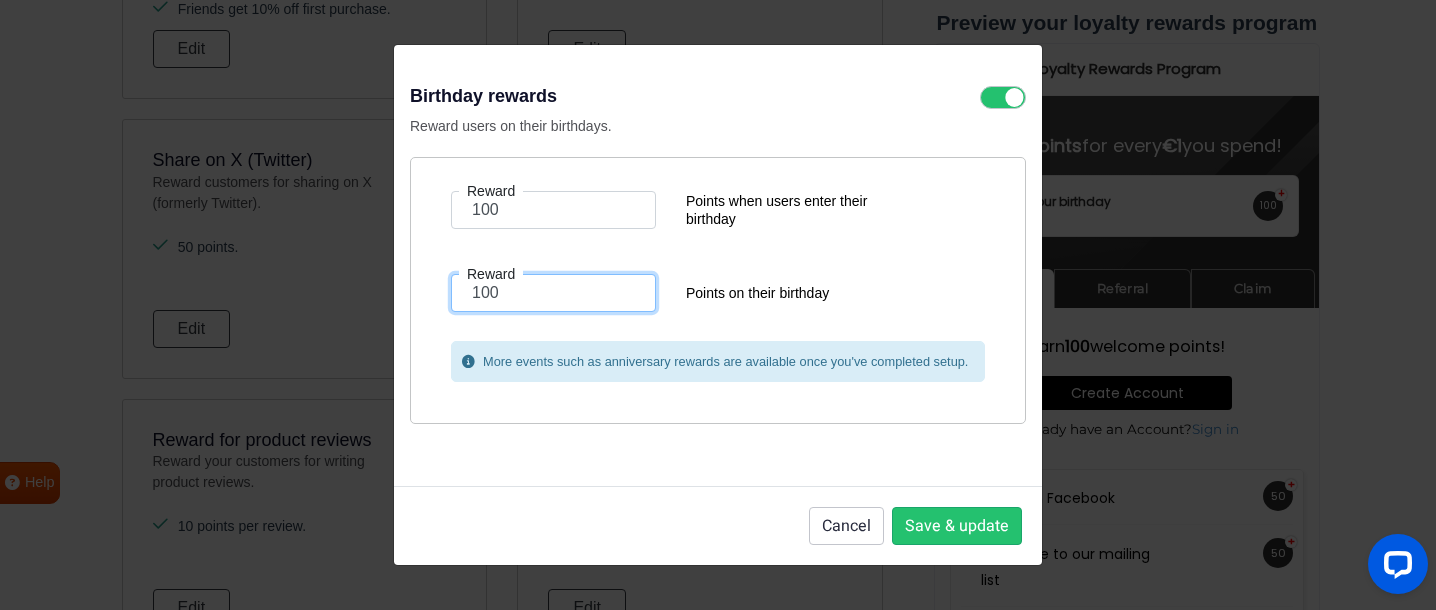 click on "100" at bounding box center (553, 293) 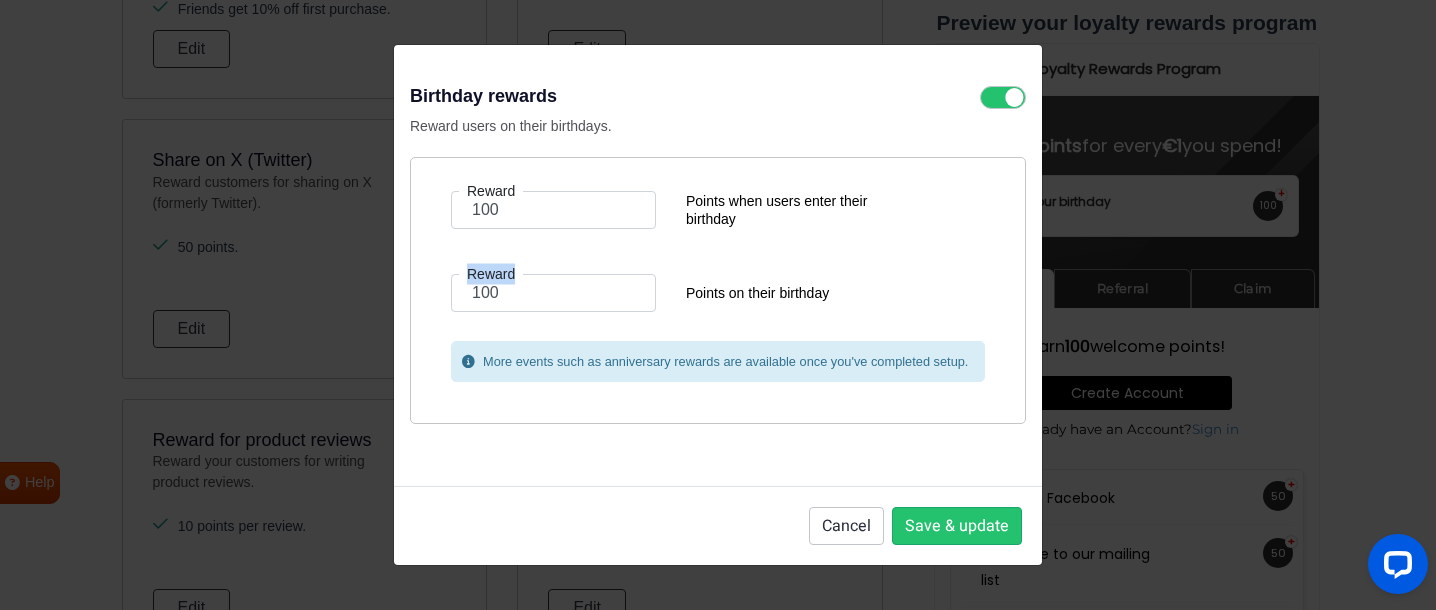 click on "Reward" at bounding box center (491, 274) 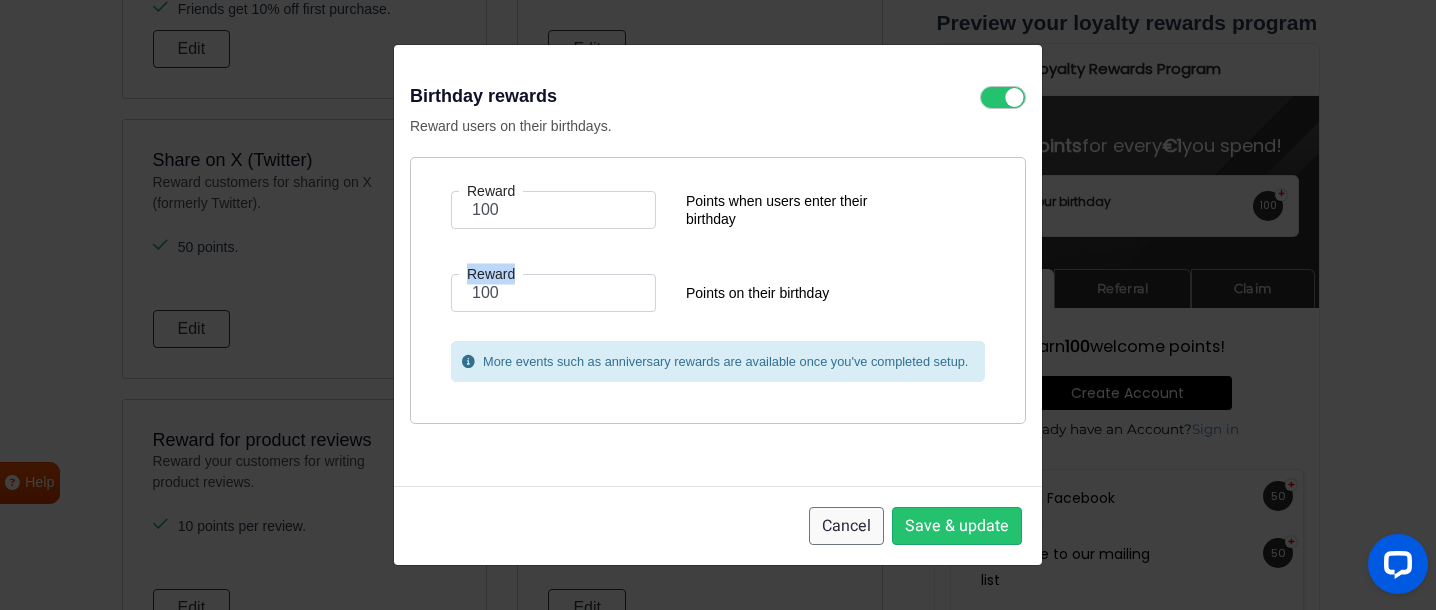 click on "Cancel" at bounding box center [846, 526] 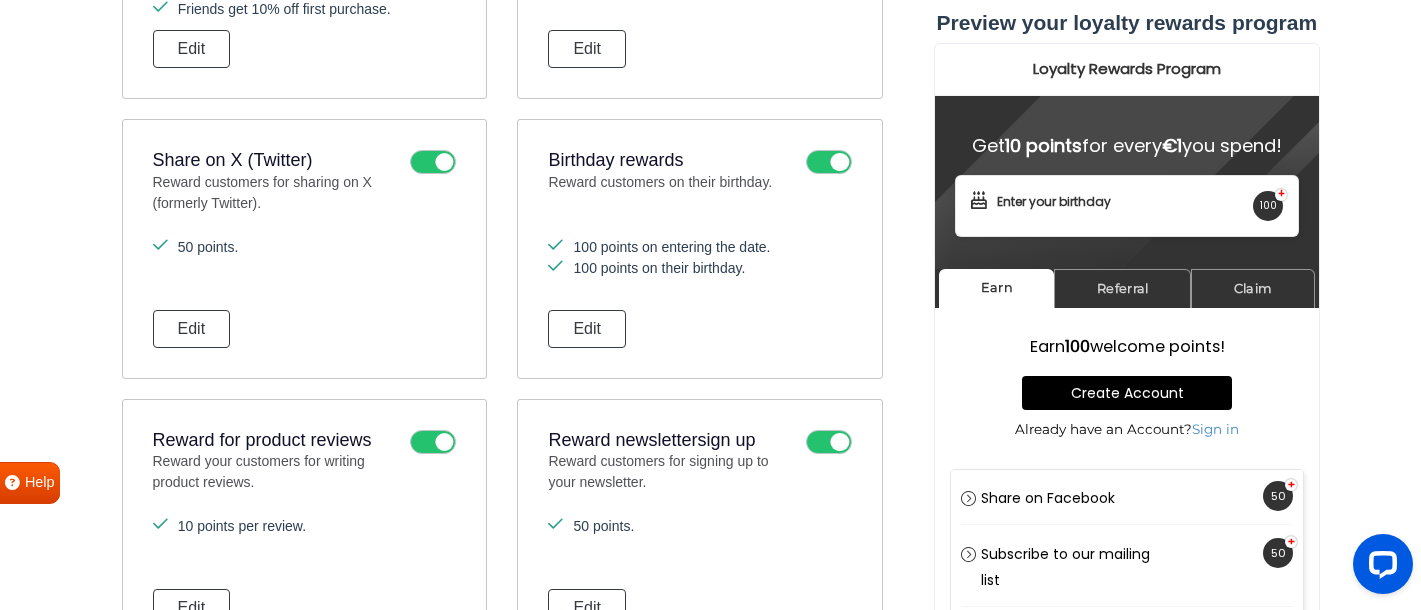 click on "100 points on their birthday." at bounding box center [699, 268] 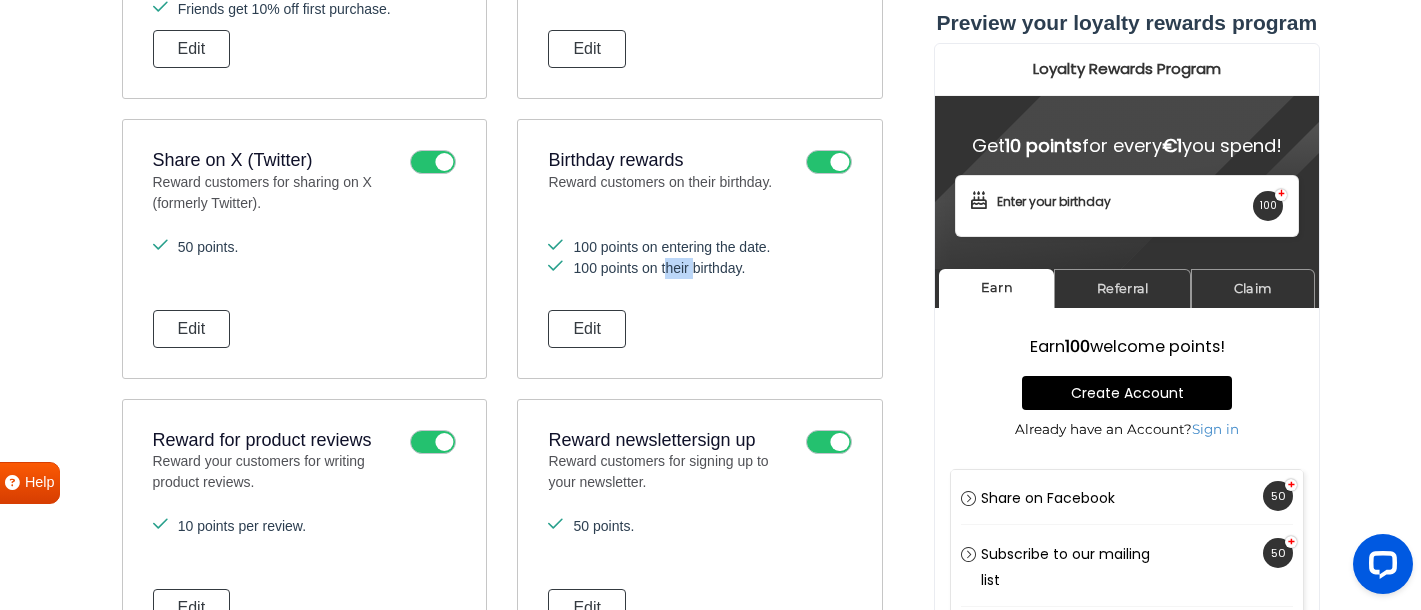 click on "100 points on their birthday." at bounding box center [699, 268] 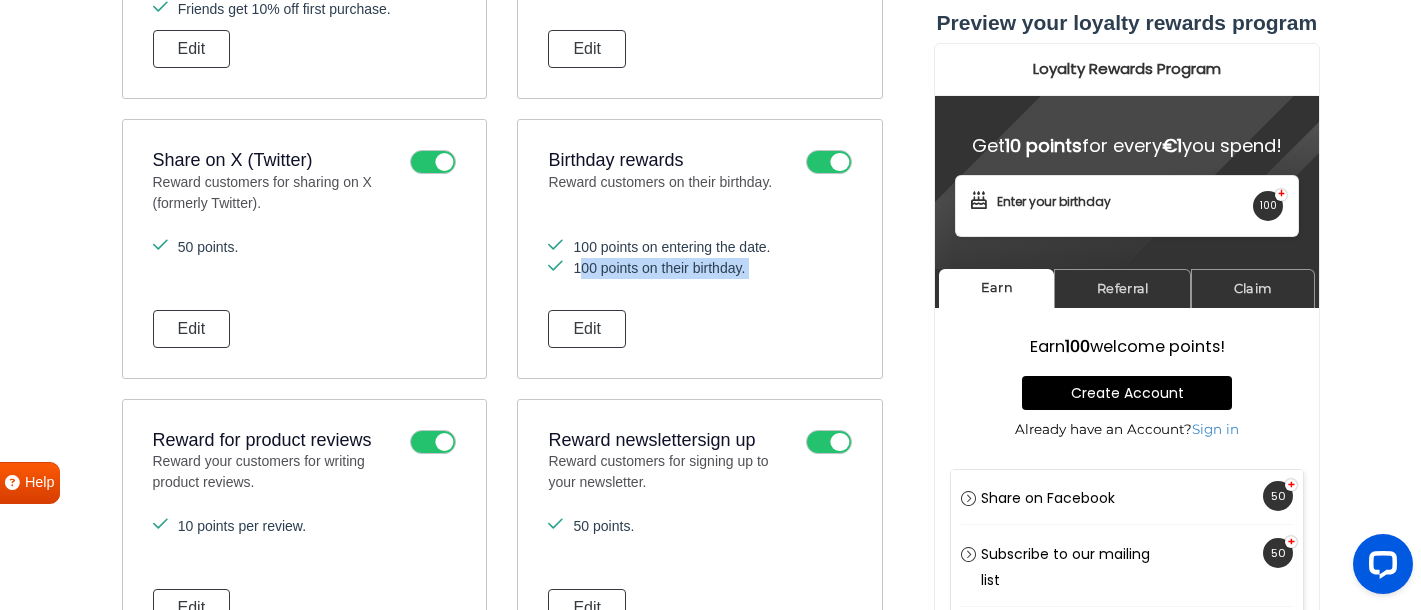 click on "100 points on their birthday." at bounding box center [699, 268] 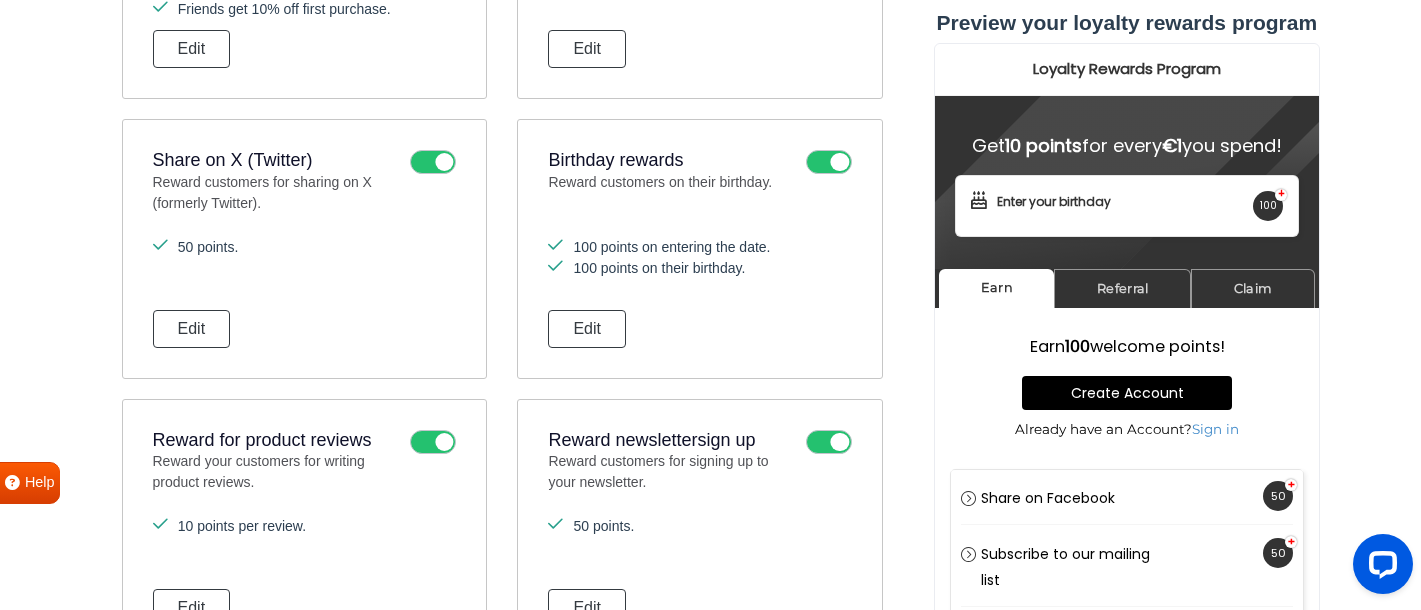 click on "100 points on entering the date." at bounding box center [699, 247] 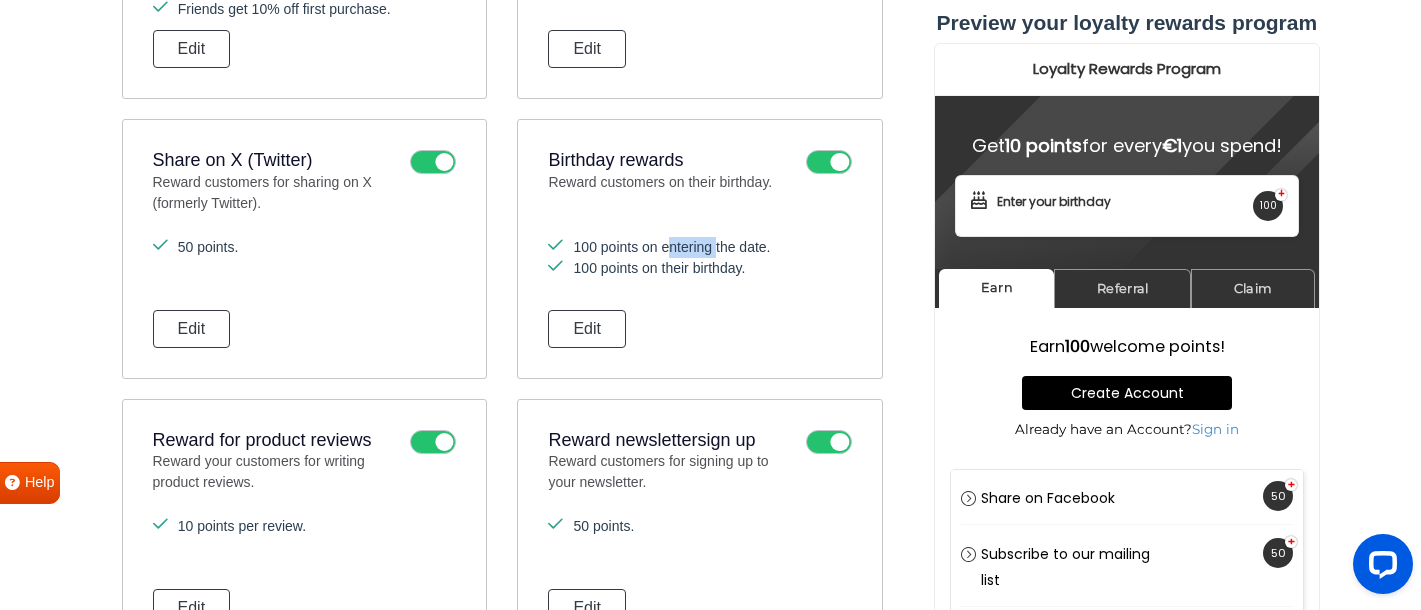 click on "100 points on entering the date." at bounding box center (699, 247) 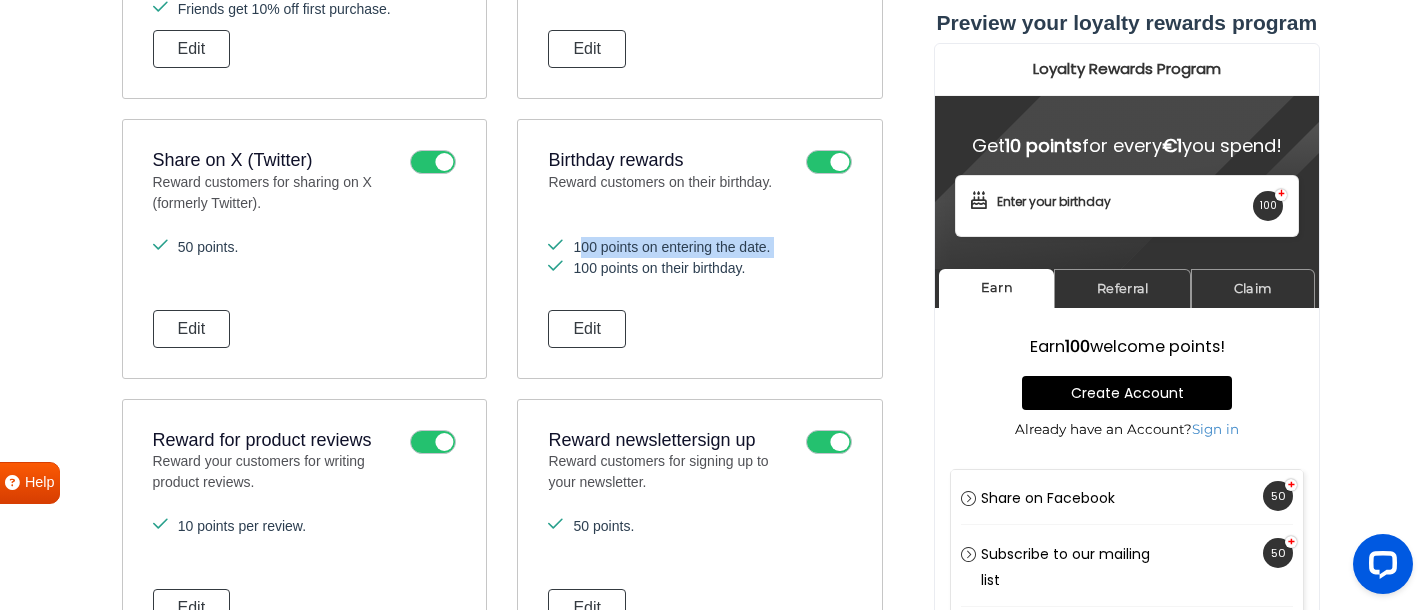 click on "100 points on entering the date." at bounding box center [699, 247] 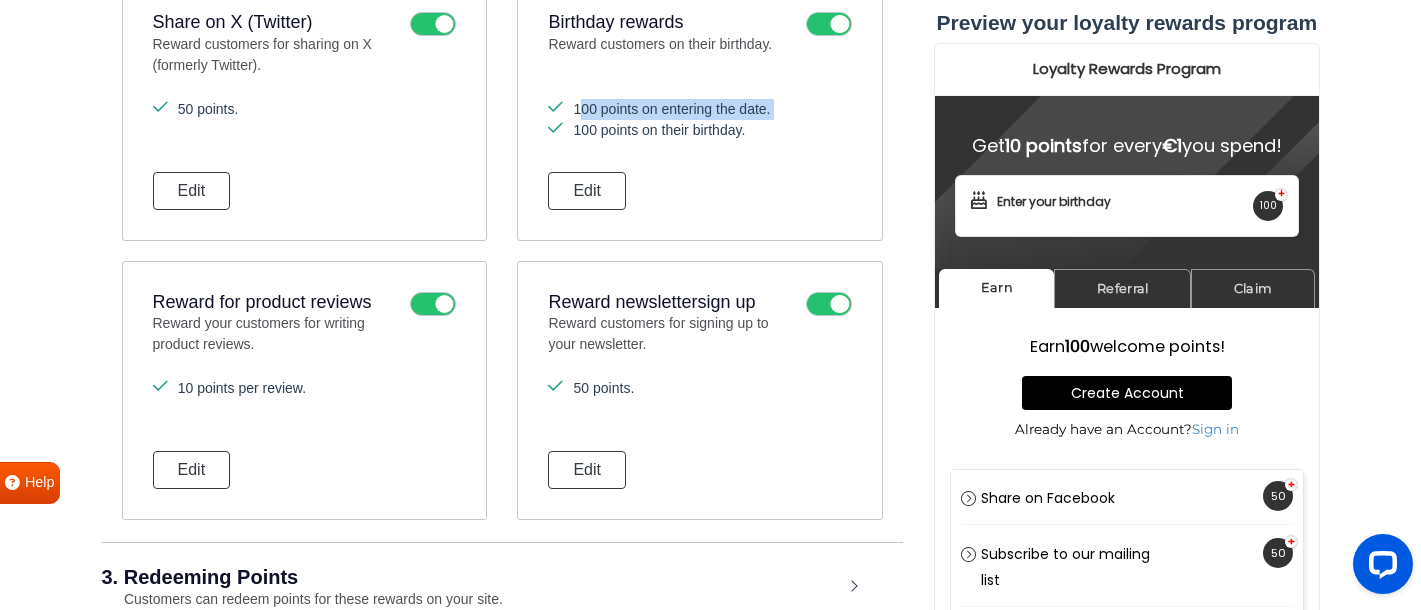 scroll, scrollTop: 1444, scrollLeft: 0, axis: vertical 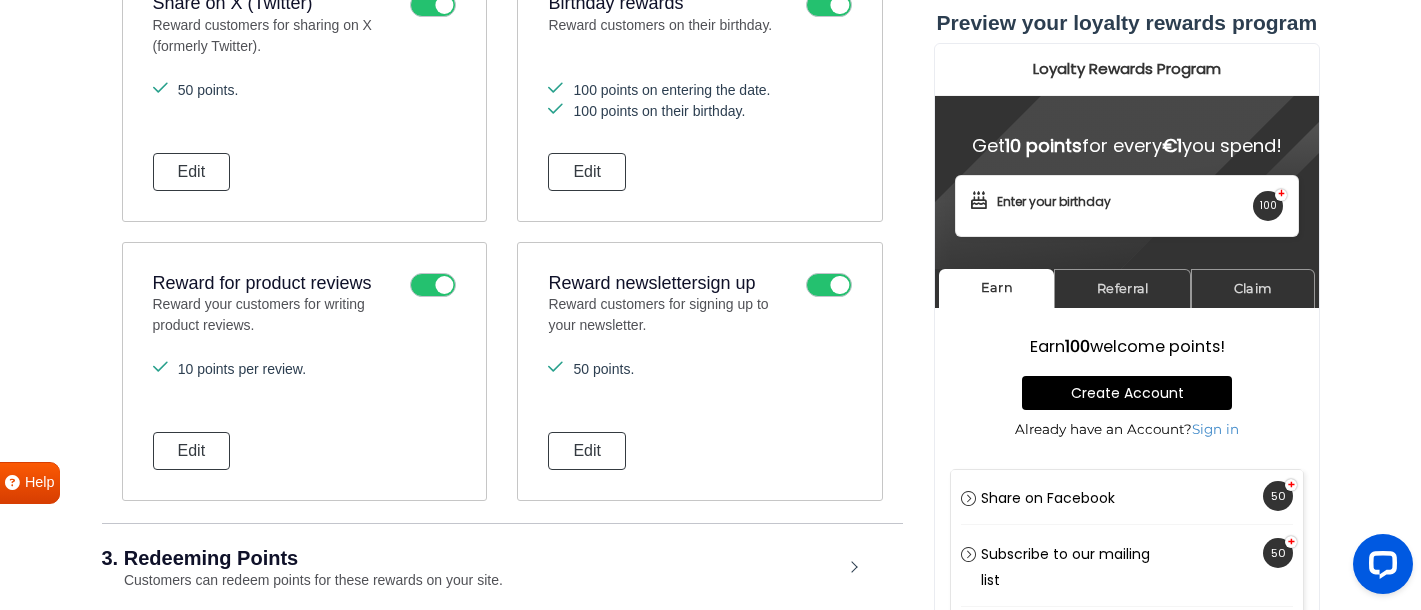 click on "100 points on their birthday." at bounding box center (699, 111) 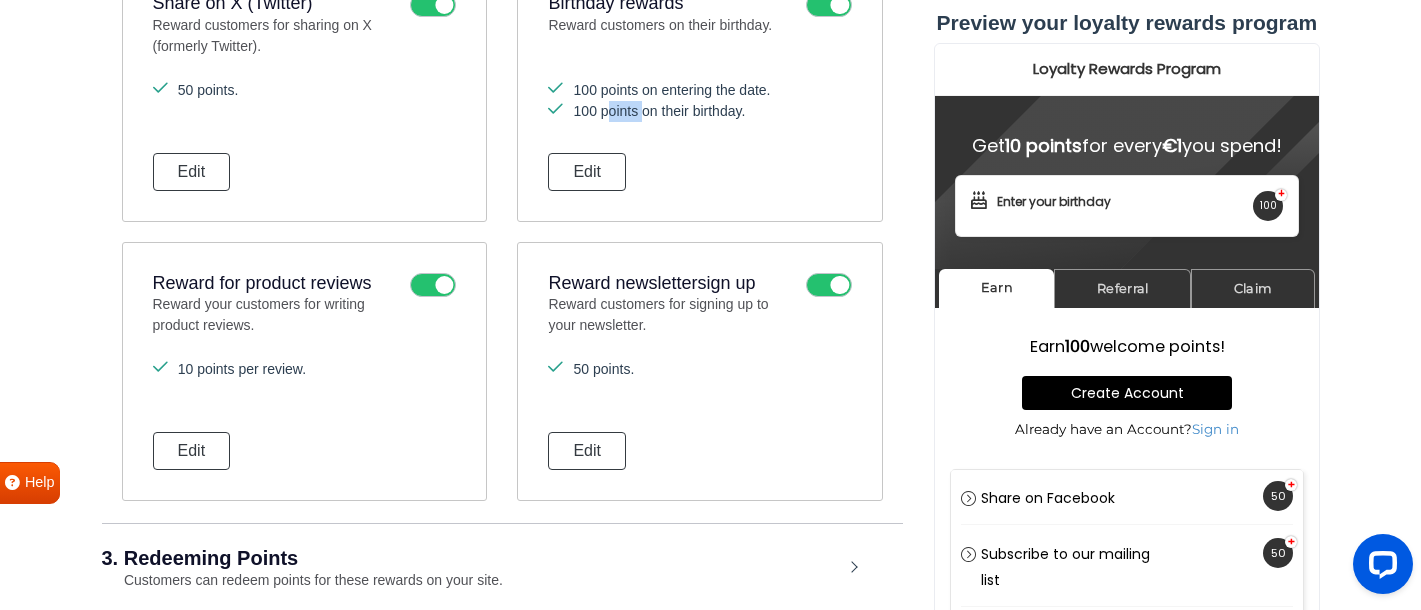 click on "100 points on their birthday." at bounding box center [699, 111] 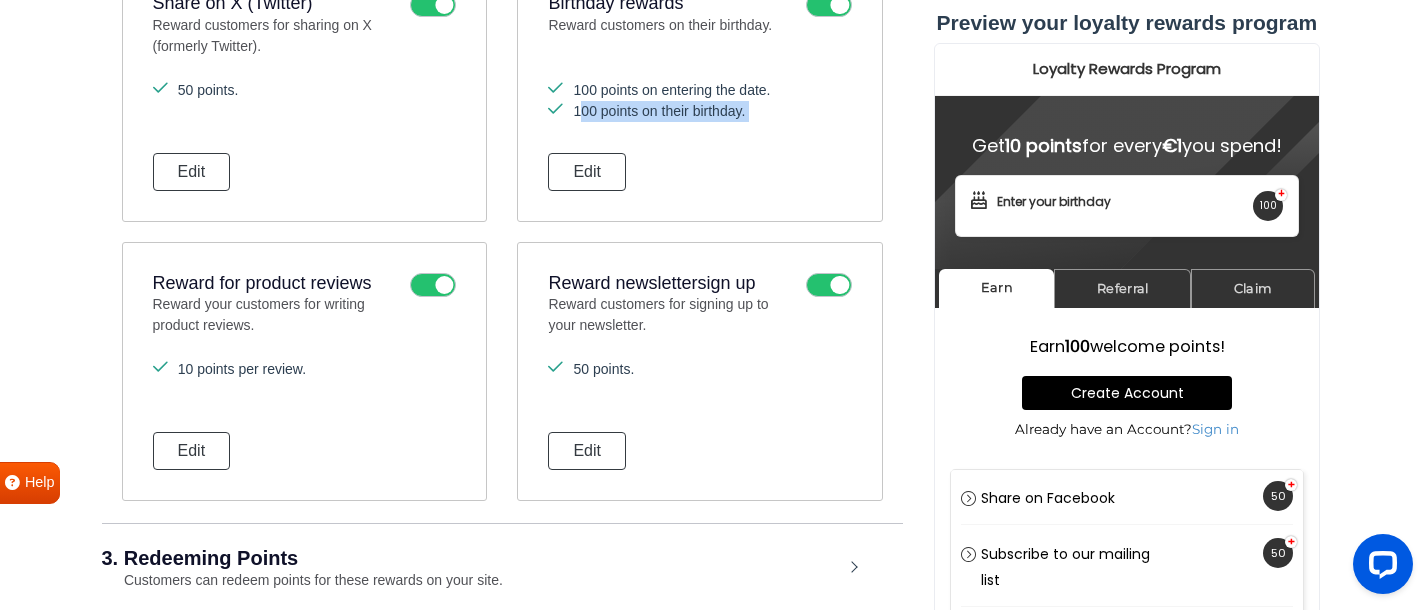click on "100 points on their birthday." at bounding box center (699, 111) 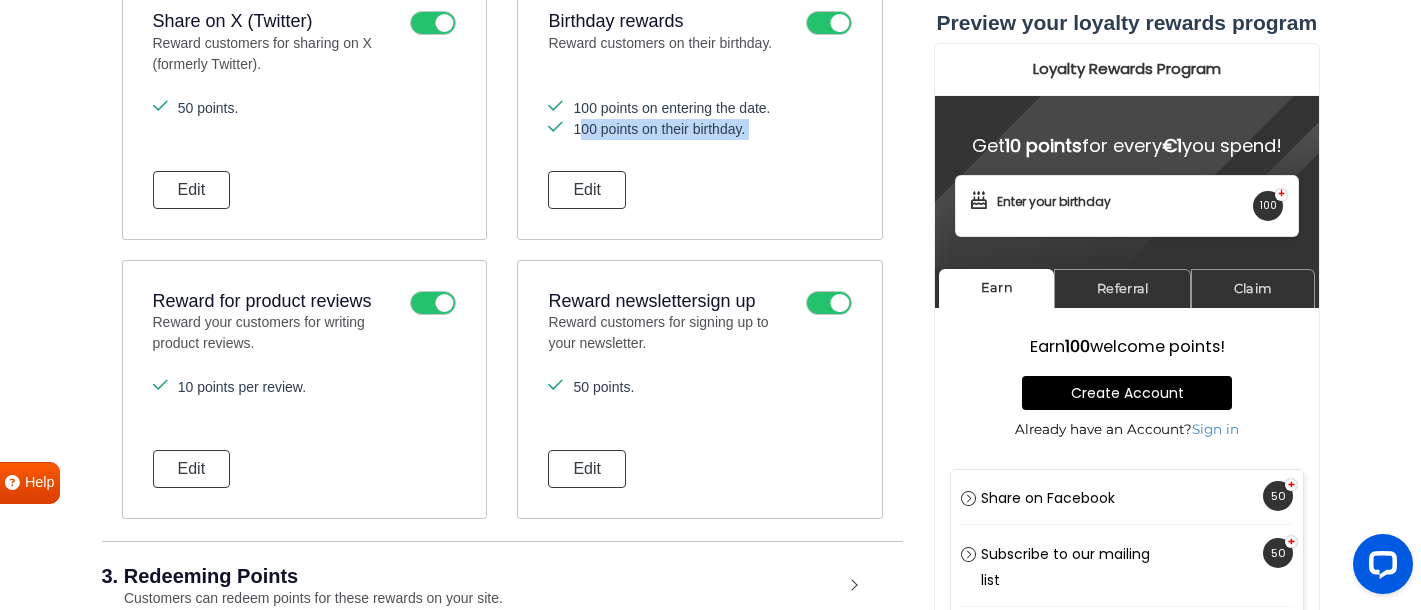 scroll, scrollTop: 1406, scrollLeft: 0, axis: vertical 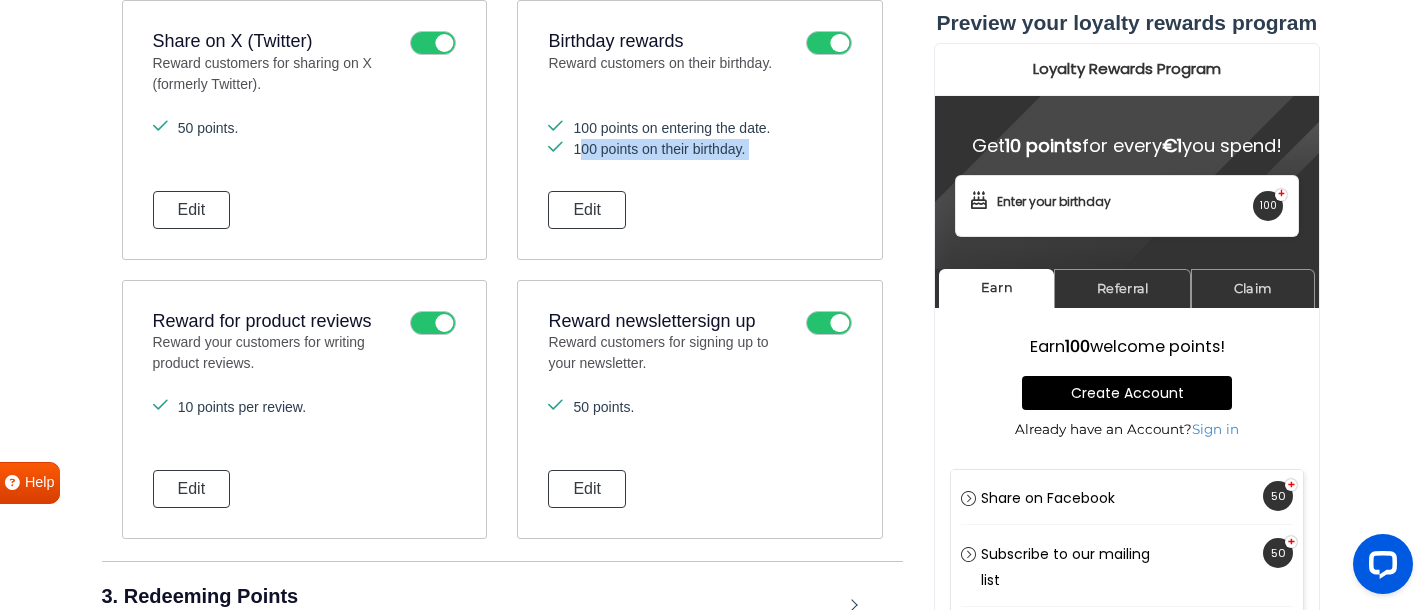click on "100 points on their birthday." at bounding box center [699, 149] 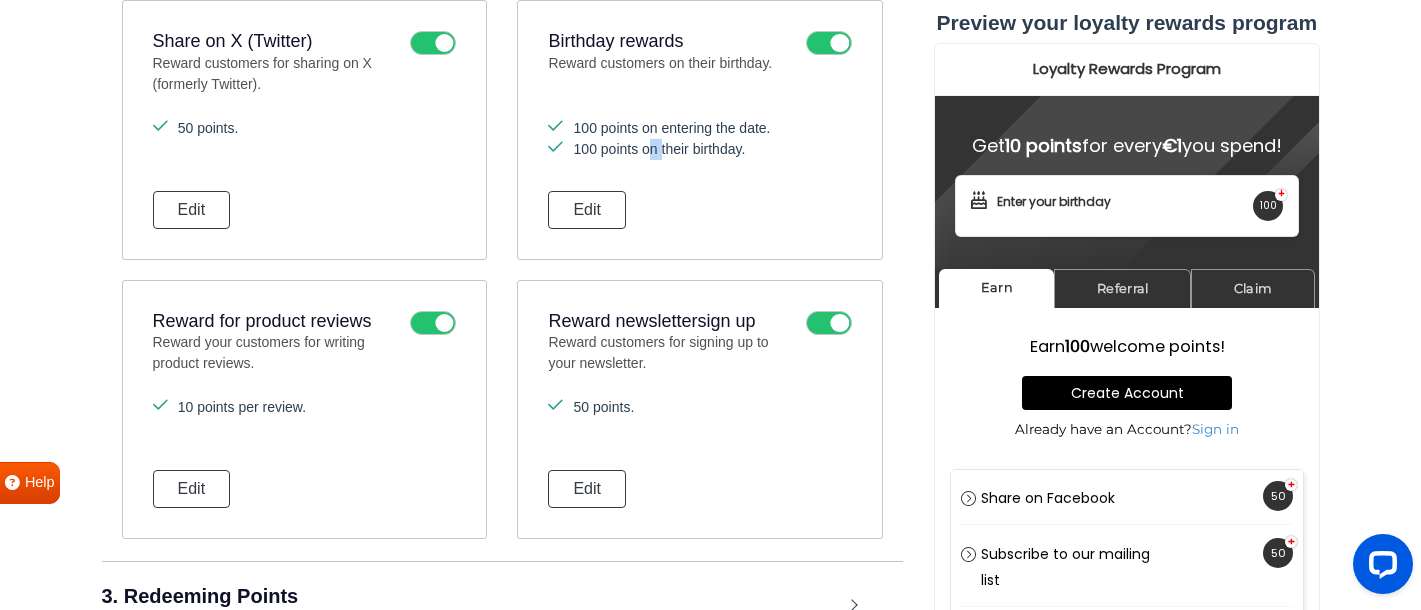 click on "100 points on their birthday." at bounding box center (699, 149) 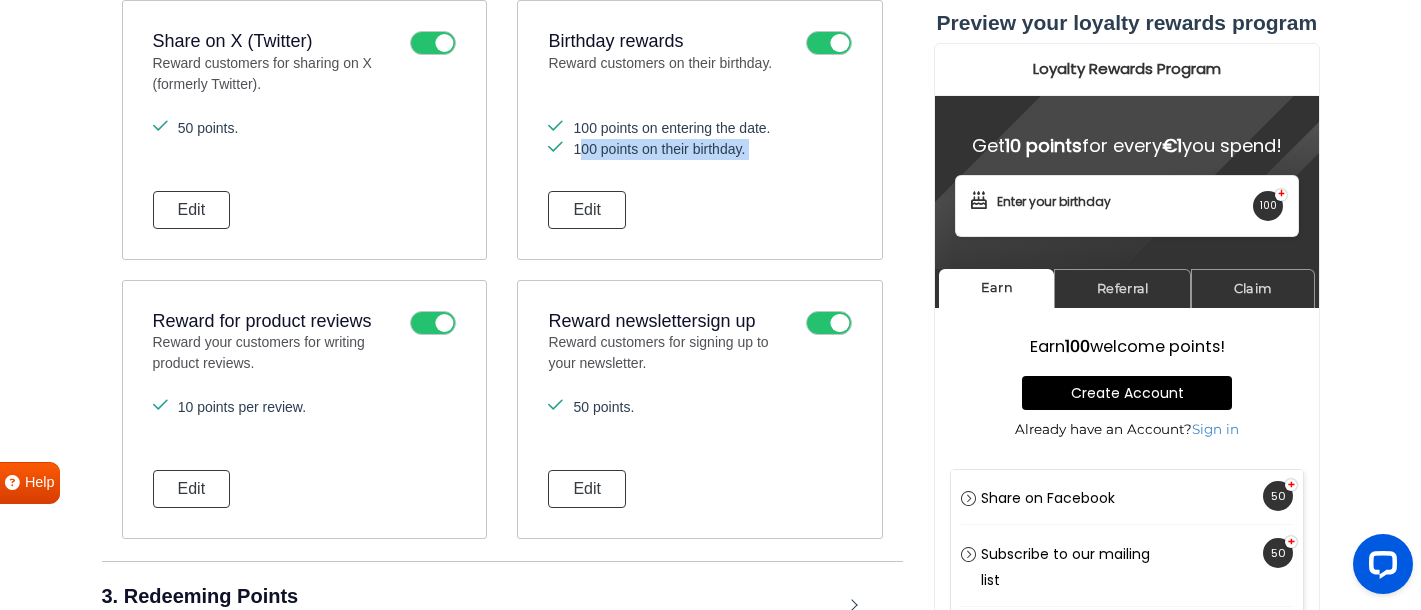 click on "100 points on their birthday." at bounding box center (699, 149) 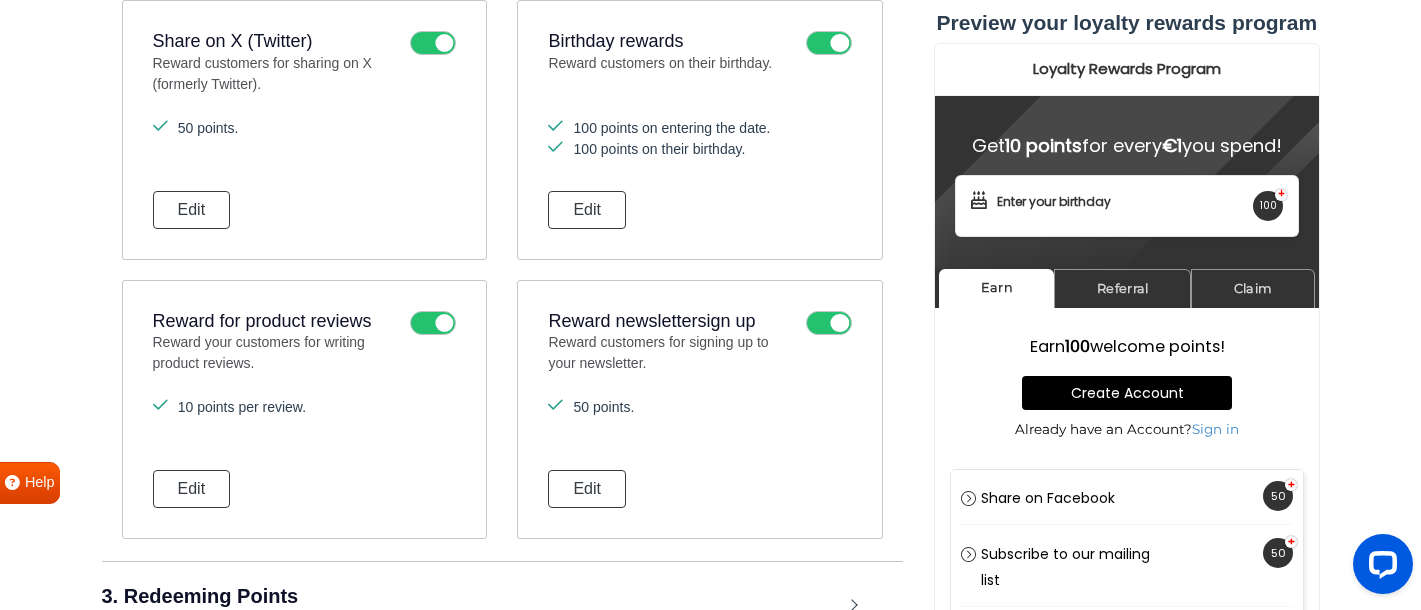 click on "100 points on entering the date." at bounding box center [699, 128] 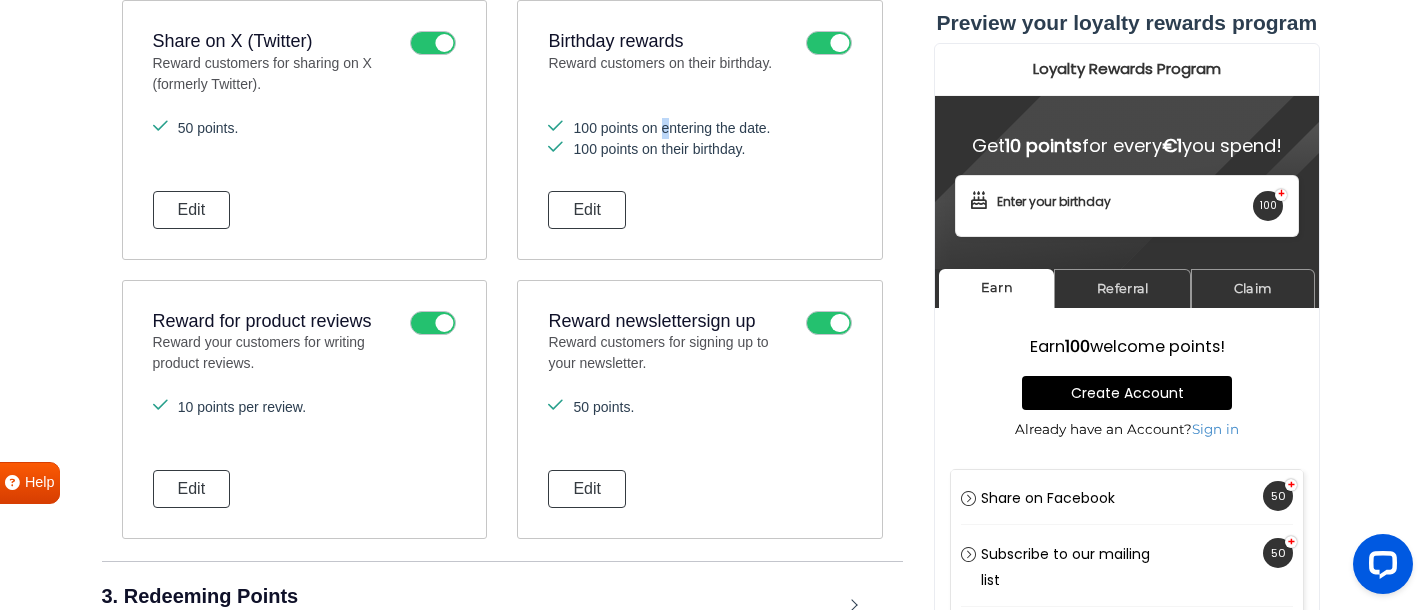click on "100 points on entering the date." at bounding box center (699, 128) 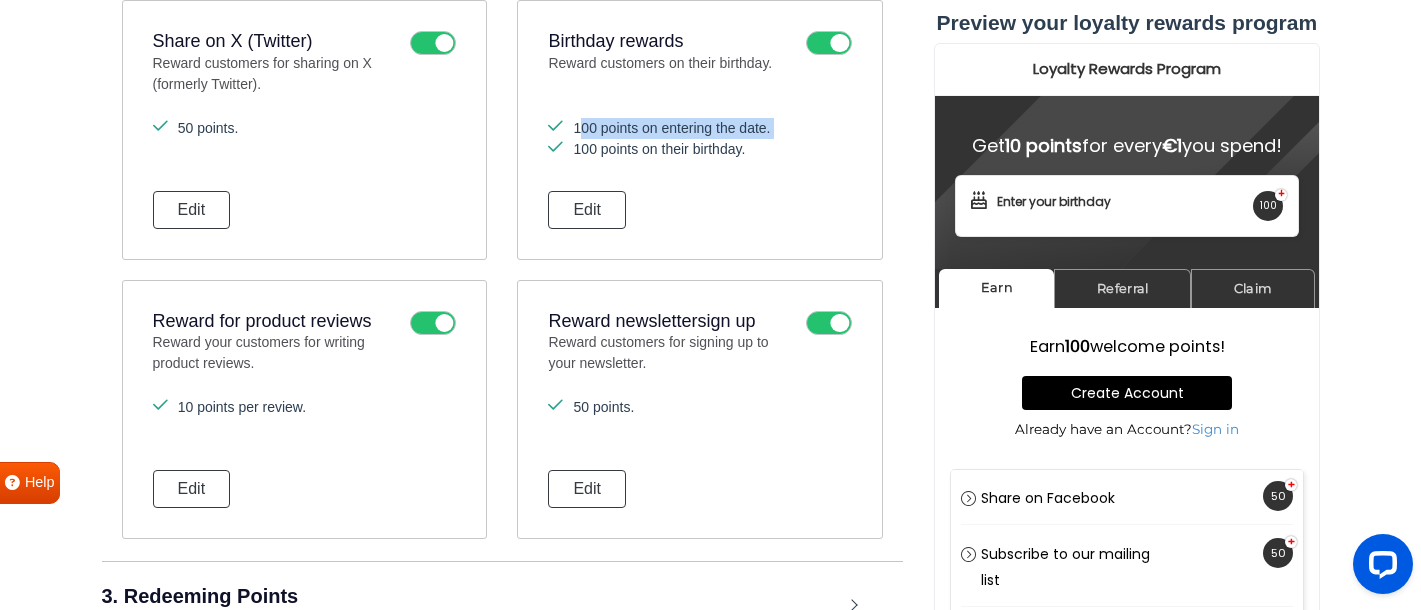 click on "100 points on entering the date." at bounding box center (699, 128) 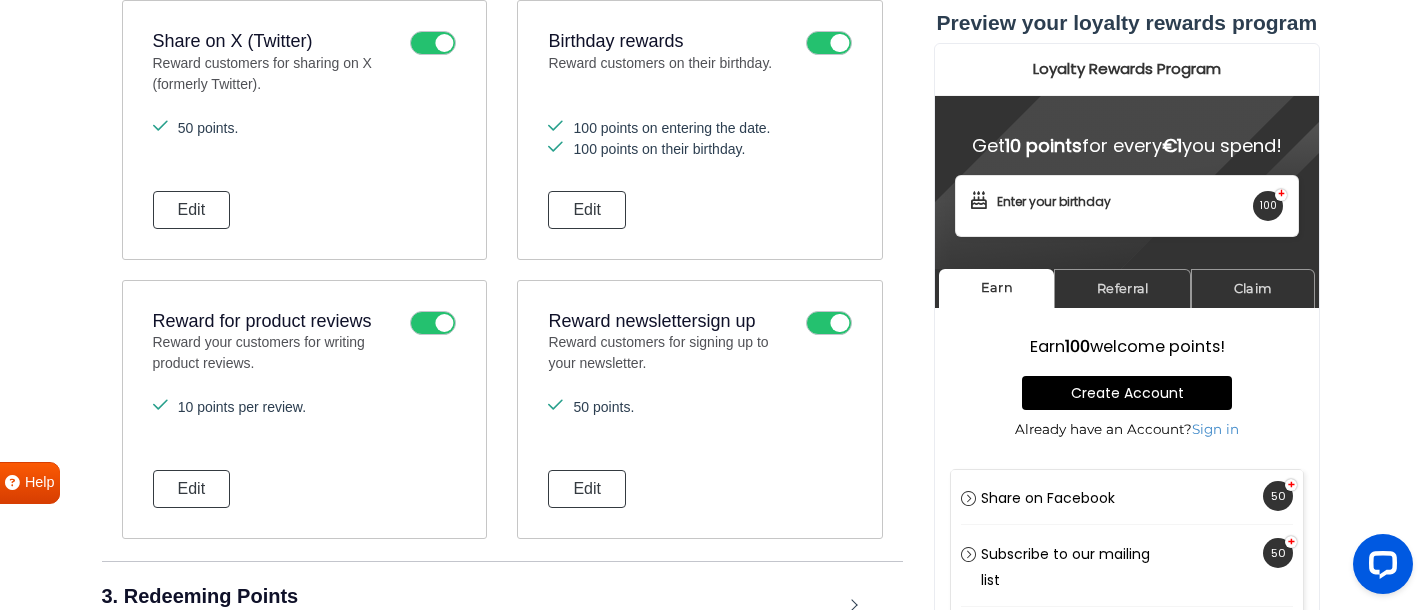 click on "100 points on their birthday." at bounding box center (699, 149) 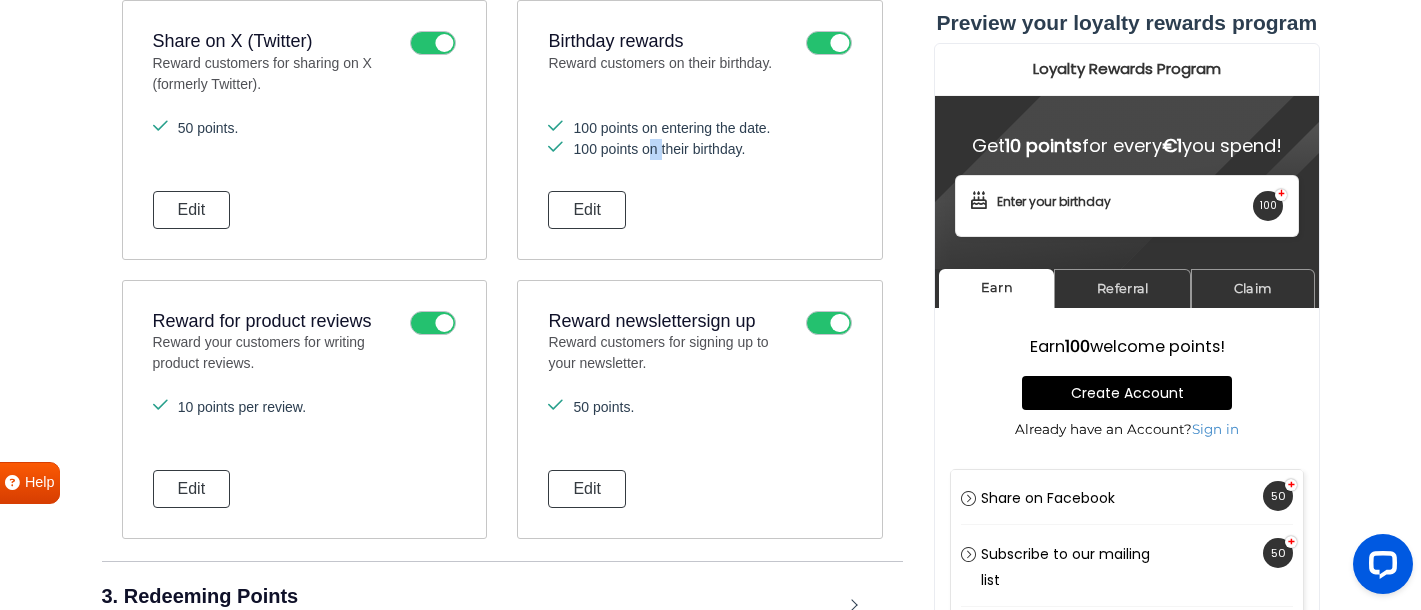 click on "100 points on their birthday." at bounding box center [699, 149] 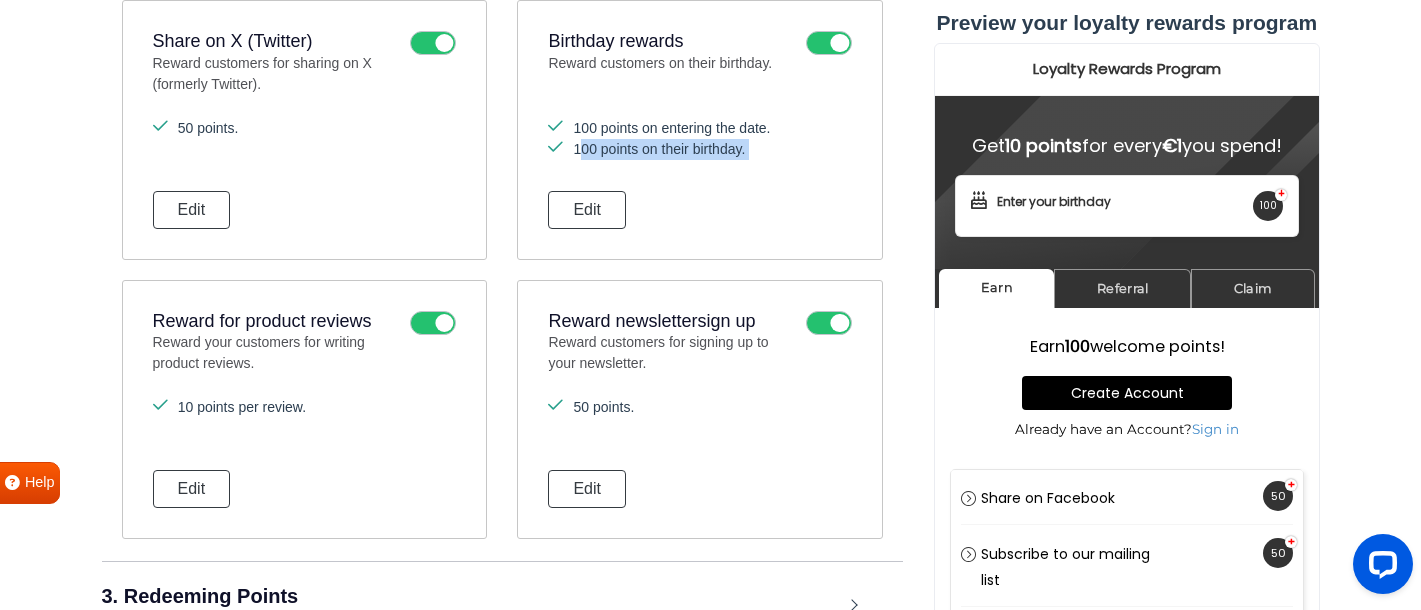 click on "100 points on their birthday." at bounding box center (699, 149) 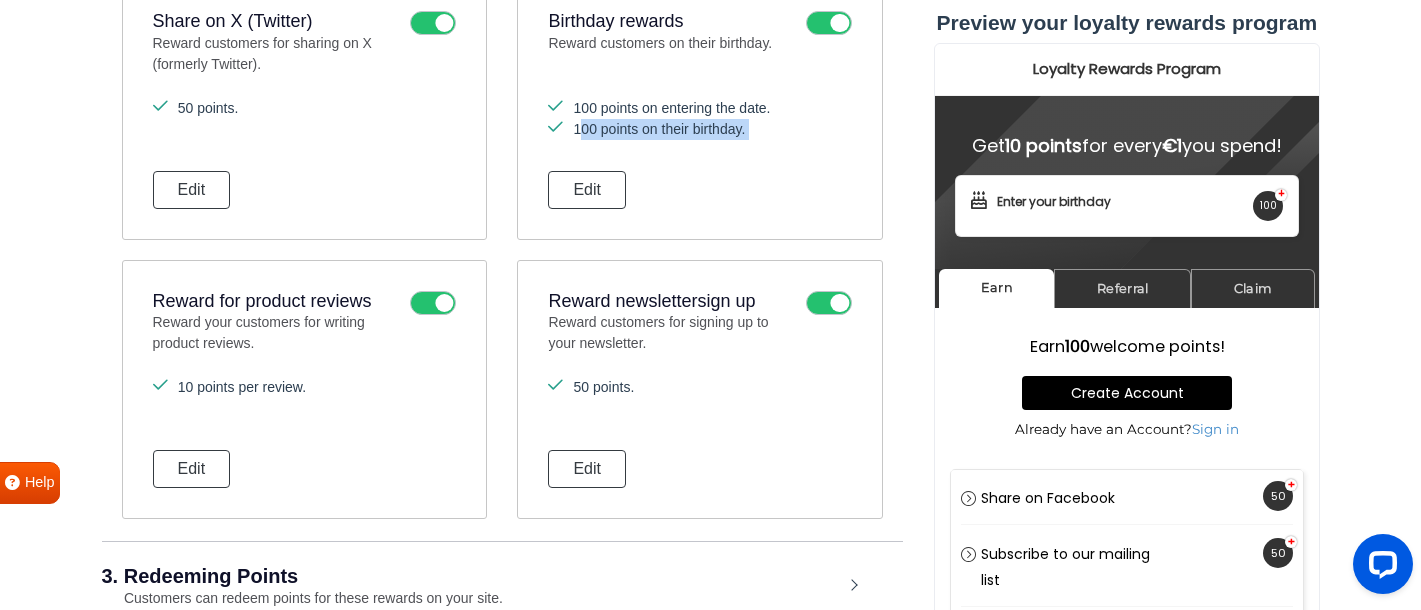 scroll, scrollTop: 1430, scrollLeft: 0, axis: vertical 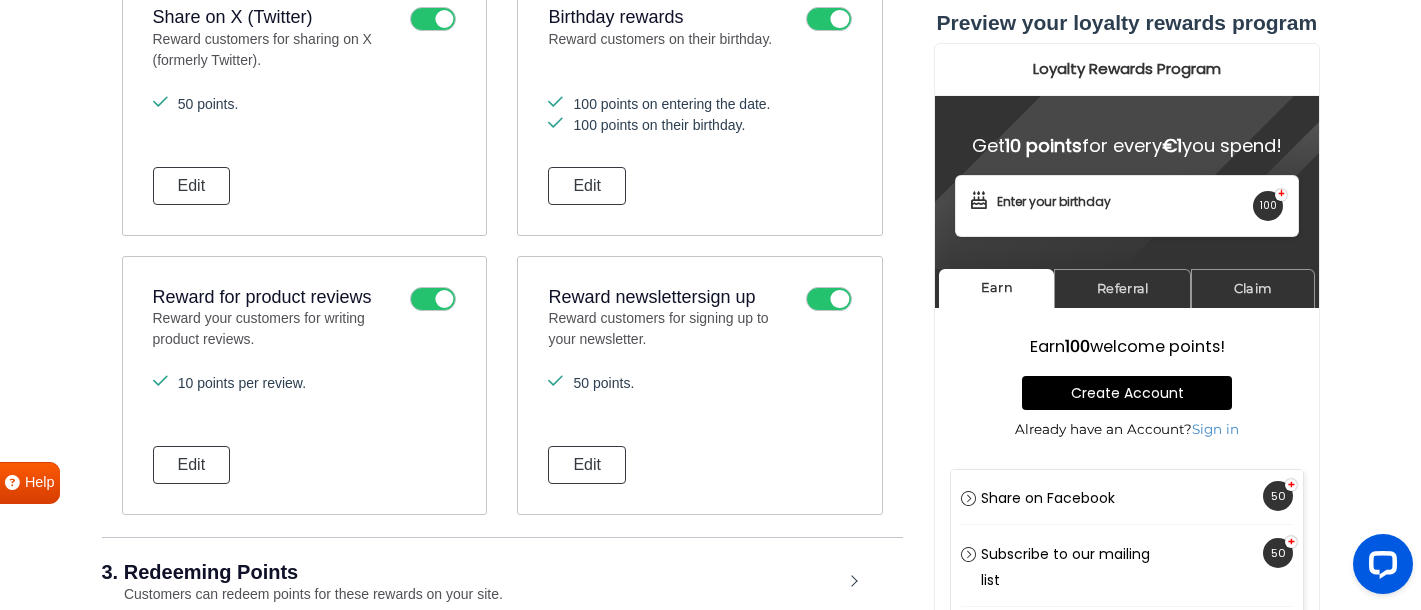 click on "10 points per review." at bounding box center (304, 383) 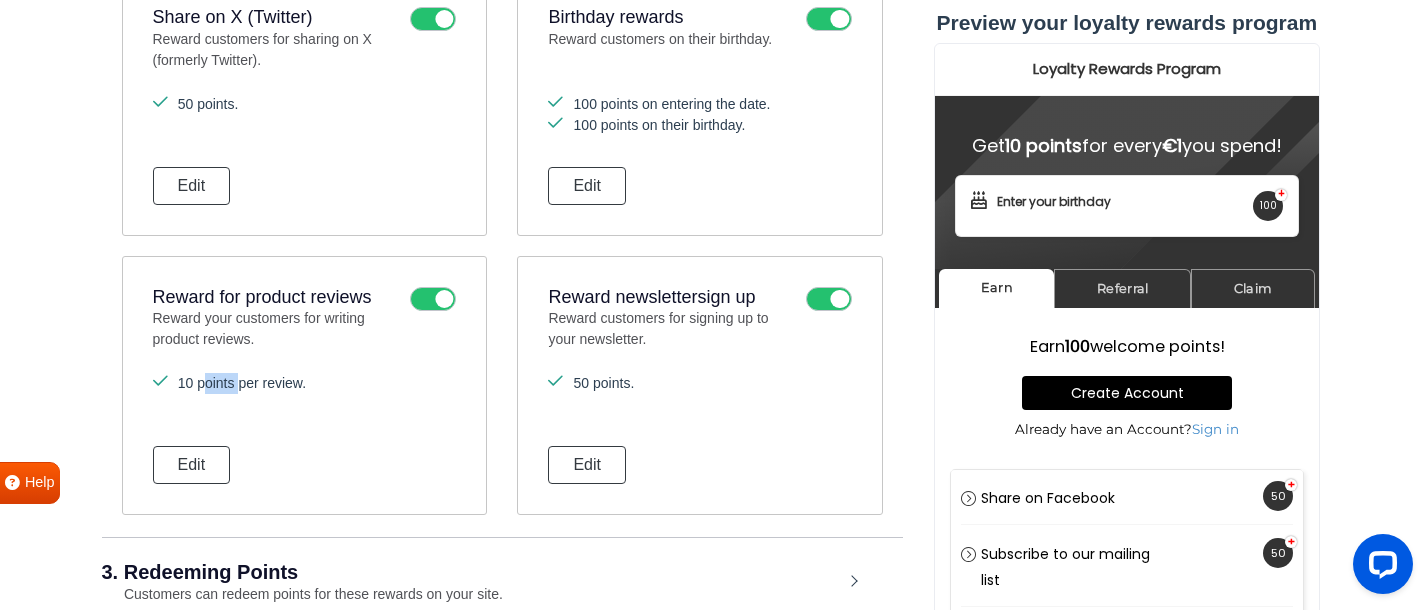 click on "10 points per review." at bounding box center (304, 383) 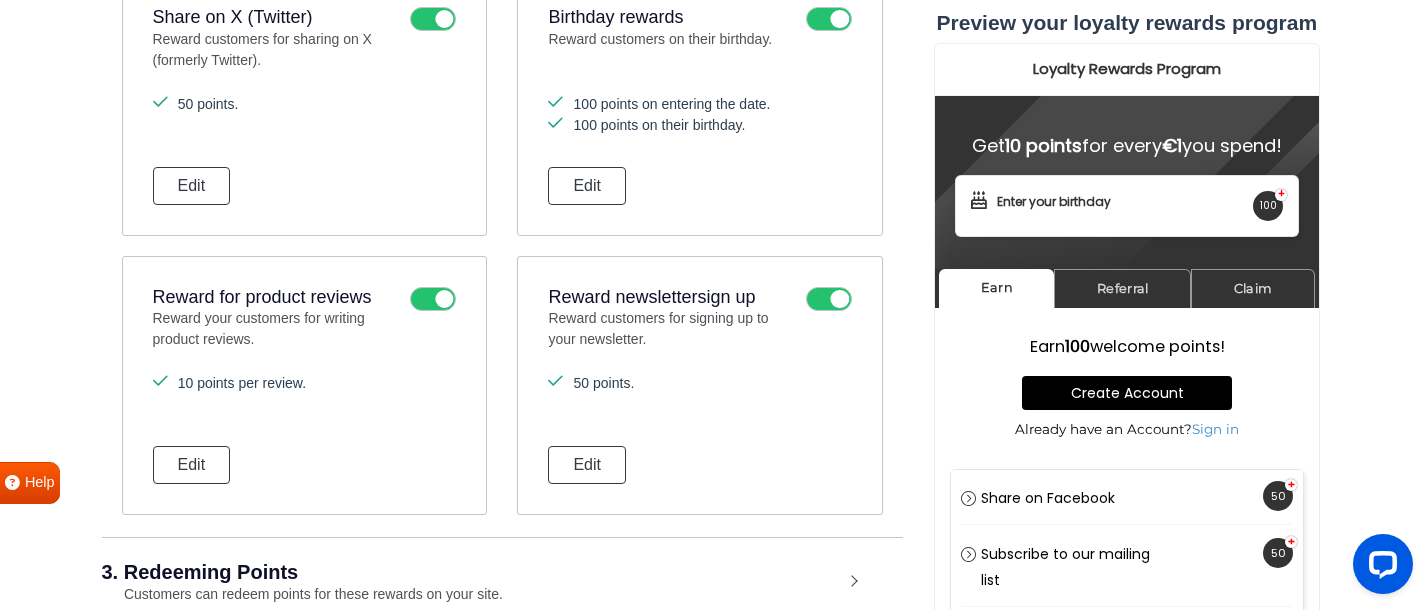 click on "Reward for product reviews" at bounding box center (276, 298) 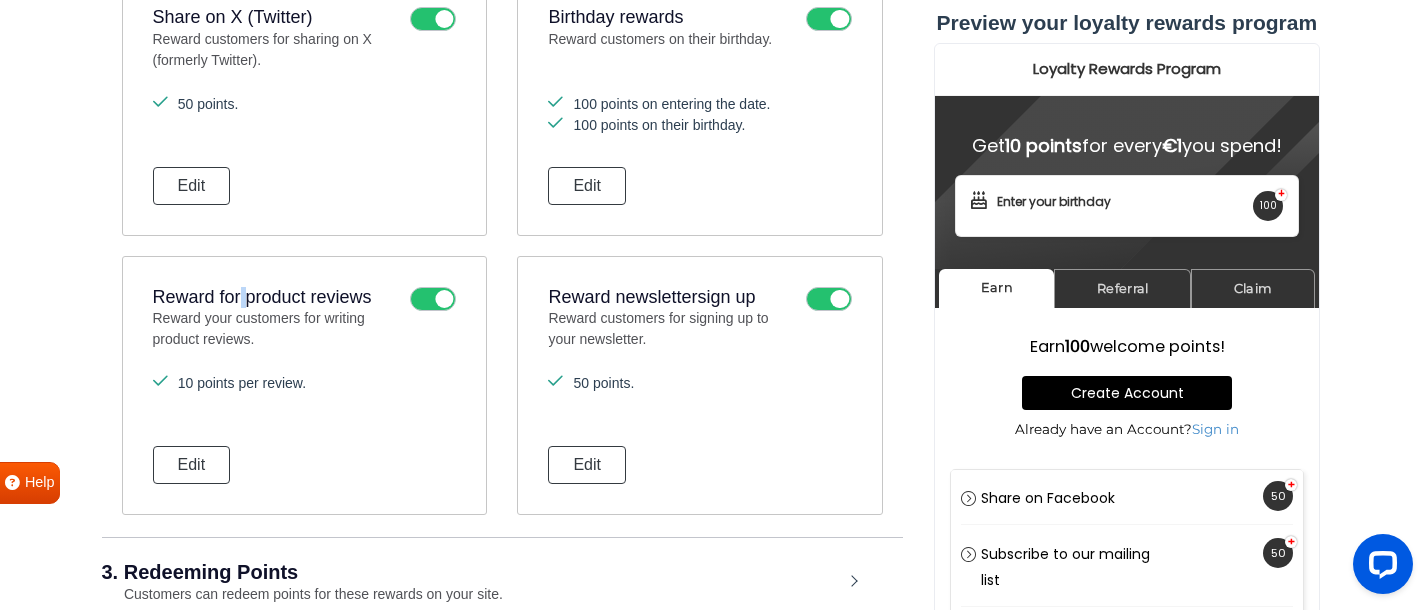 click on "Reward for product reviews" at bounding box center (276, 298) 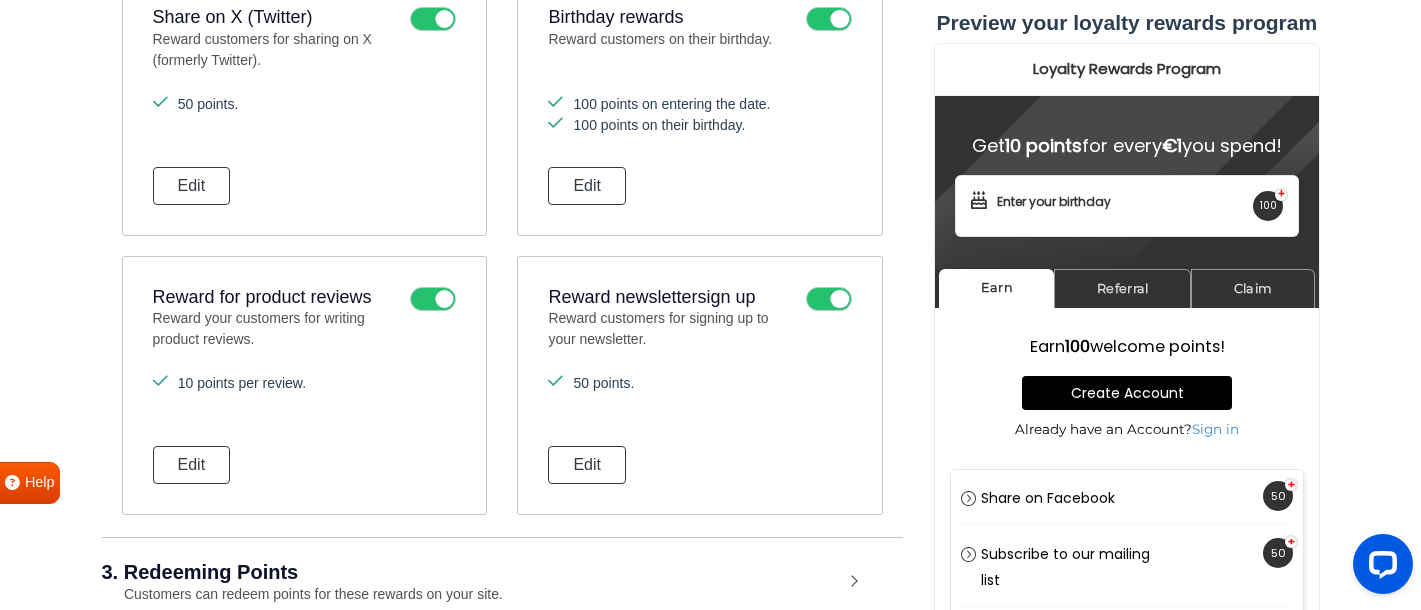 click at bounding box center (829, 299) 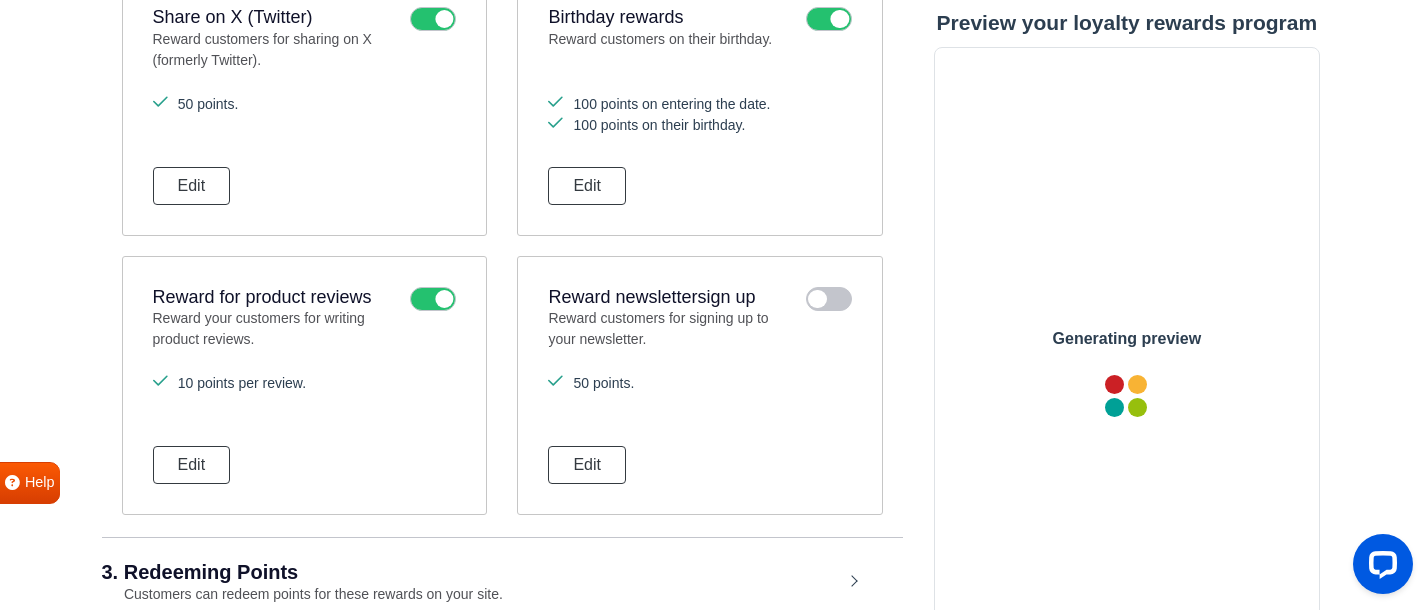 click at bounding box center [433, 299] 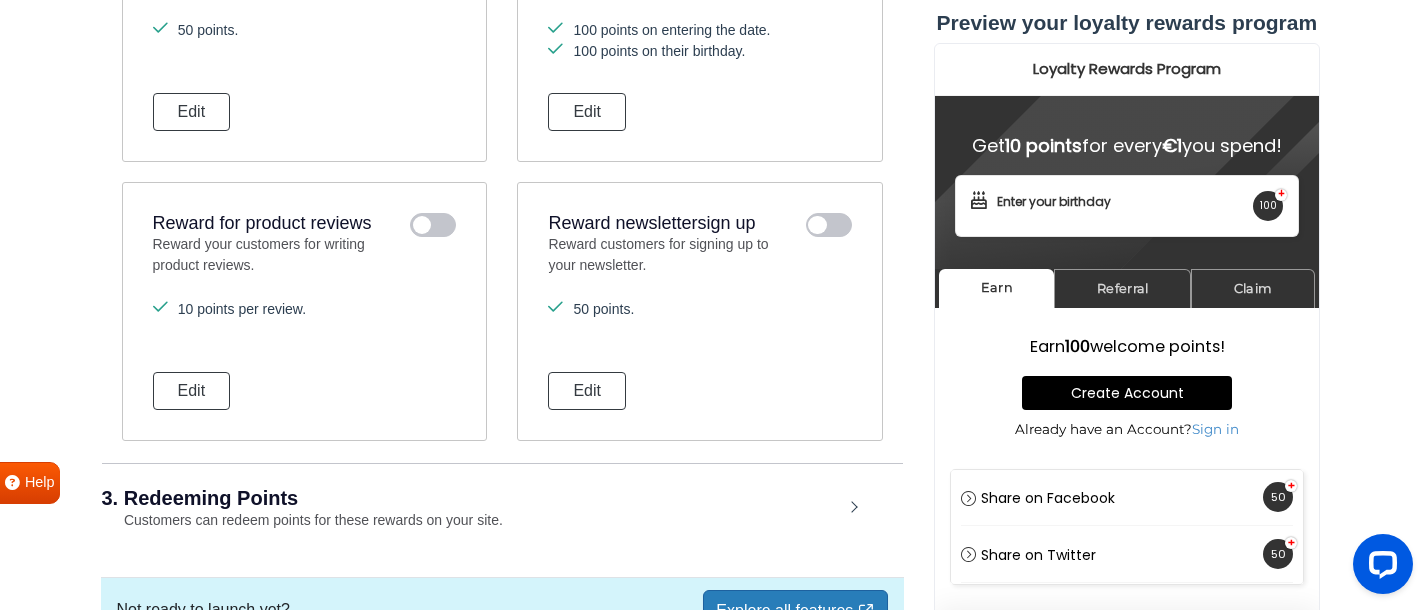 scroll, scrollTop: 1693, scrollLeft: 0, axis: vertical 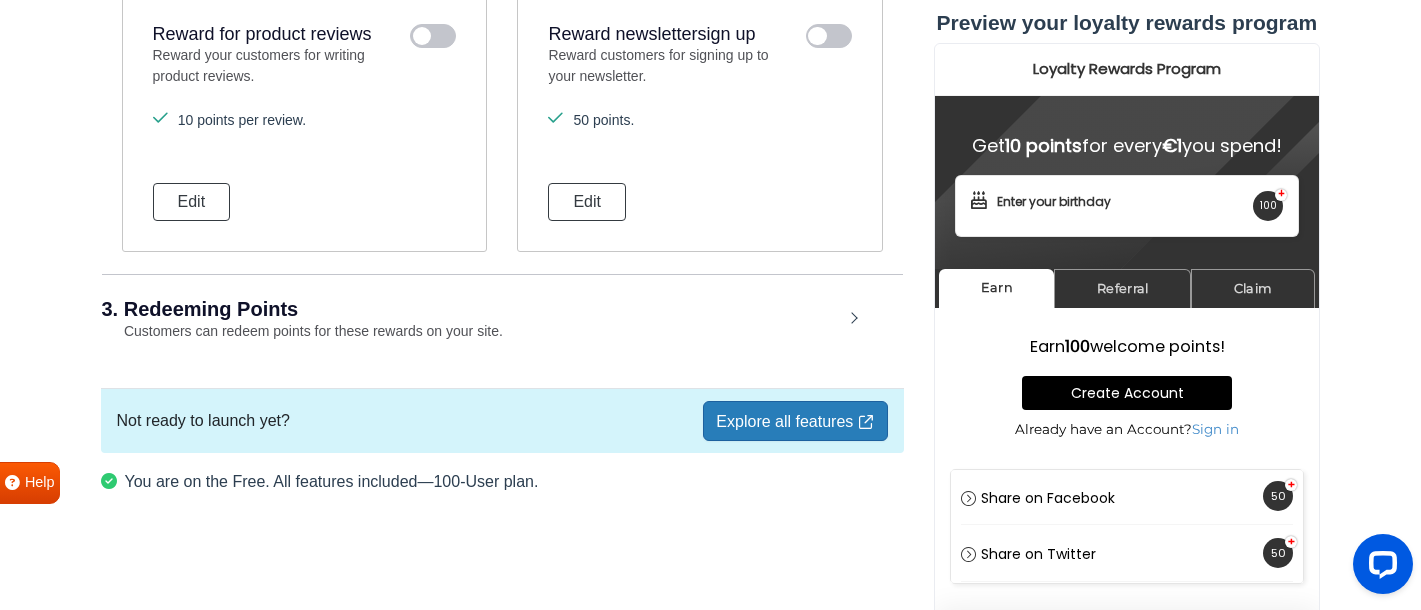 click on "3. Redeeming Points" at bounding box center (472, 309) 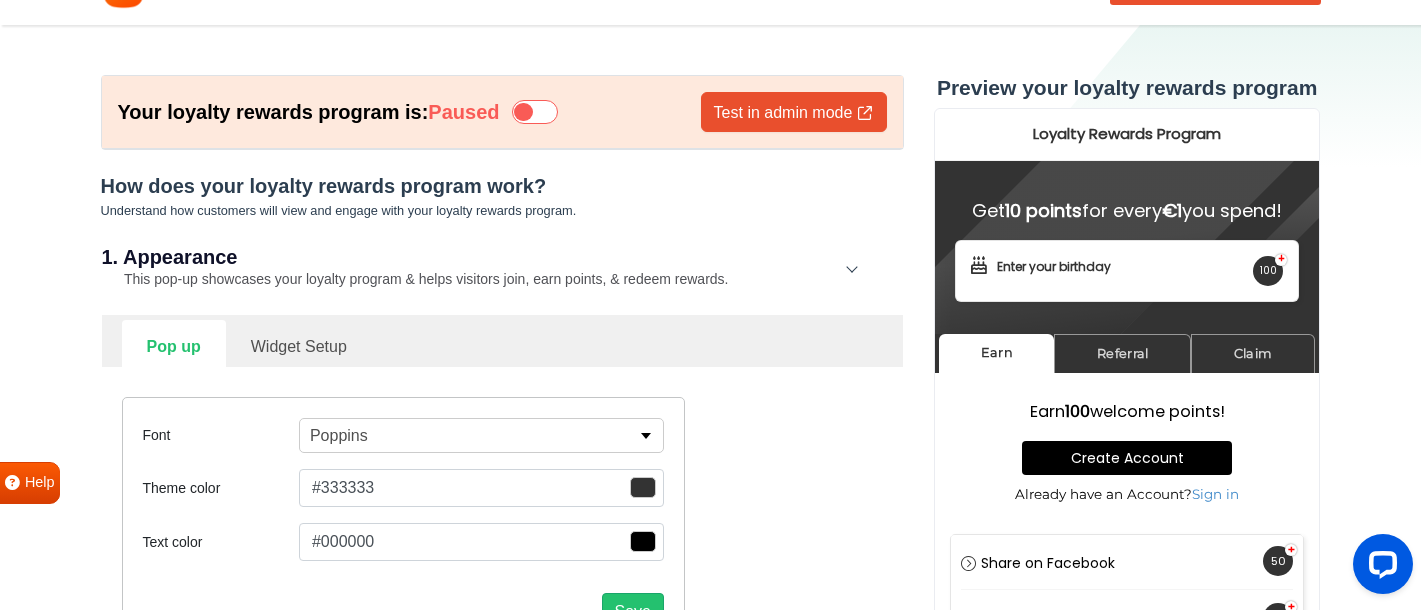 scroll, scrollTop: 0, scrollLeft: 0, axis: both 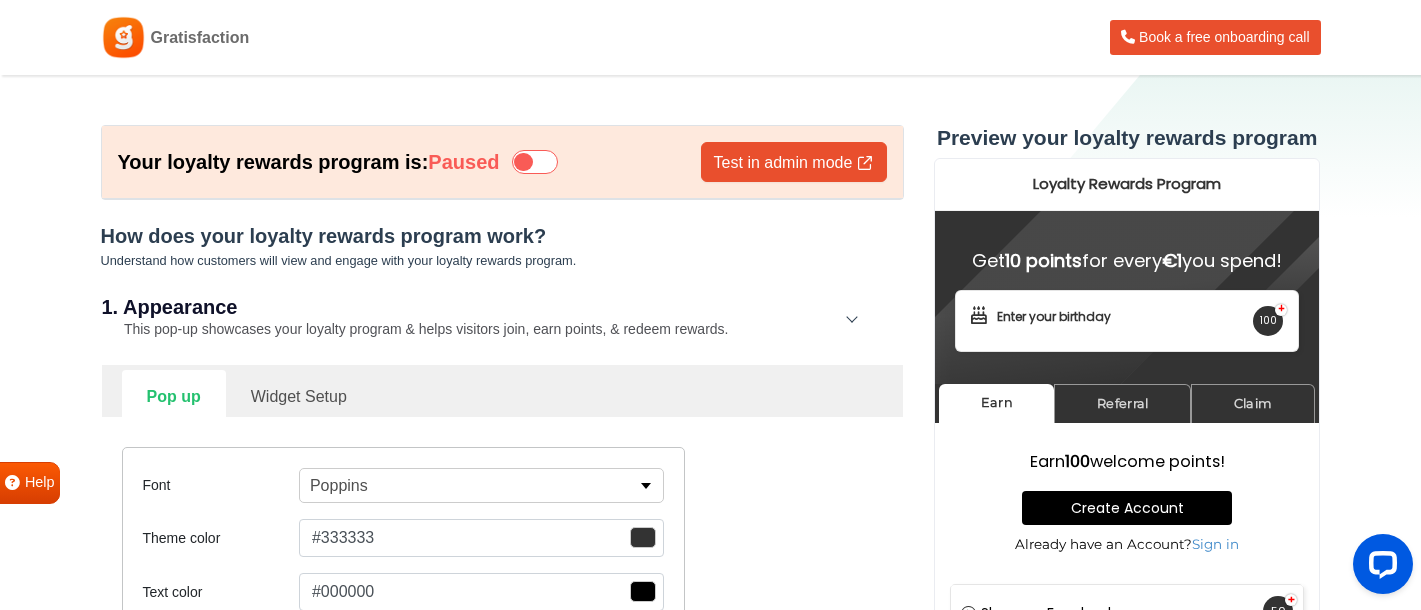 click at bounding box center [535, 162] 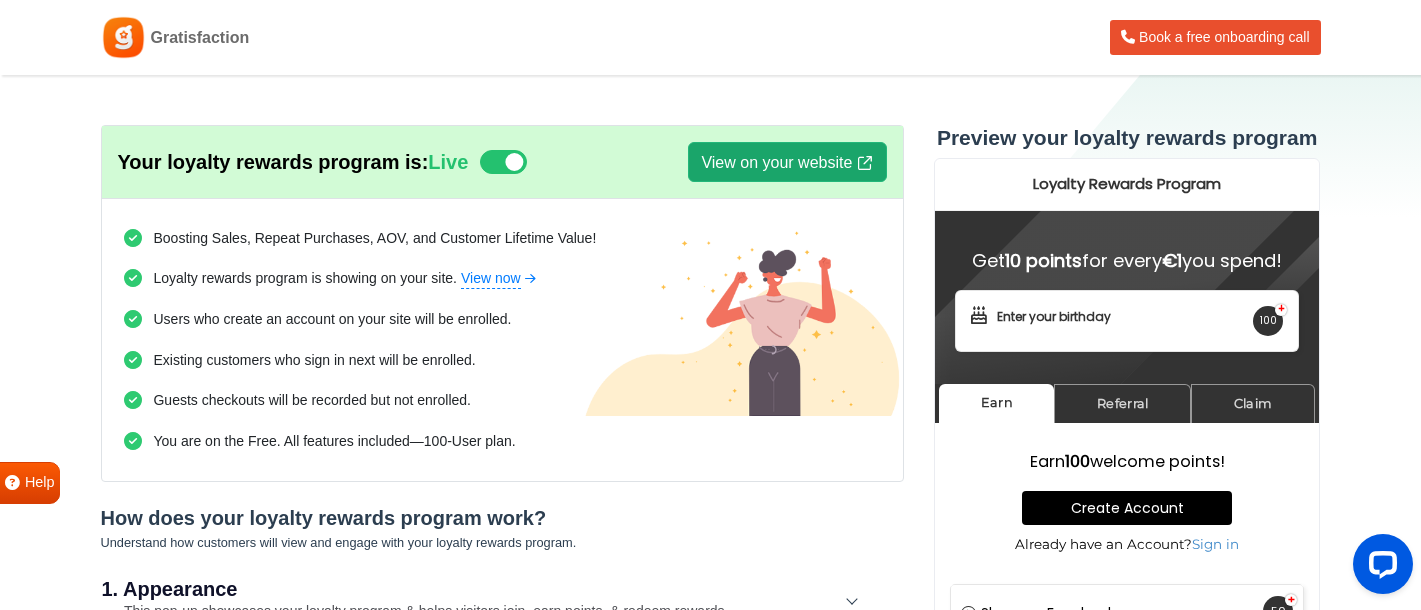click on "View on your website" at bounding box center [787, 162] 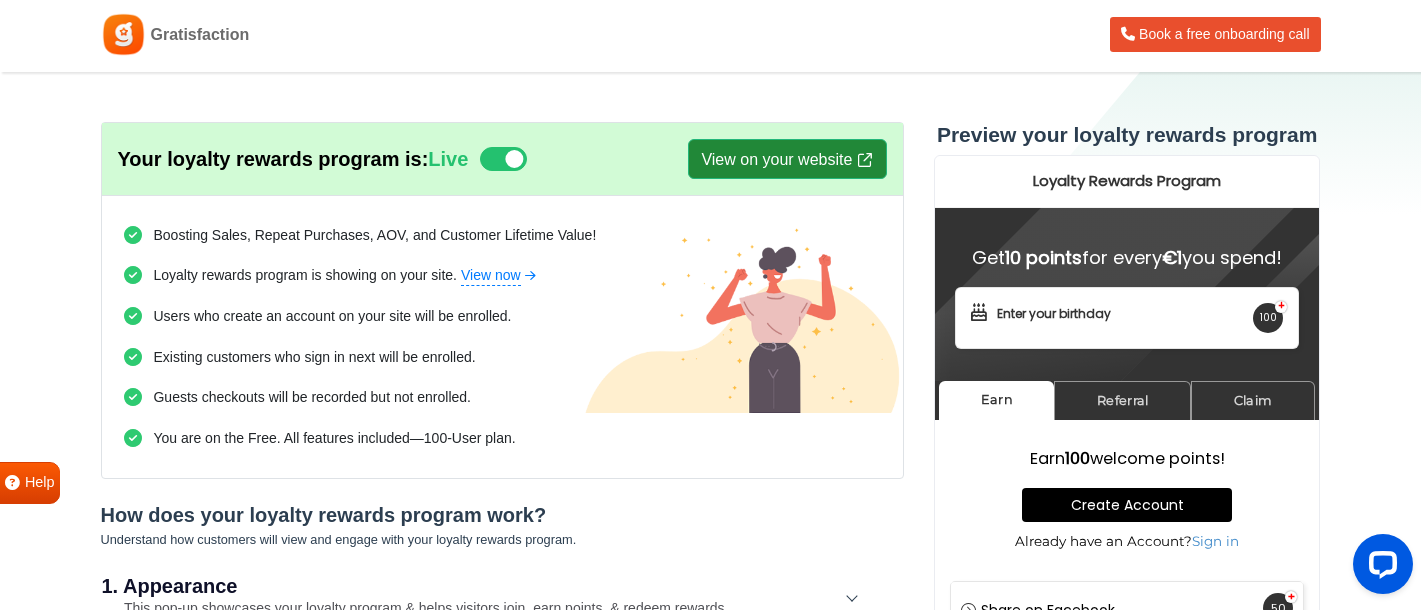 scroll, scrollTop: 4, scrollLeft: 0, axis: vertical 